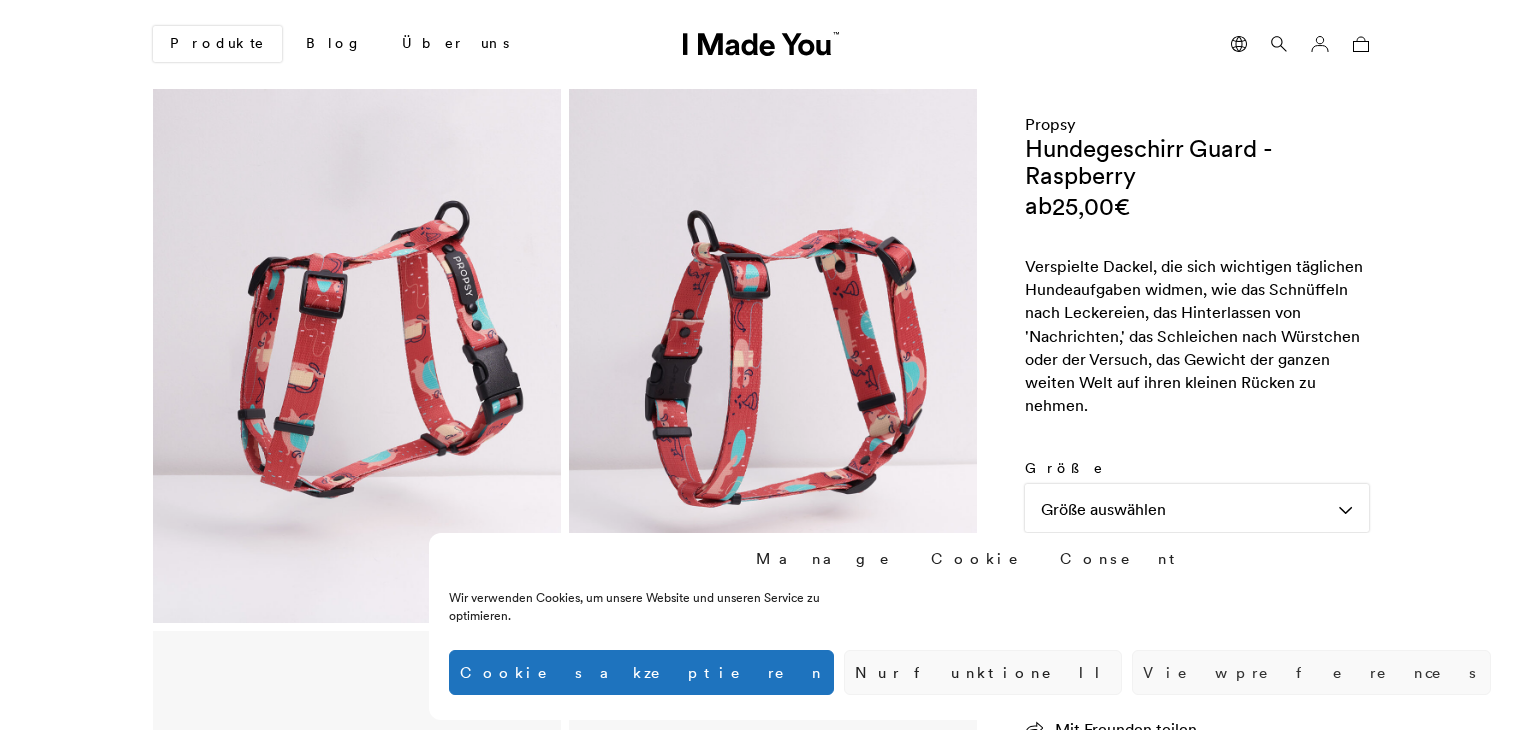 scroll, scrollTop: 0, scrollLeft: 0, axis: both 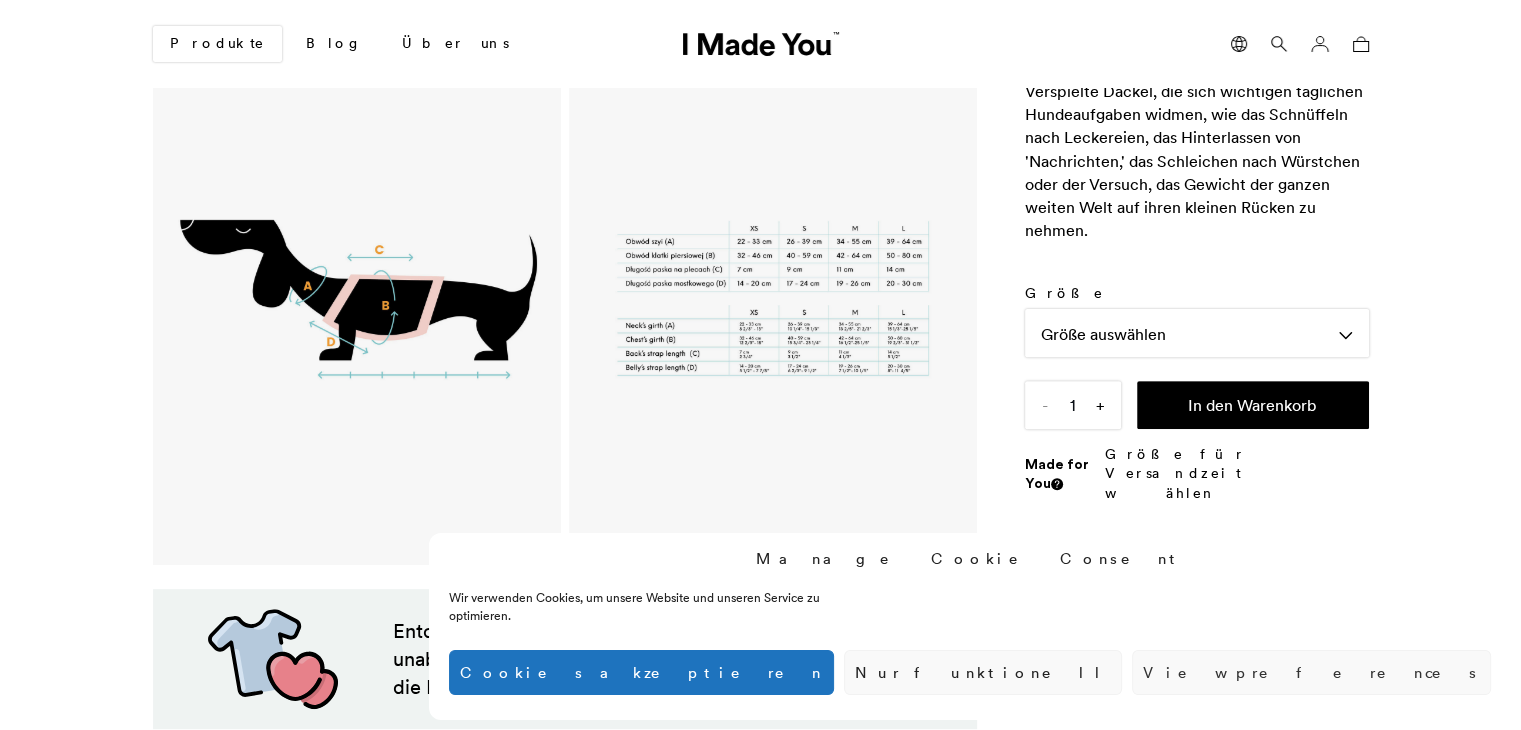 click at bounding box center [772, 298] 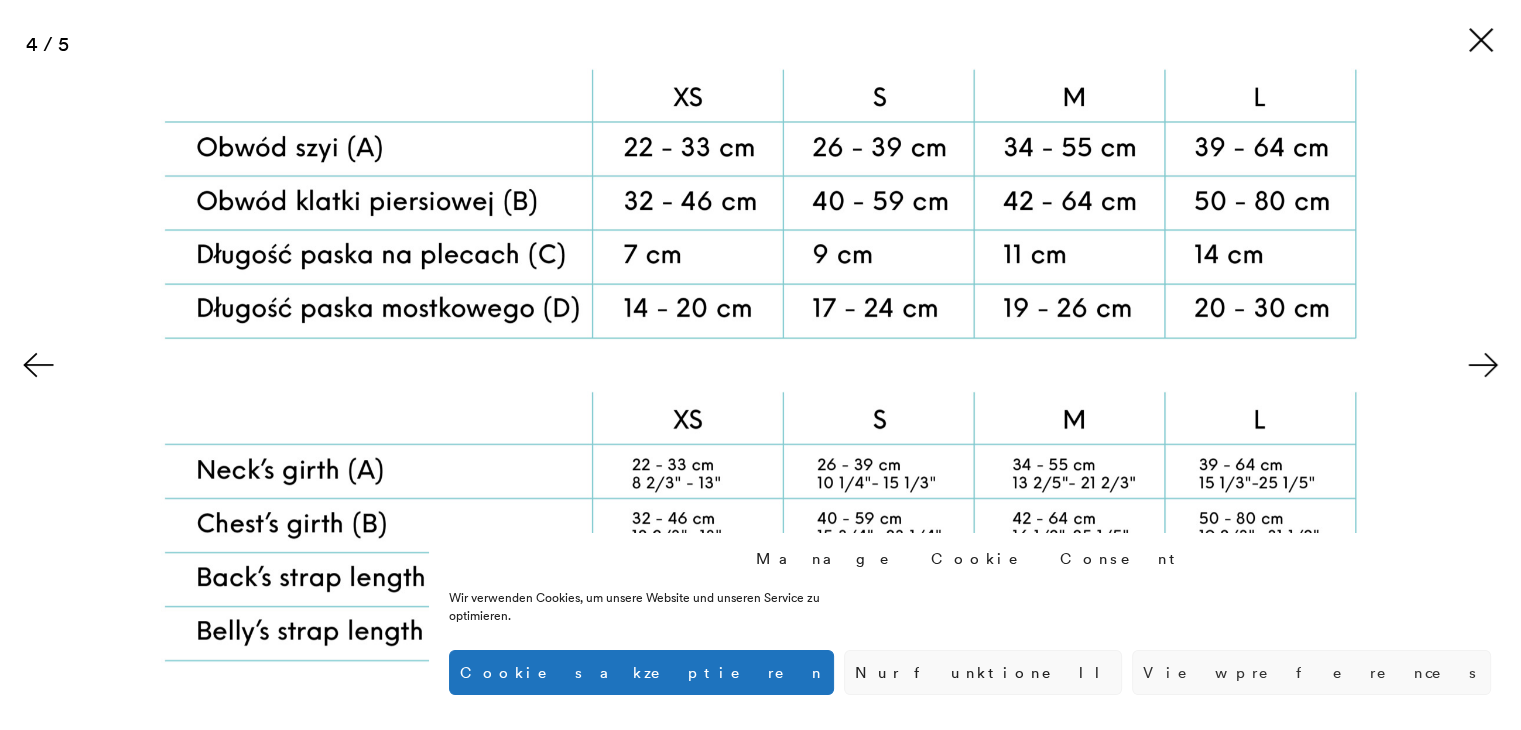click at bounding box center (760, 365) 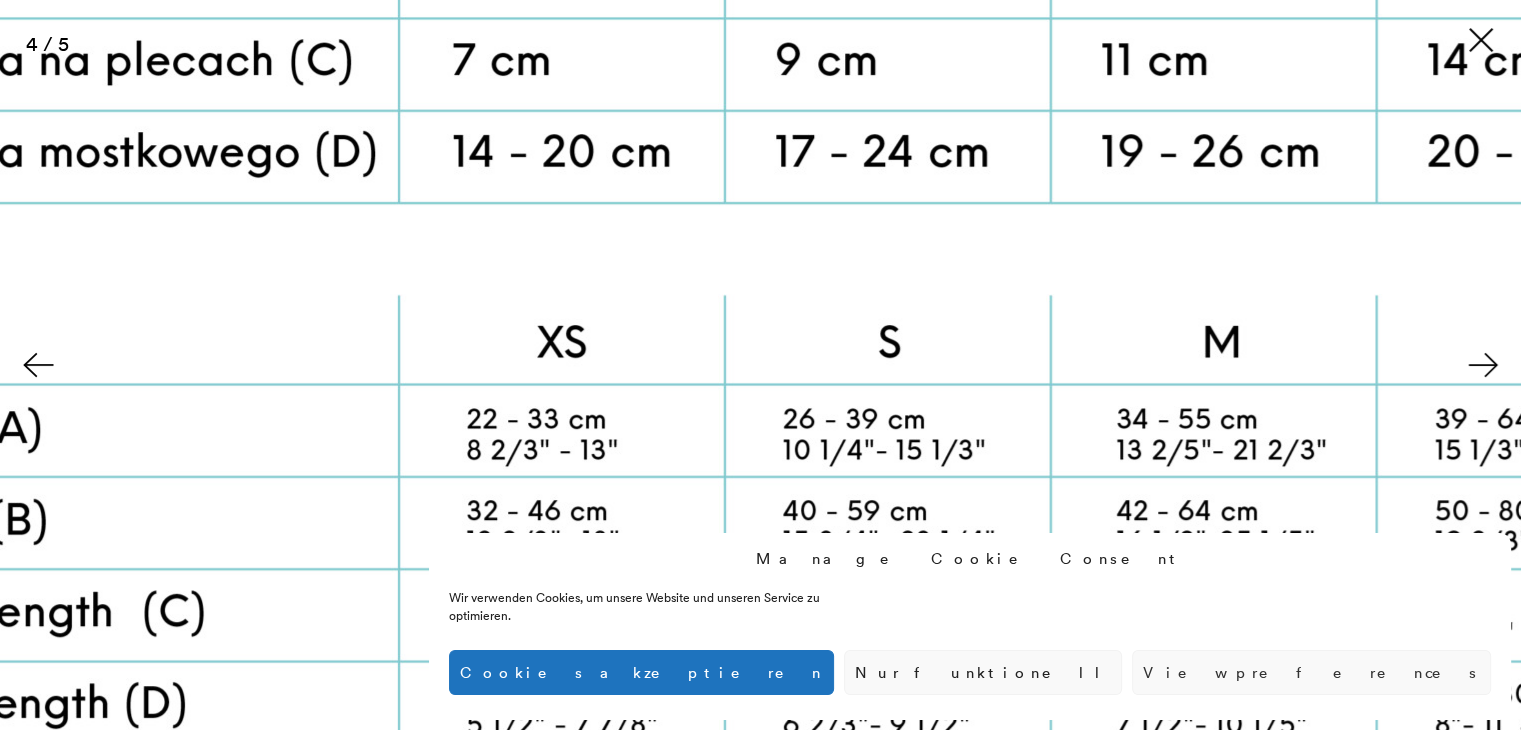 click at bounding box center (686, 249) 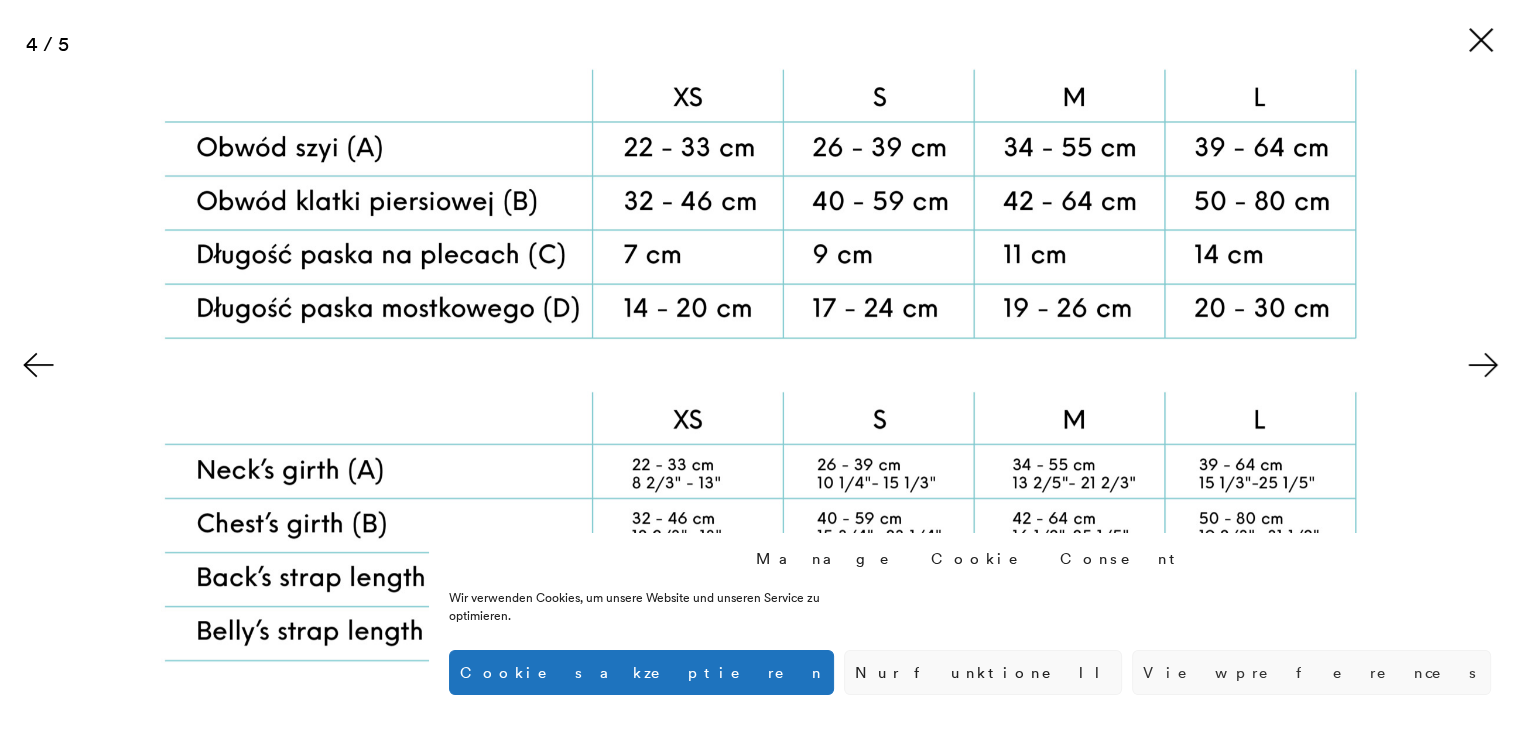 click at bounding box center [760, 365] 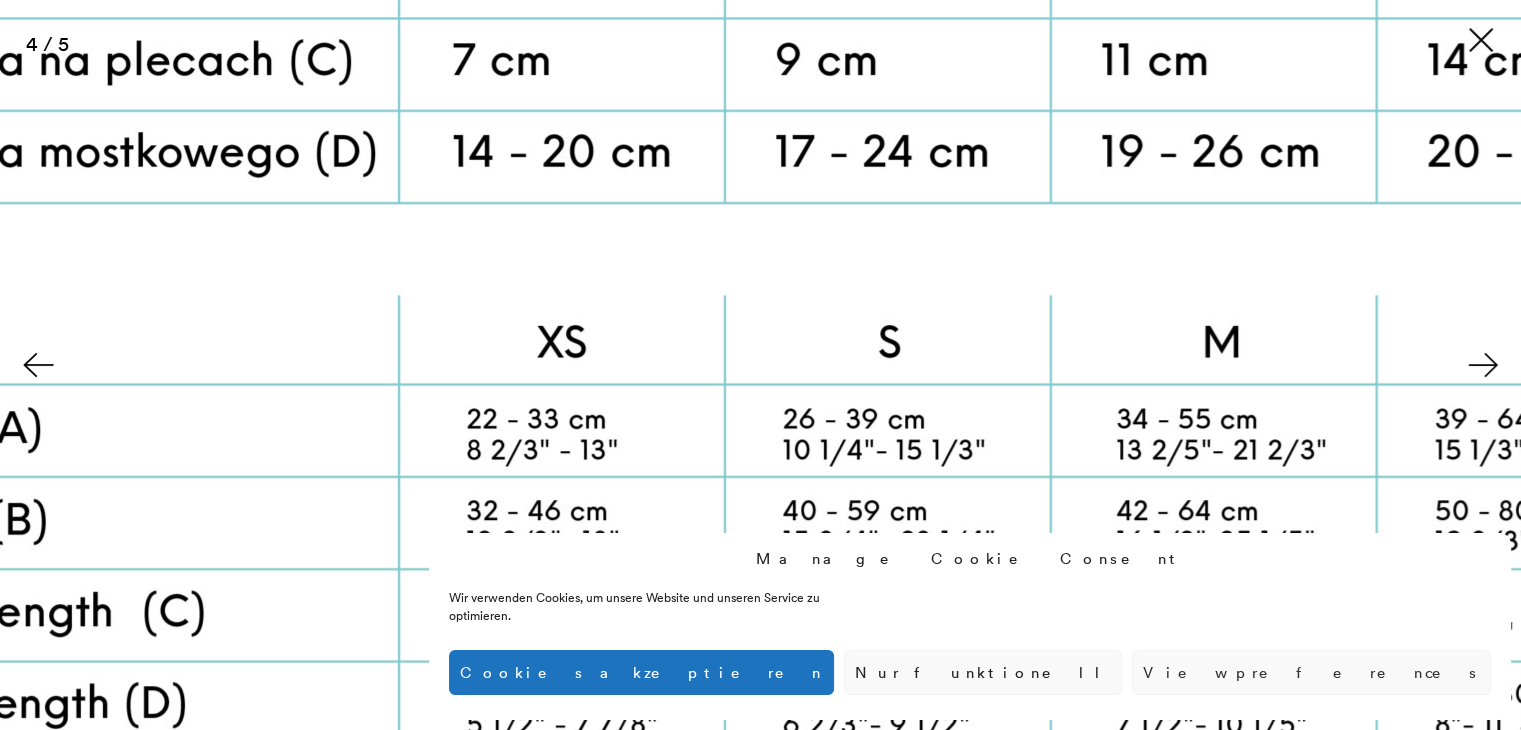 click at bounding box center [1481, 40] 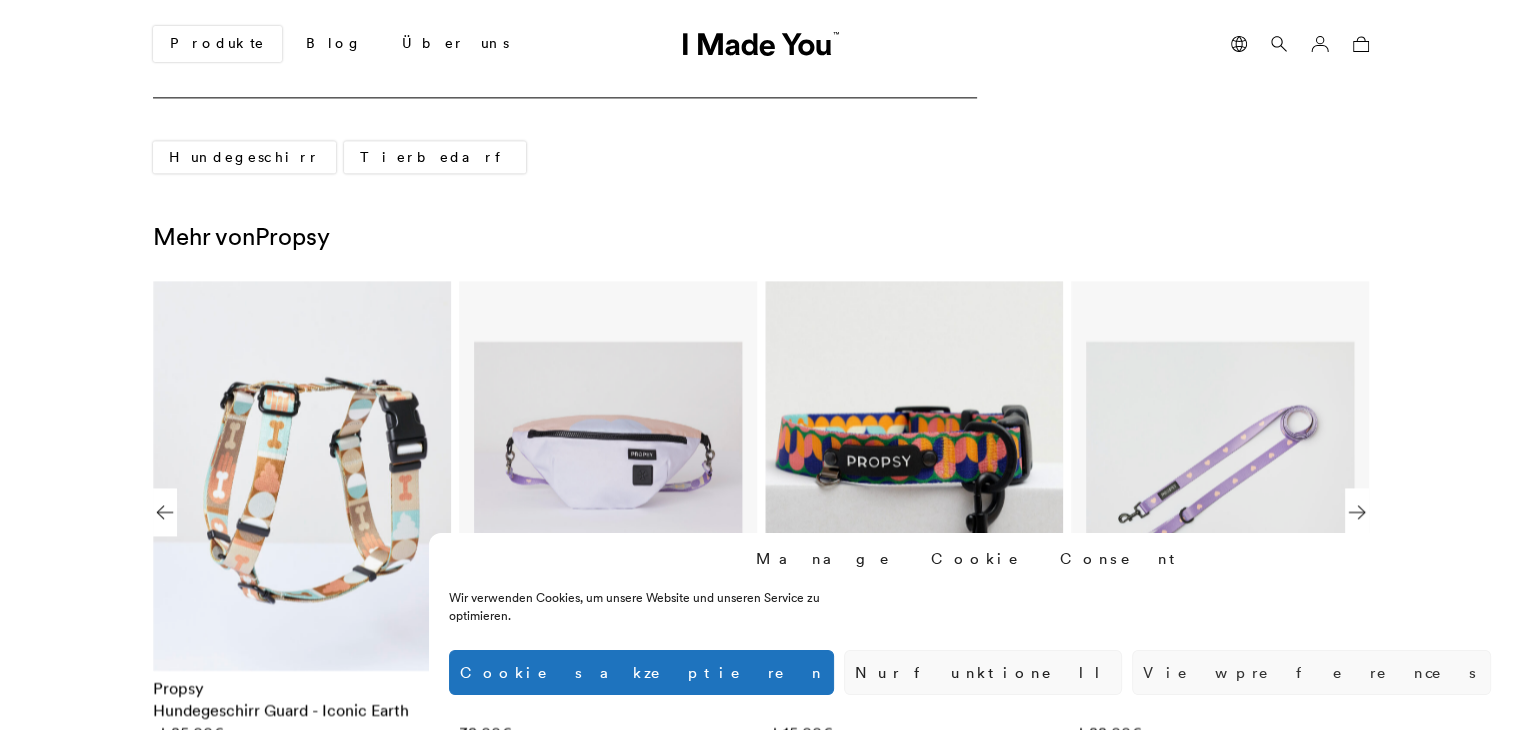 scroll, scrollTop: 3000, scrollLeft: 0, axis: vertical 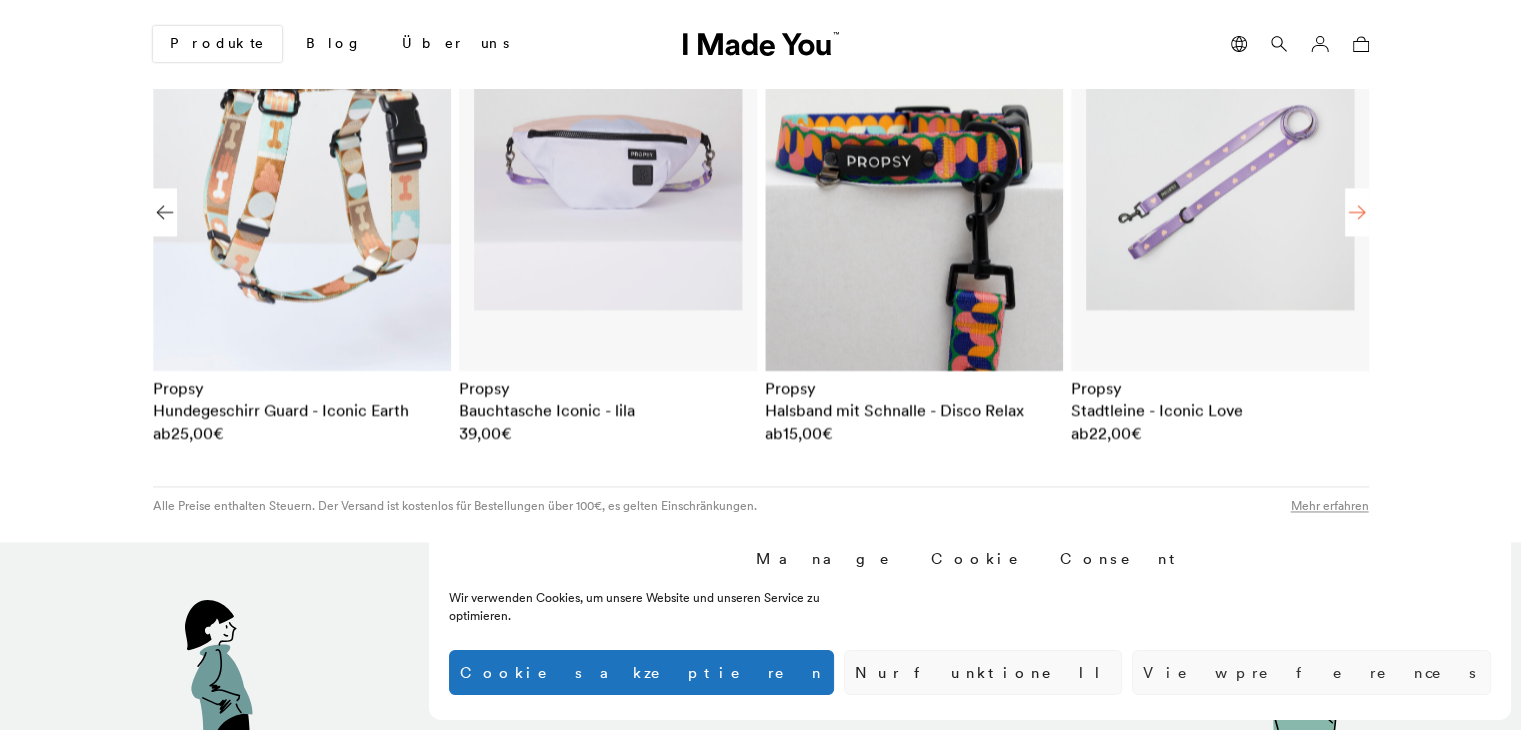 click at bounding box center [1357, 212] 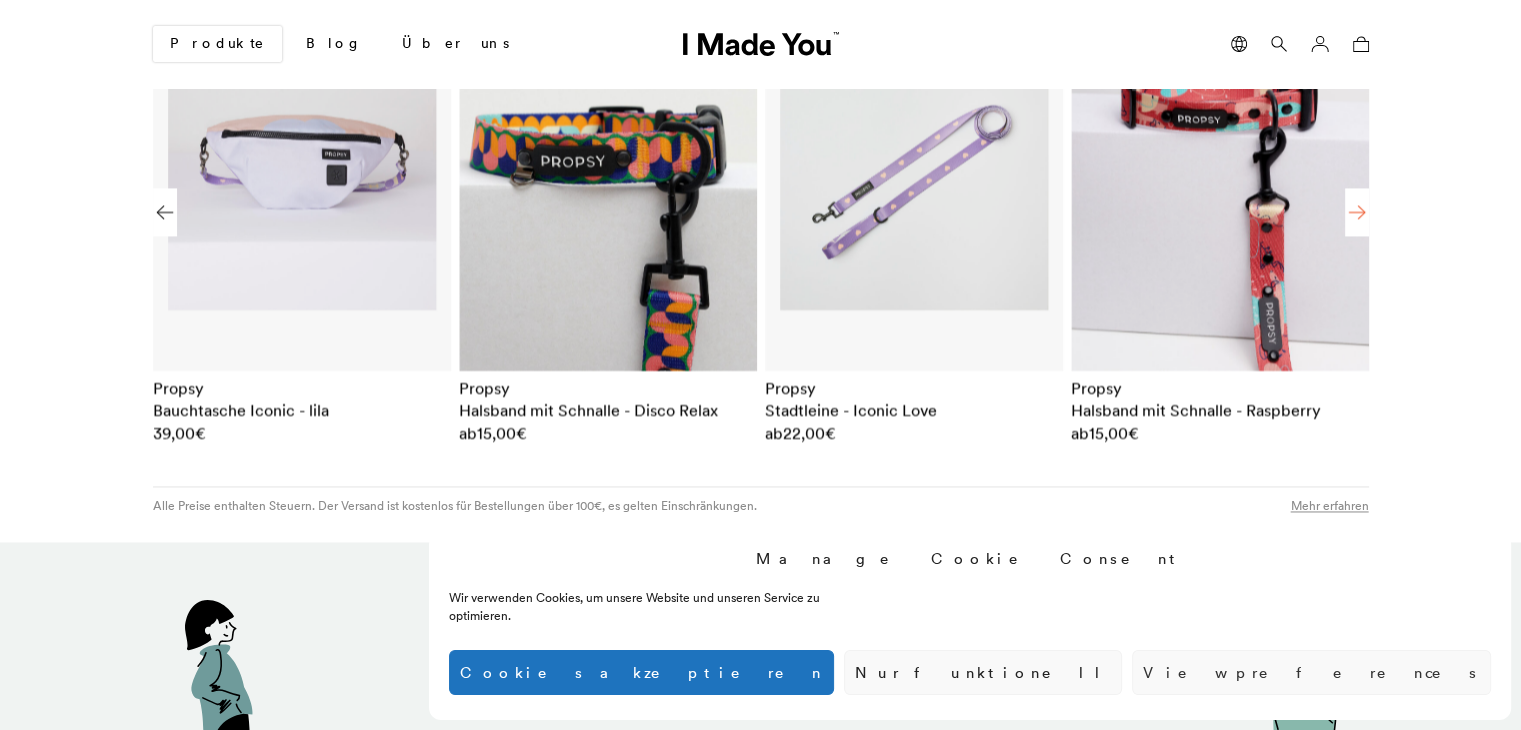 click at bounding box center [1357, 212] 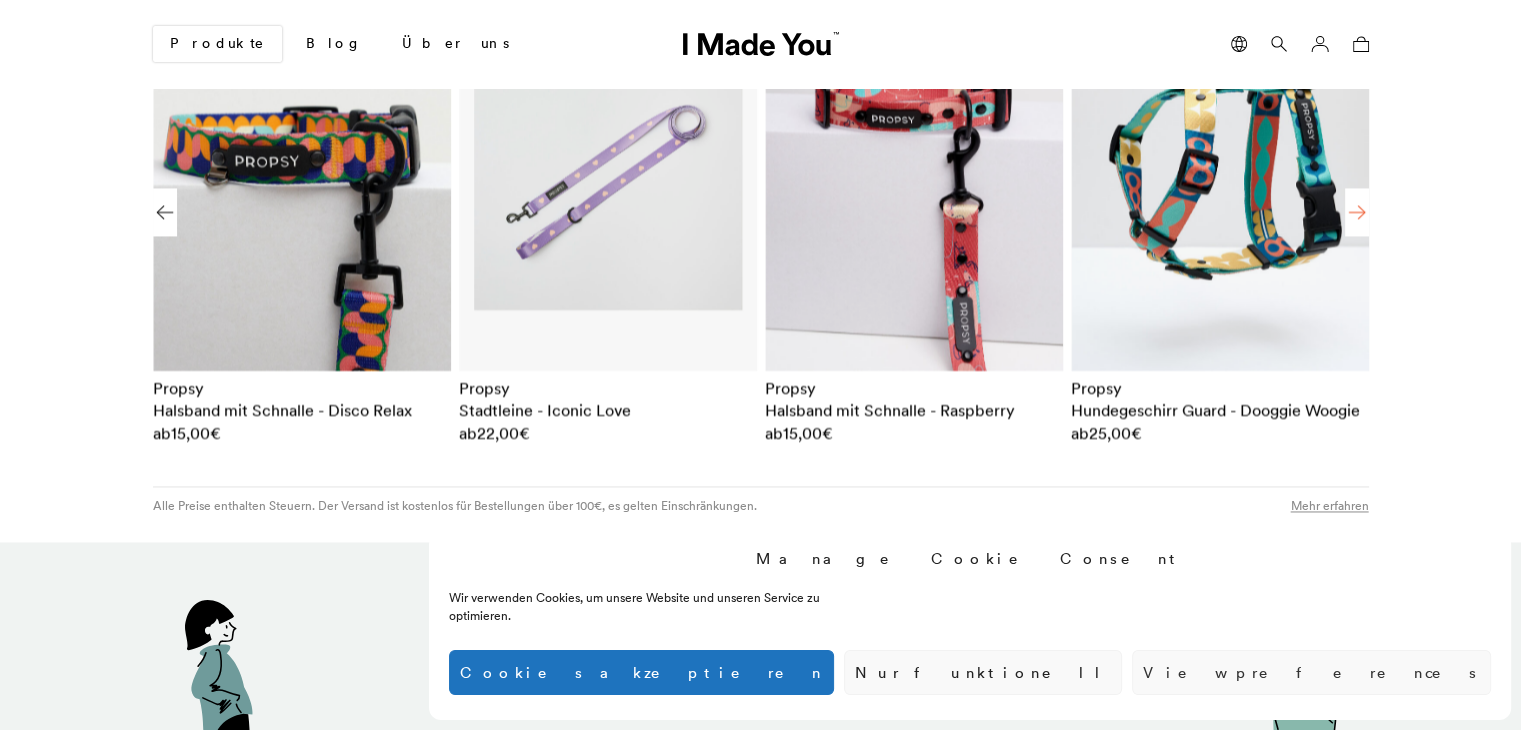 click at bounding box center [1357, 212] 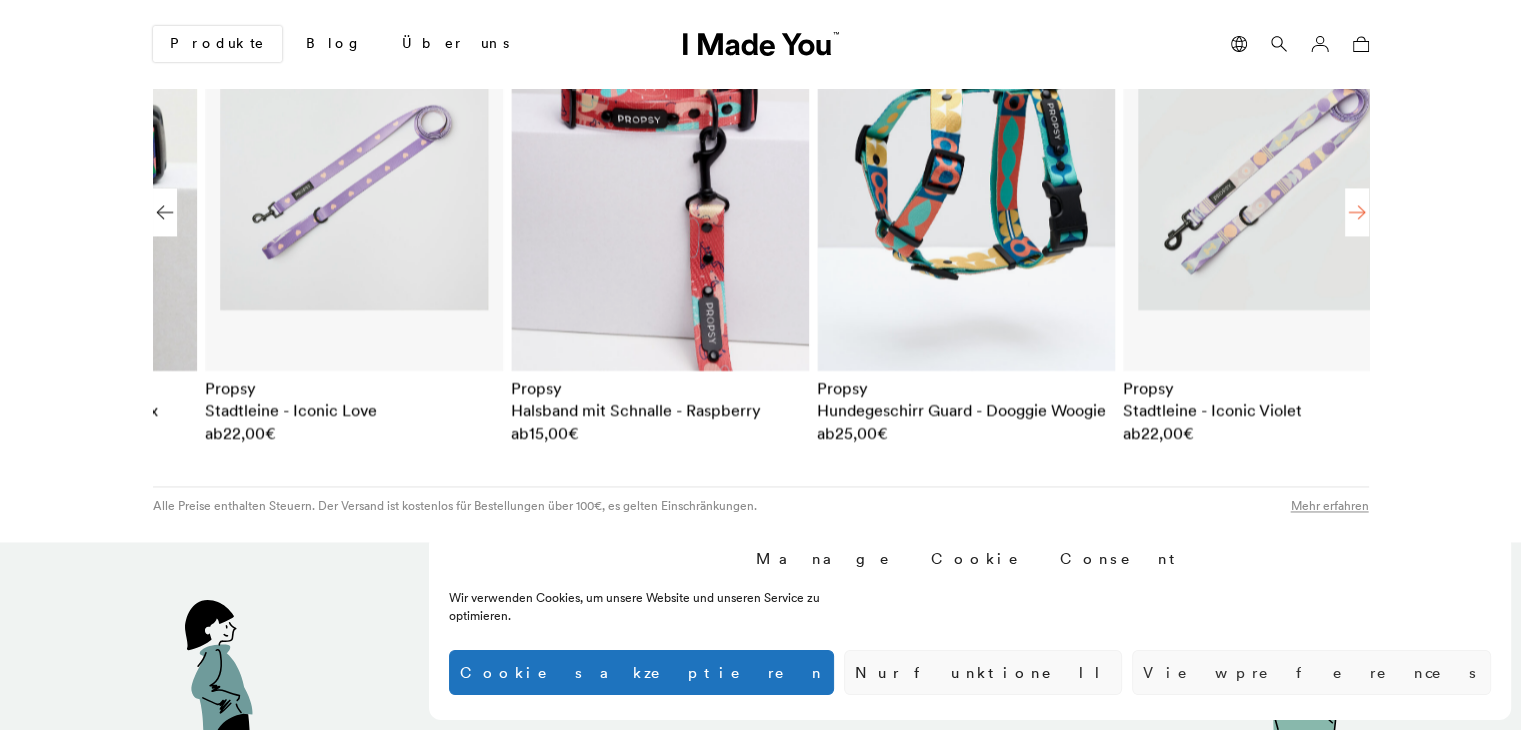 scroll, scrollTop: 0, scrollLeft: 2142, axis: horizontal 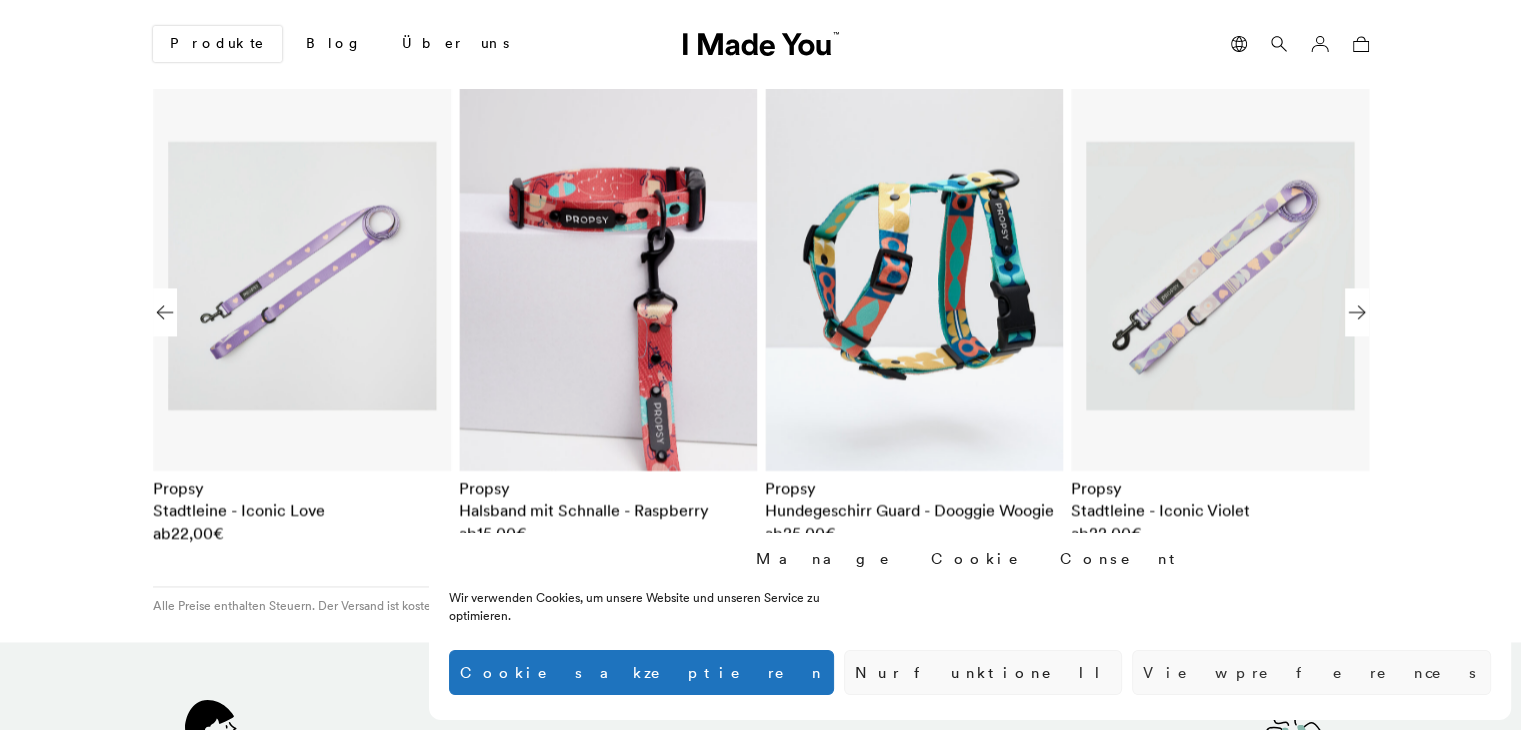 click at bounding box center (914, 276) 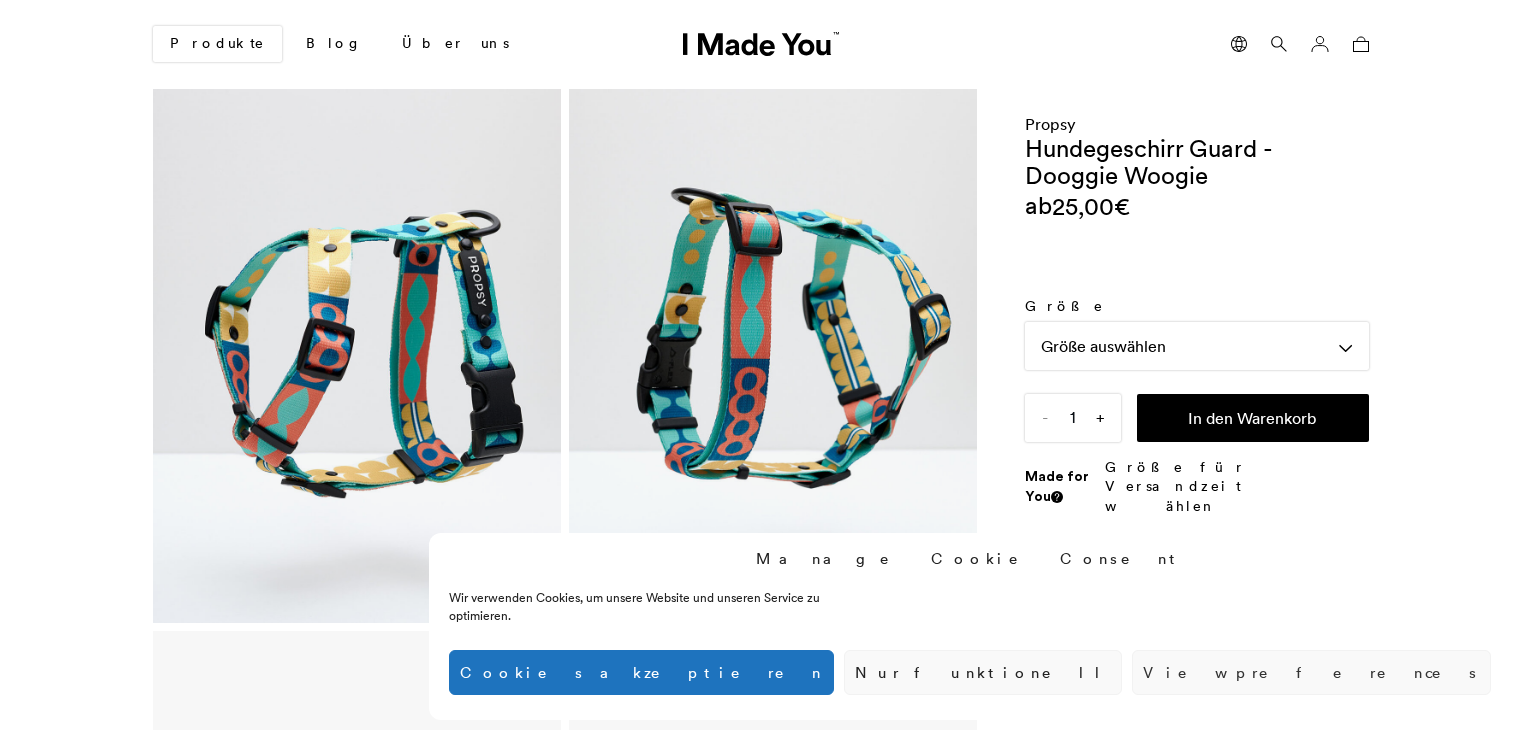 scroll, scrollTop: 0, scrollLeft: 0, axis: both 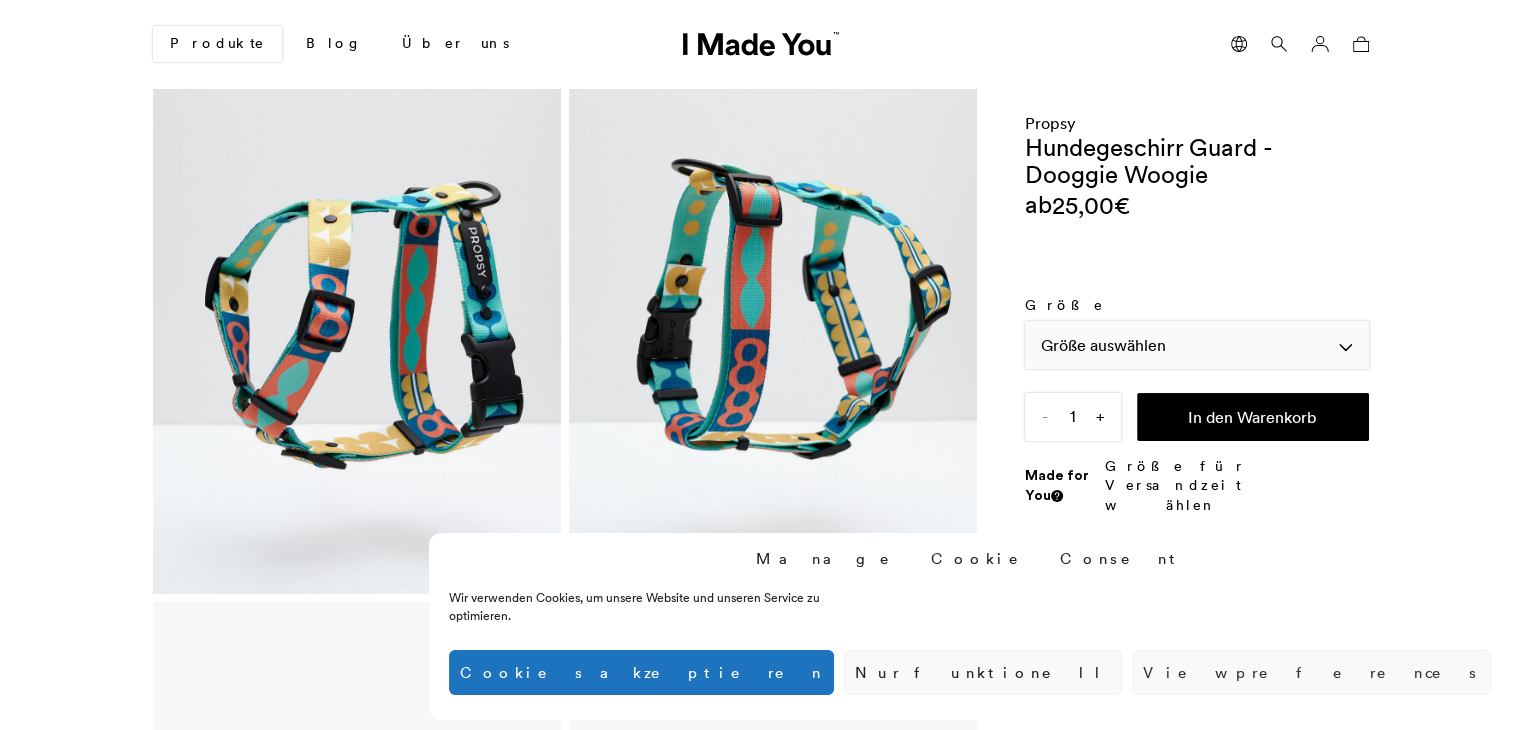 click on "Größe auswählen" 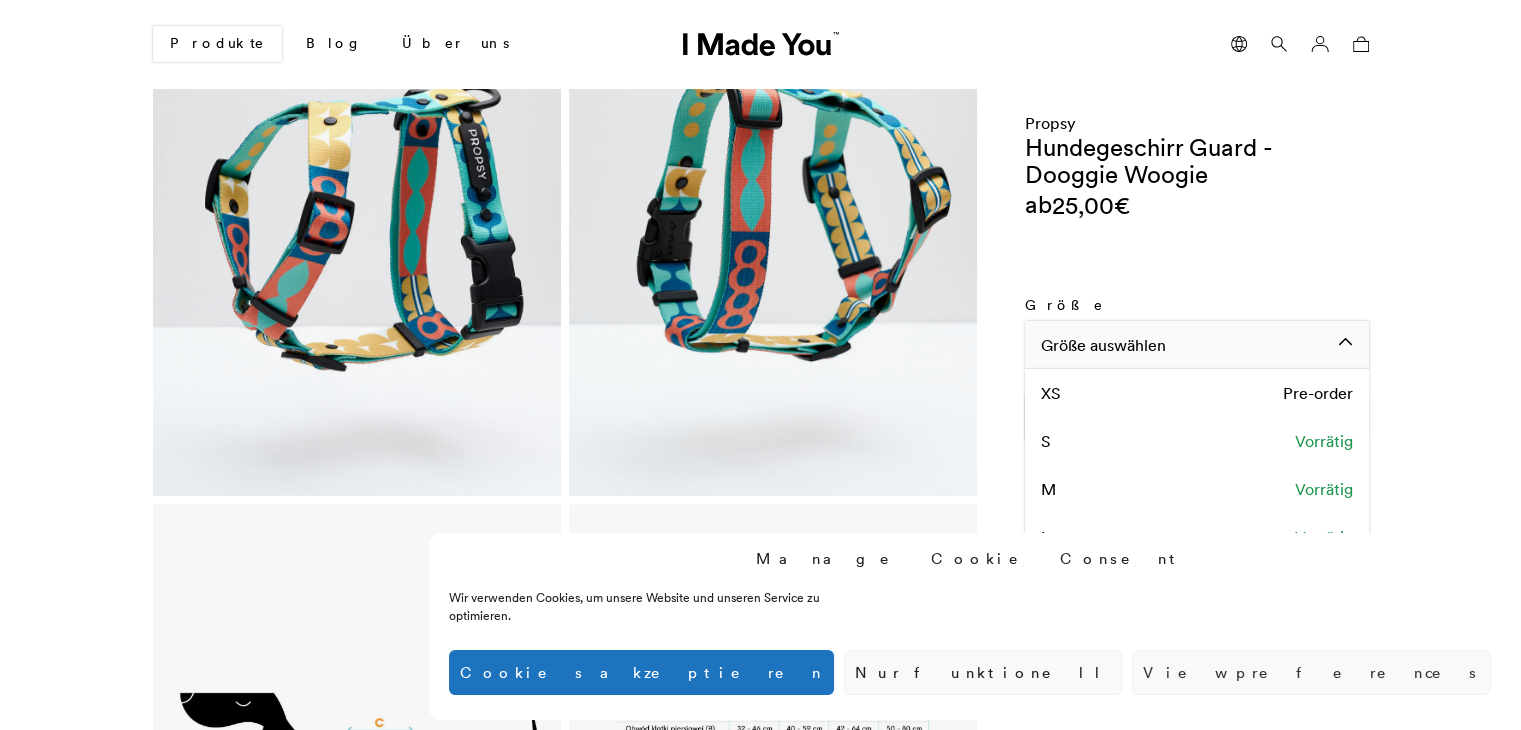 scroll, scrollTop: 0, scrollLeft: 0, axis: both 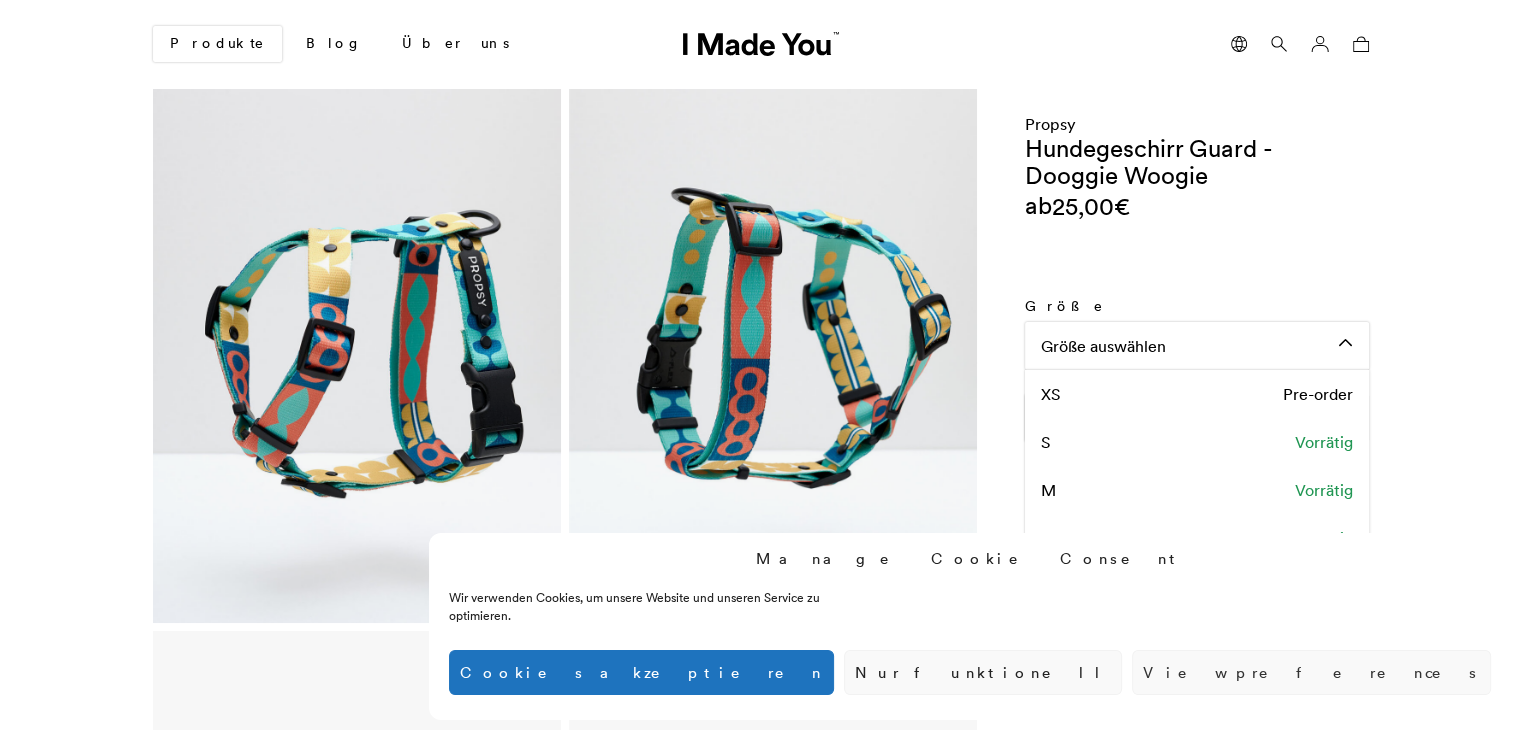 click at bounding box center [773, 356] 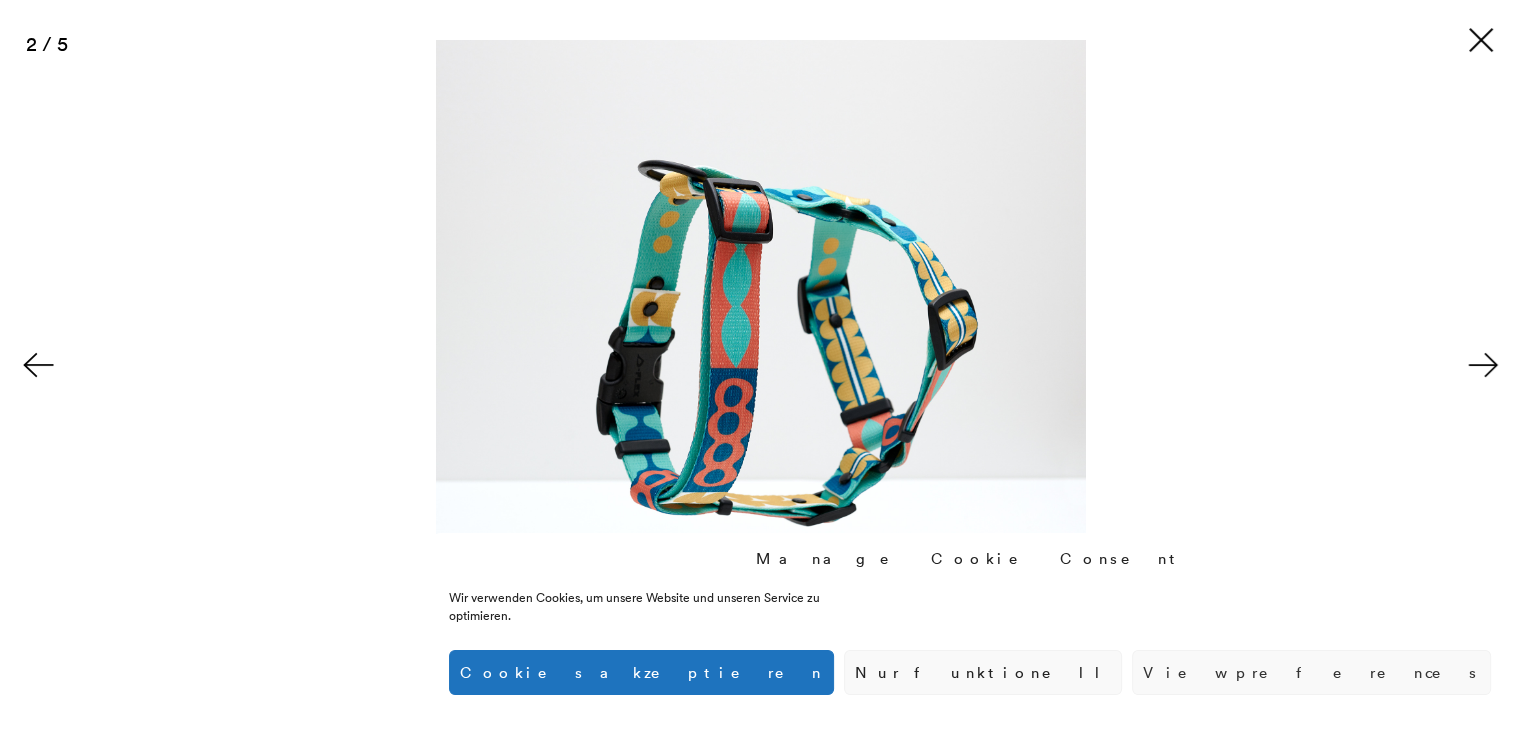 click at bounding box center (1481, 40) 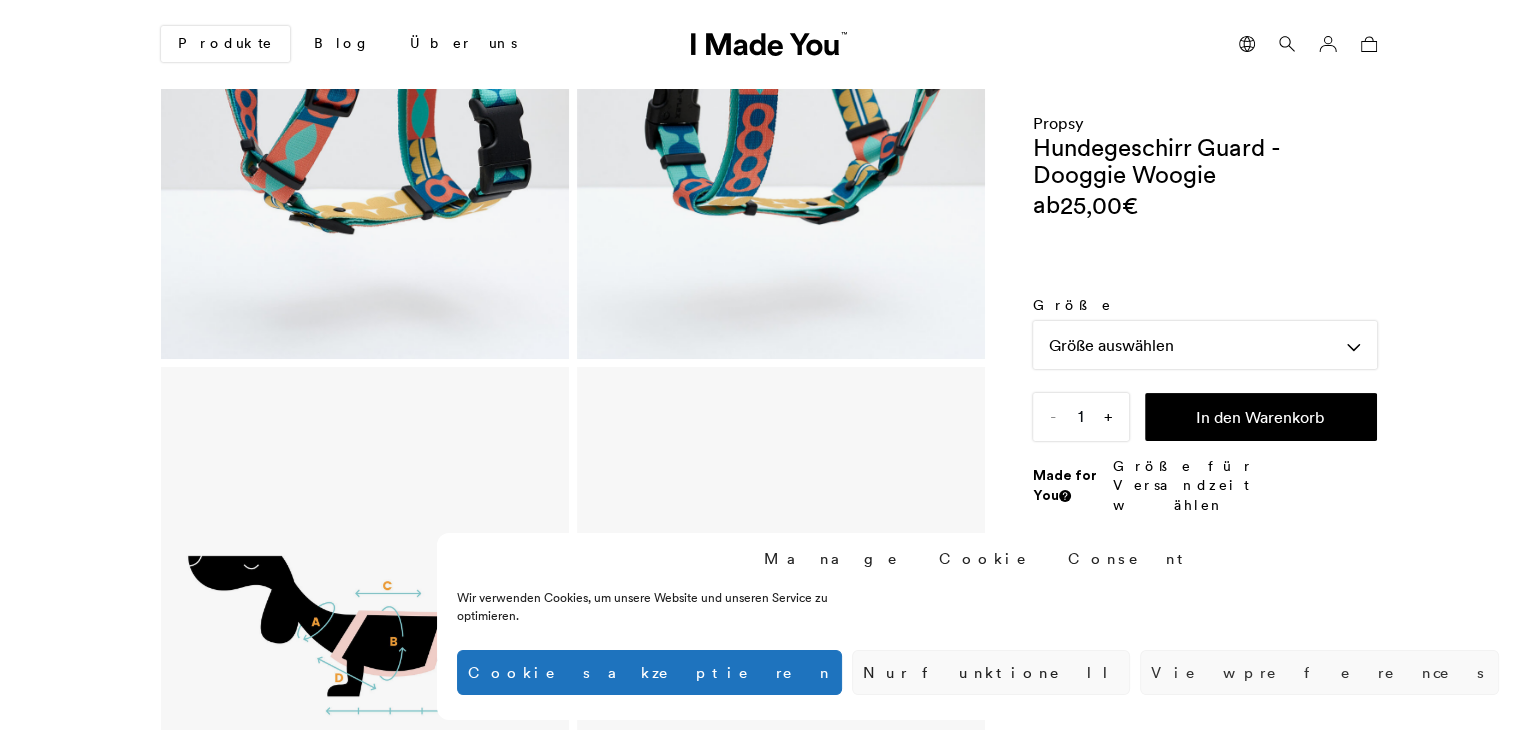scroll, scrollTop: 0, scrollLeft: 0, axis: both 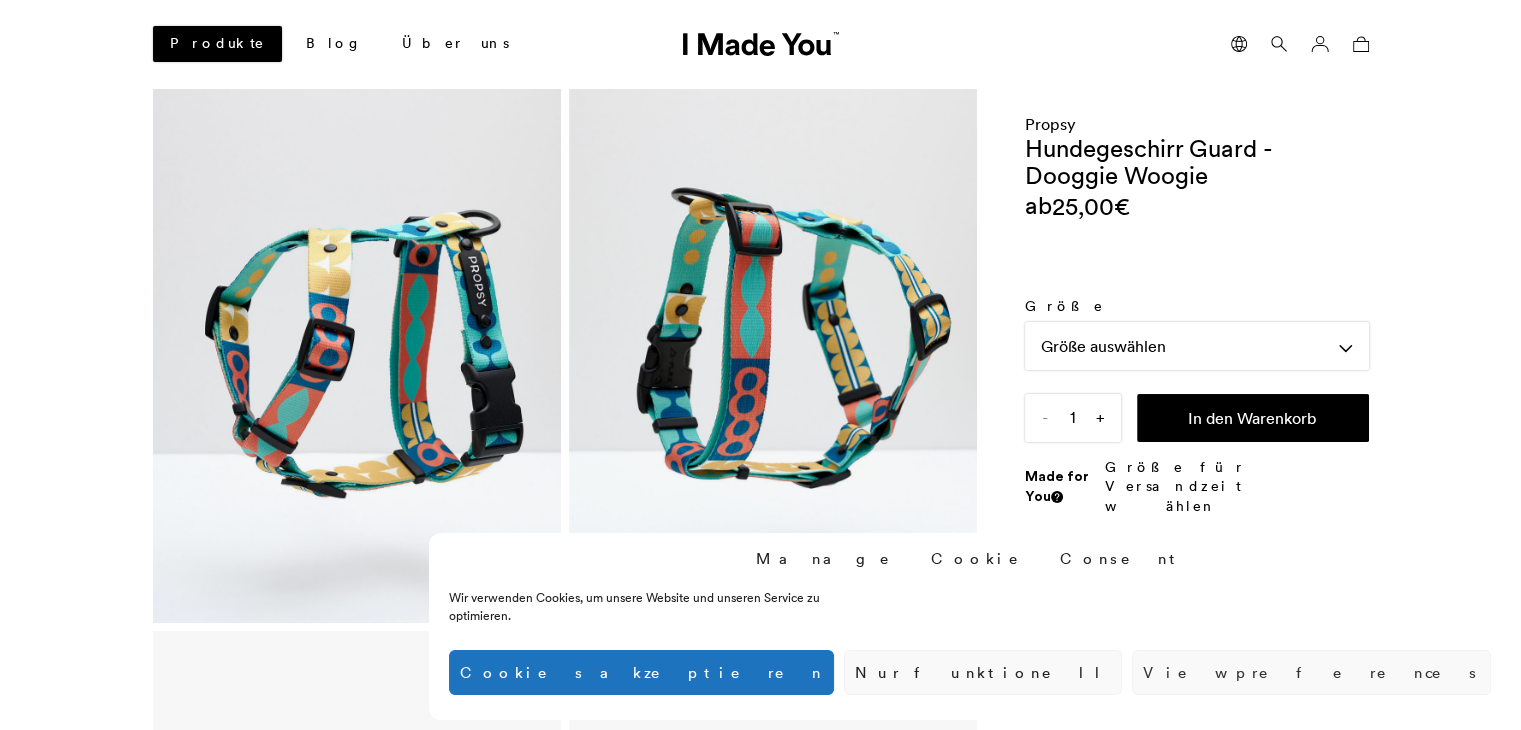 click on "Produkte" at bounding box center (217, 44) 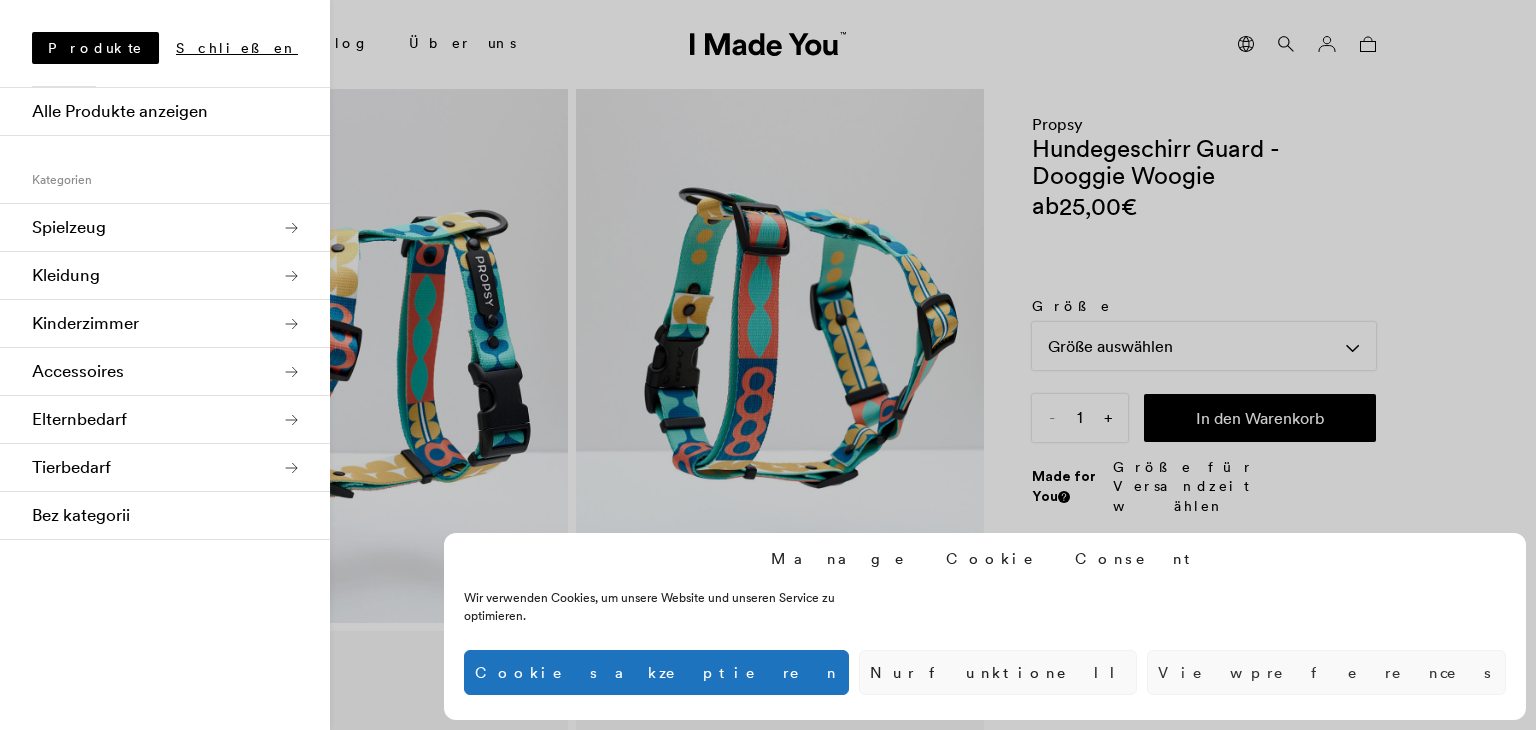 click on "Accessoires" at bounding box center [165, 372] 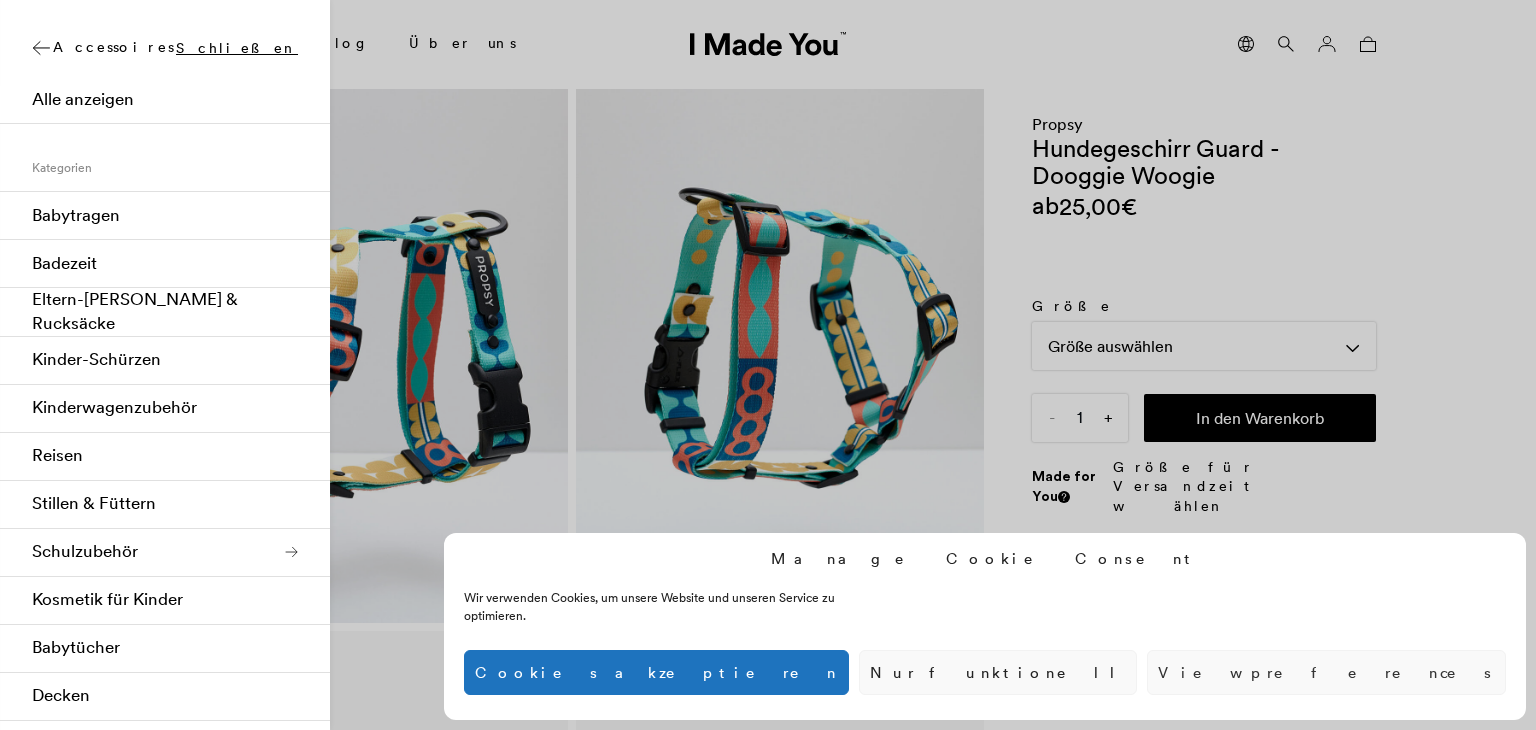 scroll, scrollTop: 0, scrollLeft: 0, axis: both 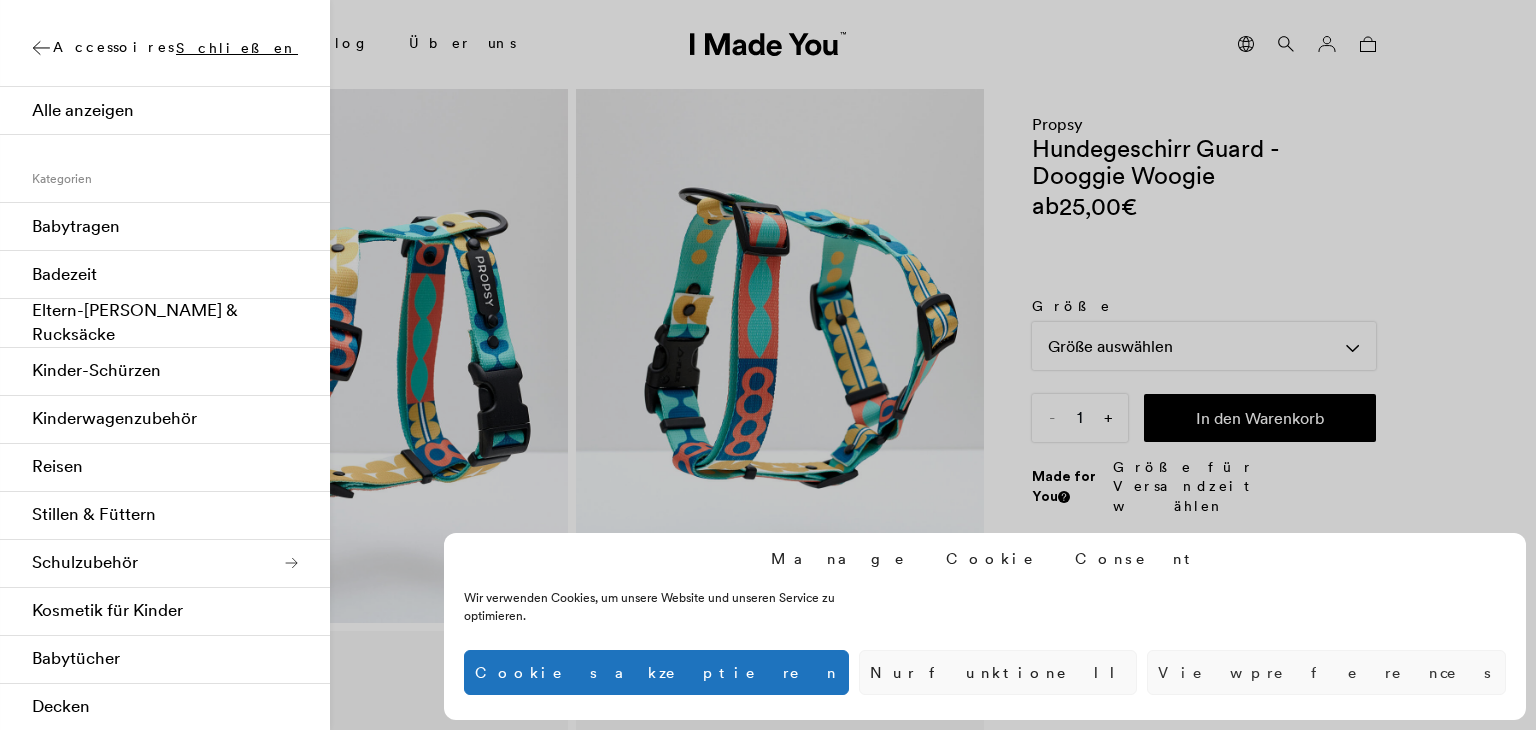 click 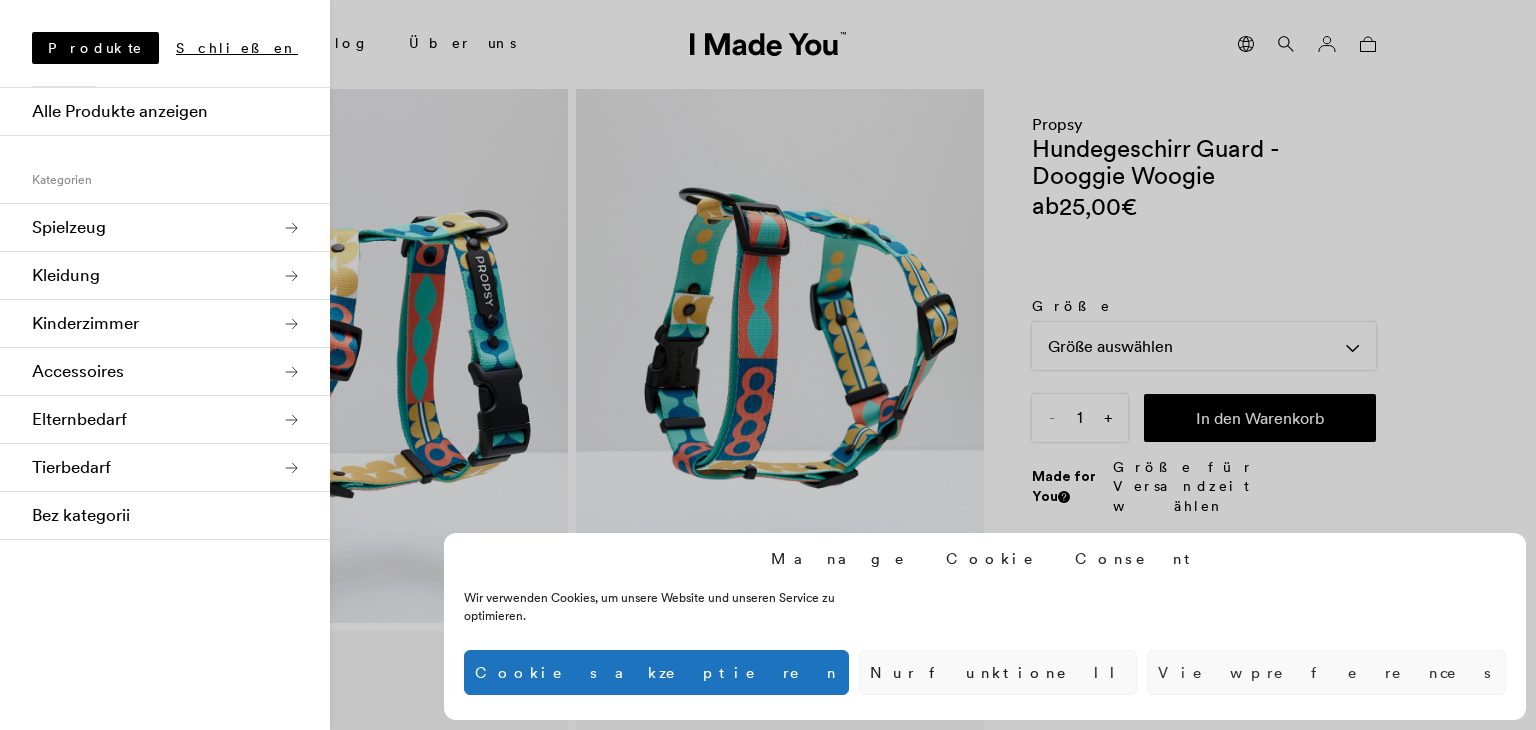 click on "Tierbedarf" at bounding box center (165, 468) 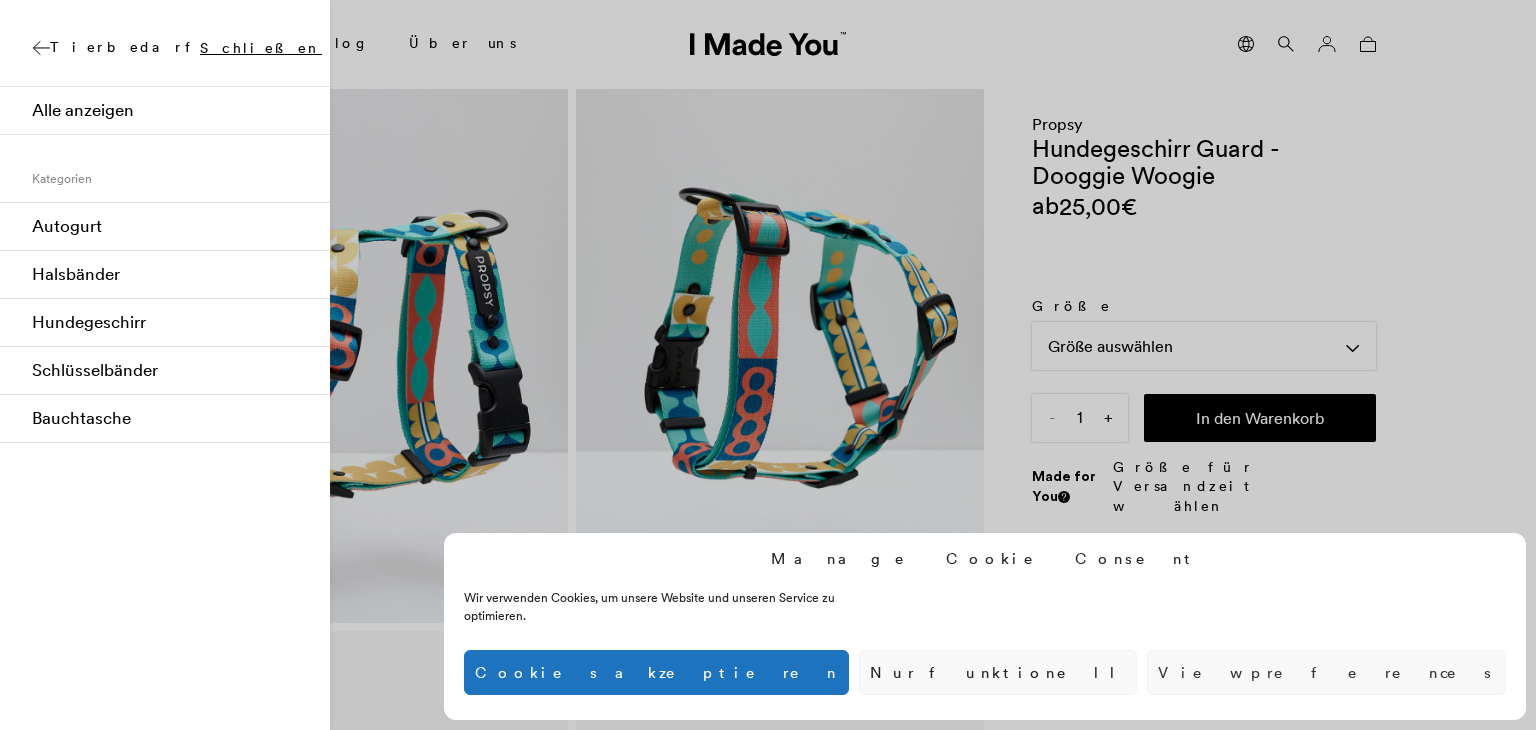 click on "Hundegeschirr" at bounding box center [165, 323] 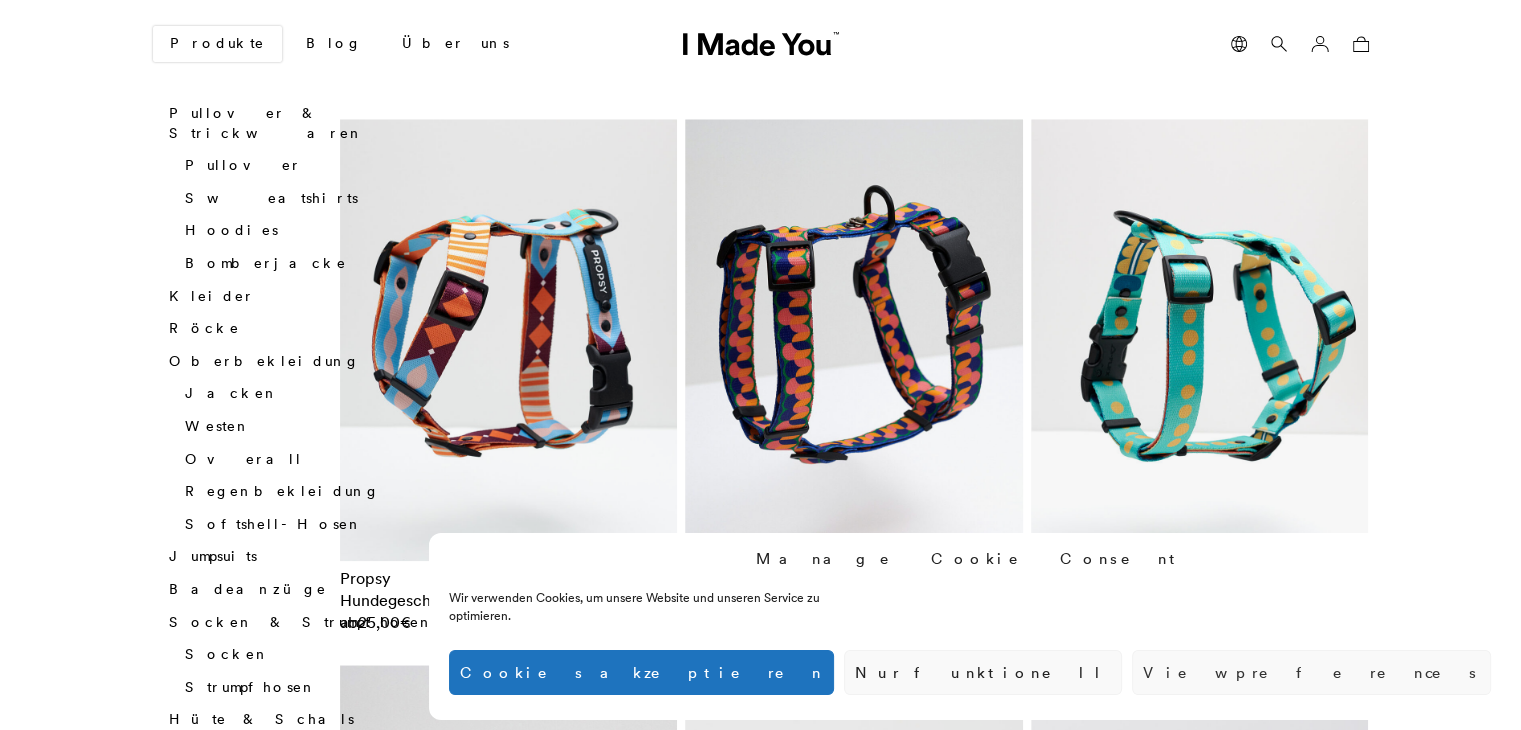 scroll, scrollTop: 1100, scrollLeft: 0, axis: vertical 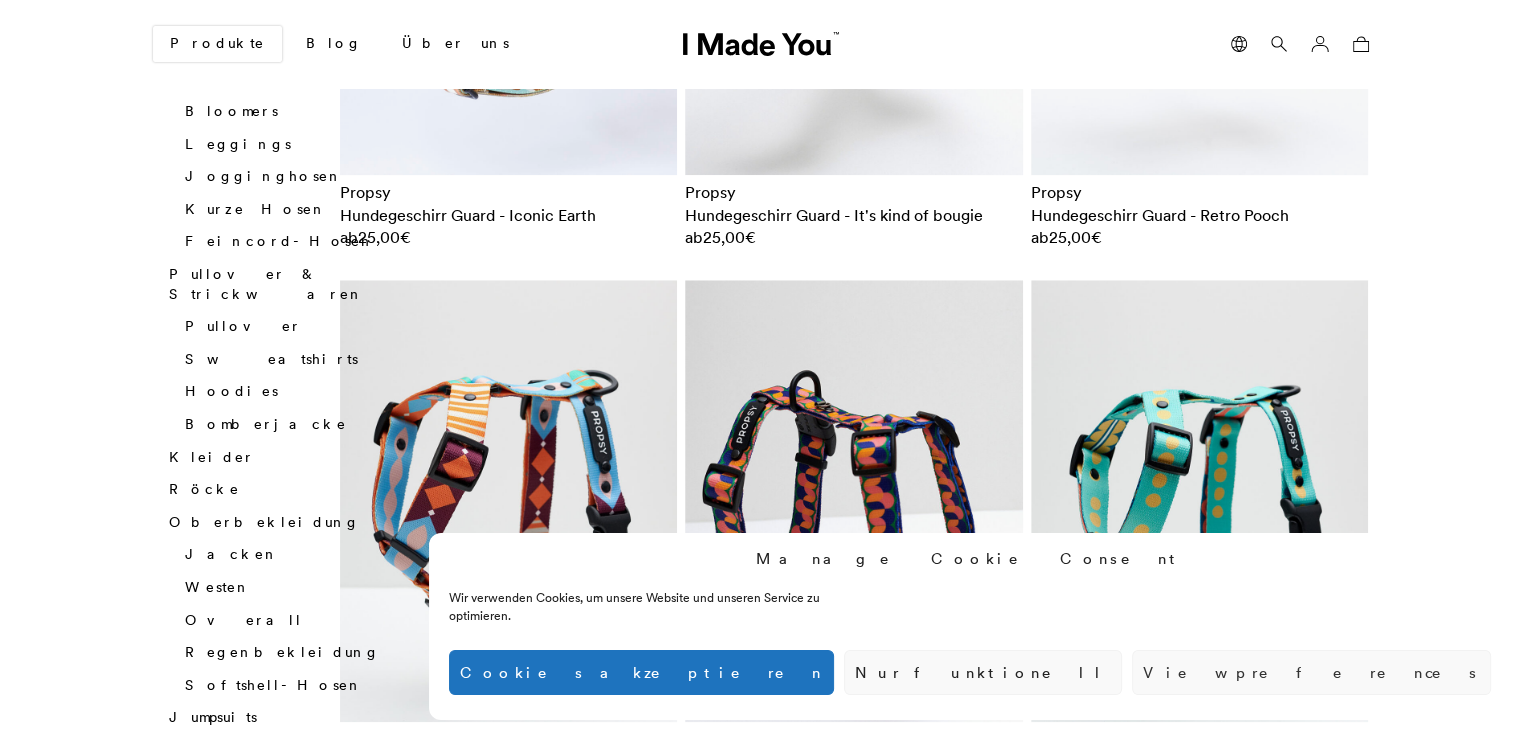 click at bounding box center (854, 501) 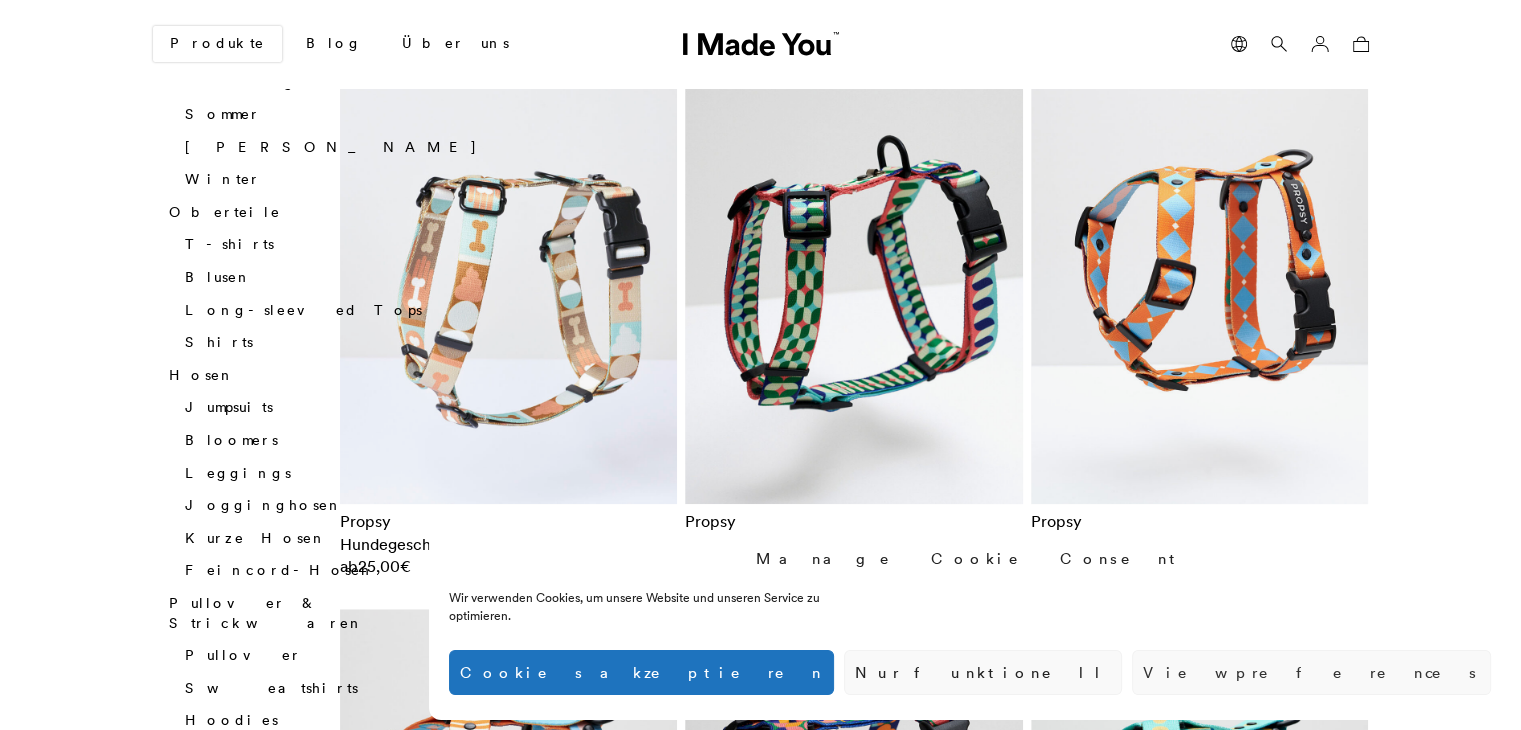 scroll, scrollTop: 900, scrollLeft: 0, axis: vertical 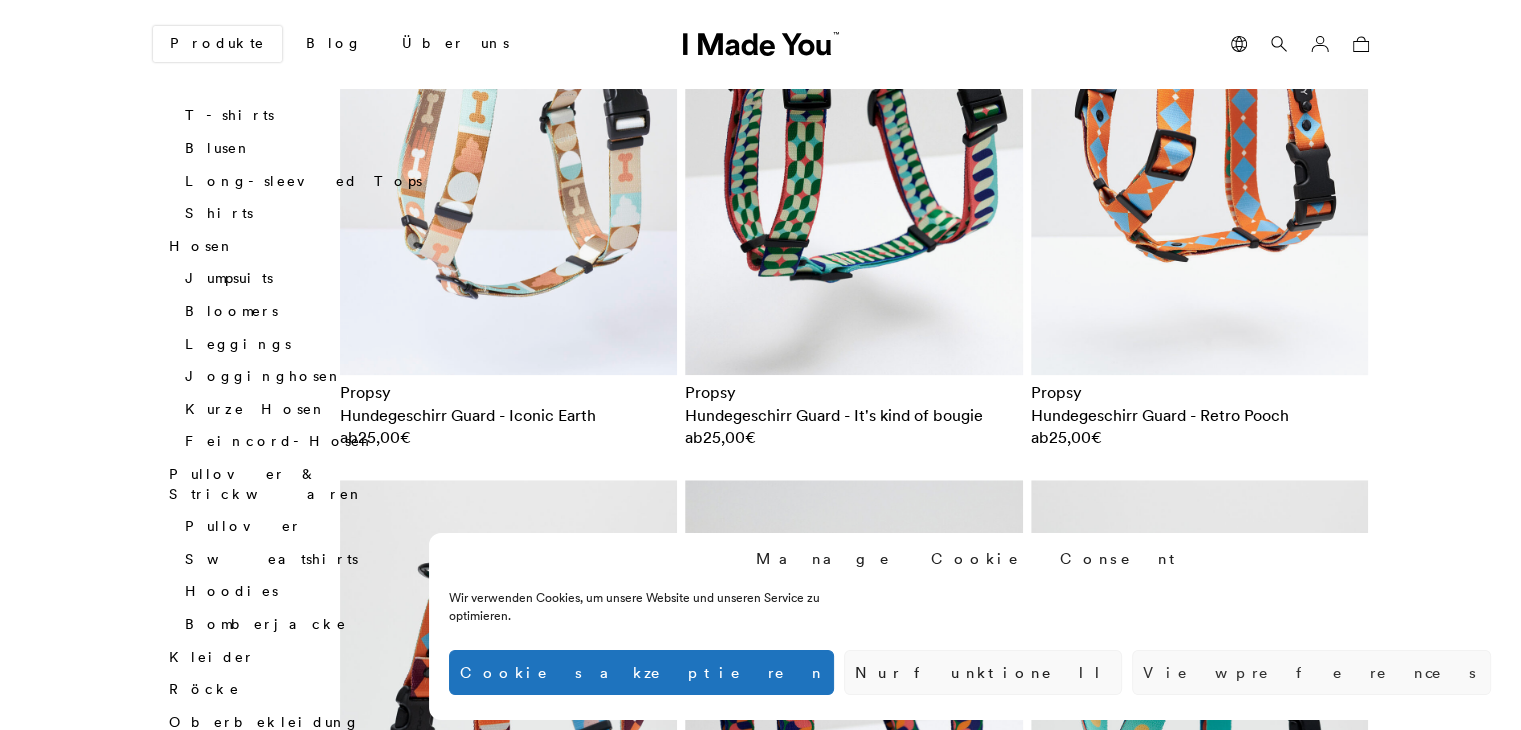 click at bounding box center [509, 701] 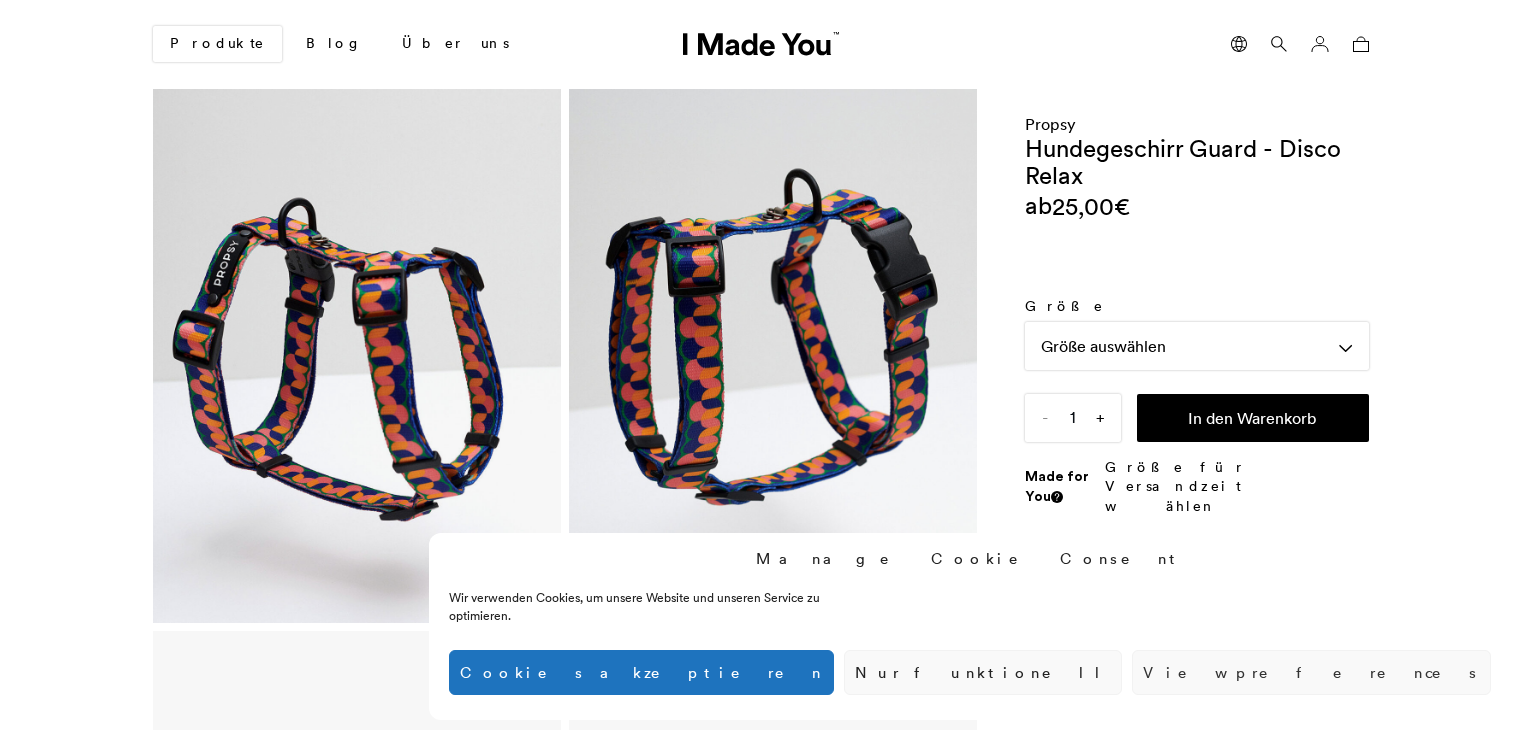 scroll, scrollTop: 0, scrollLeft: 0, axis: both 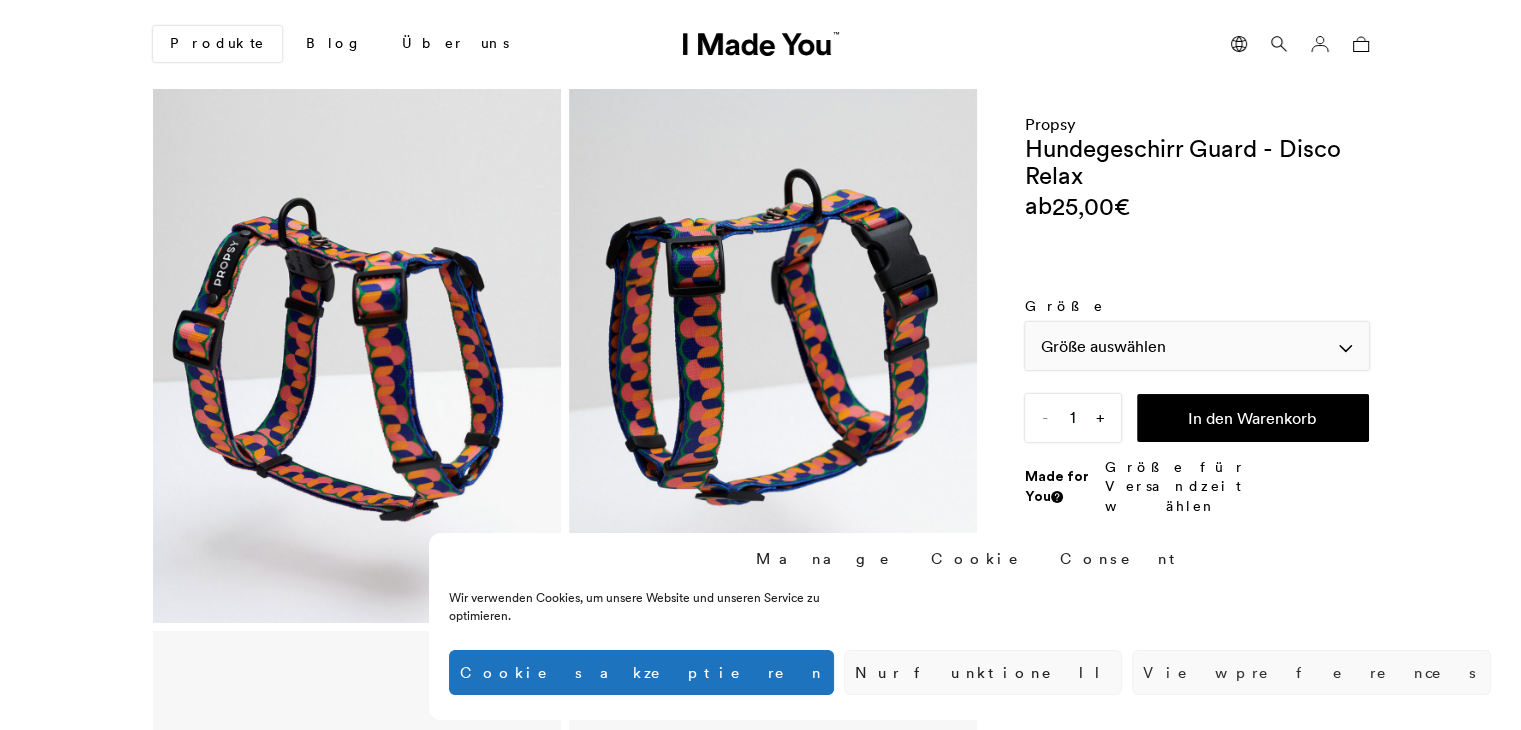 click on "Größe auswählen" 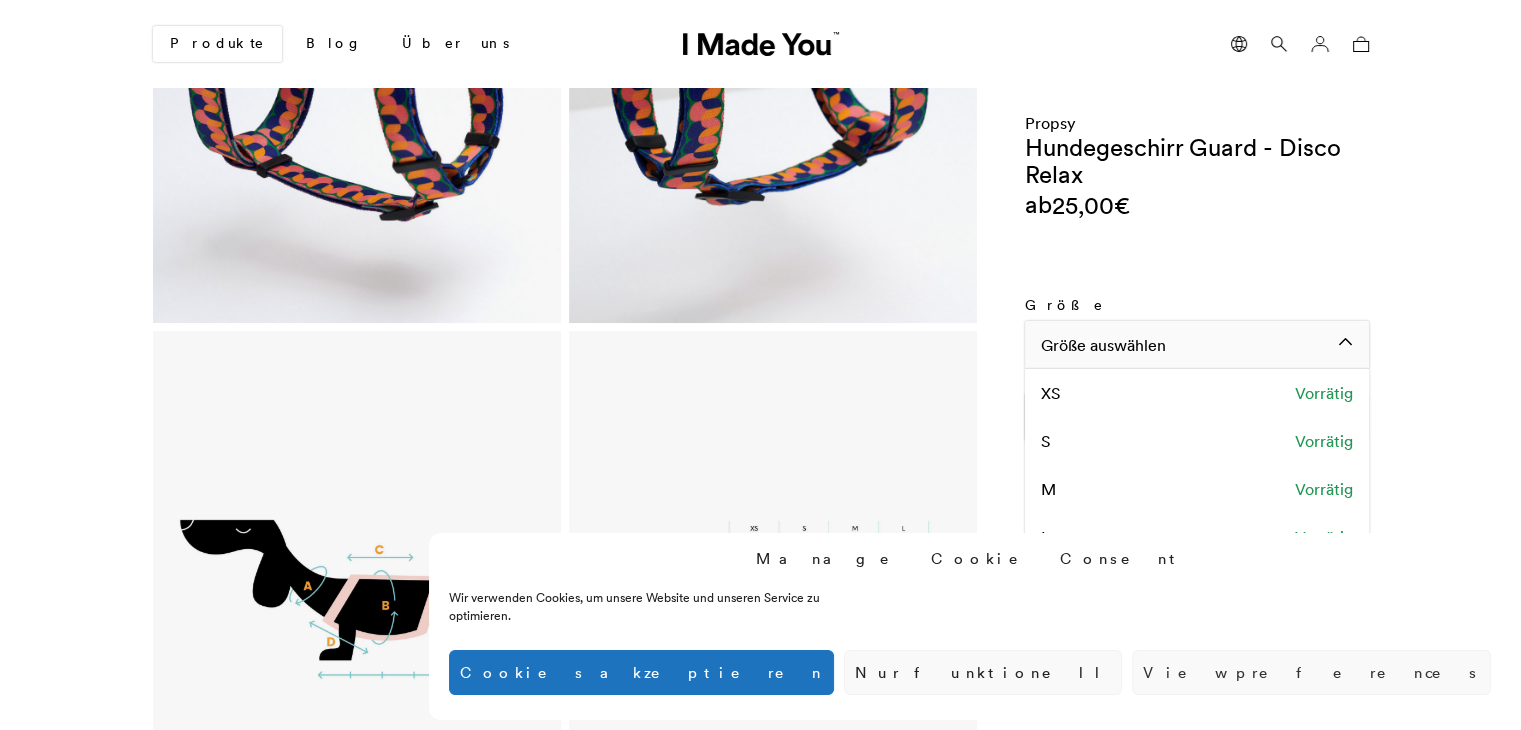 scroll, scrollTop: 600, scrollLeft: 0, axis: vertical 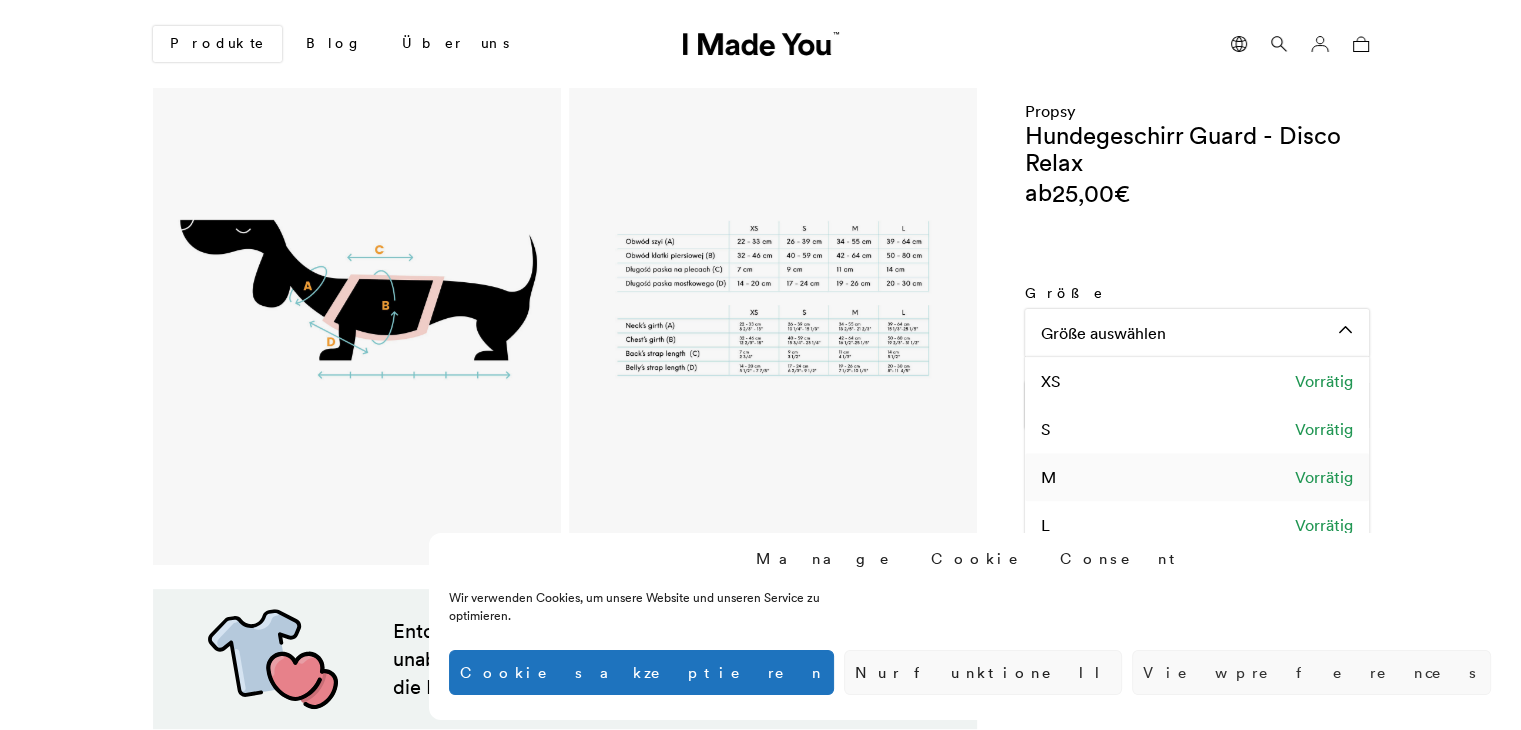click on "M   Vorrätig" 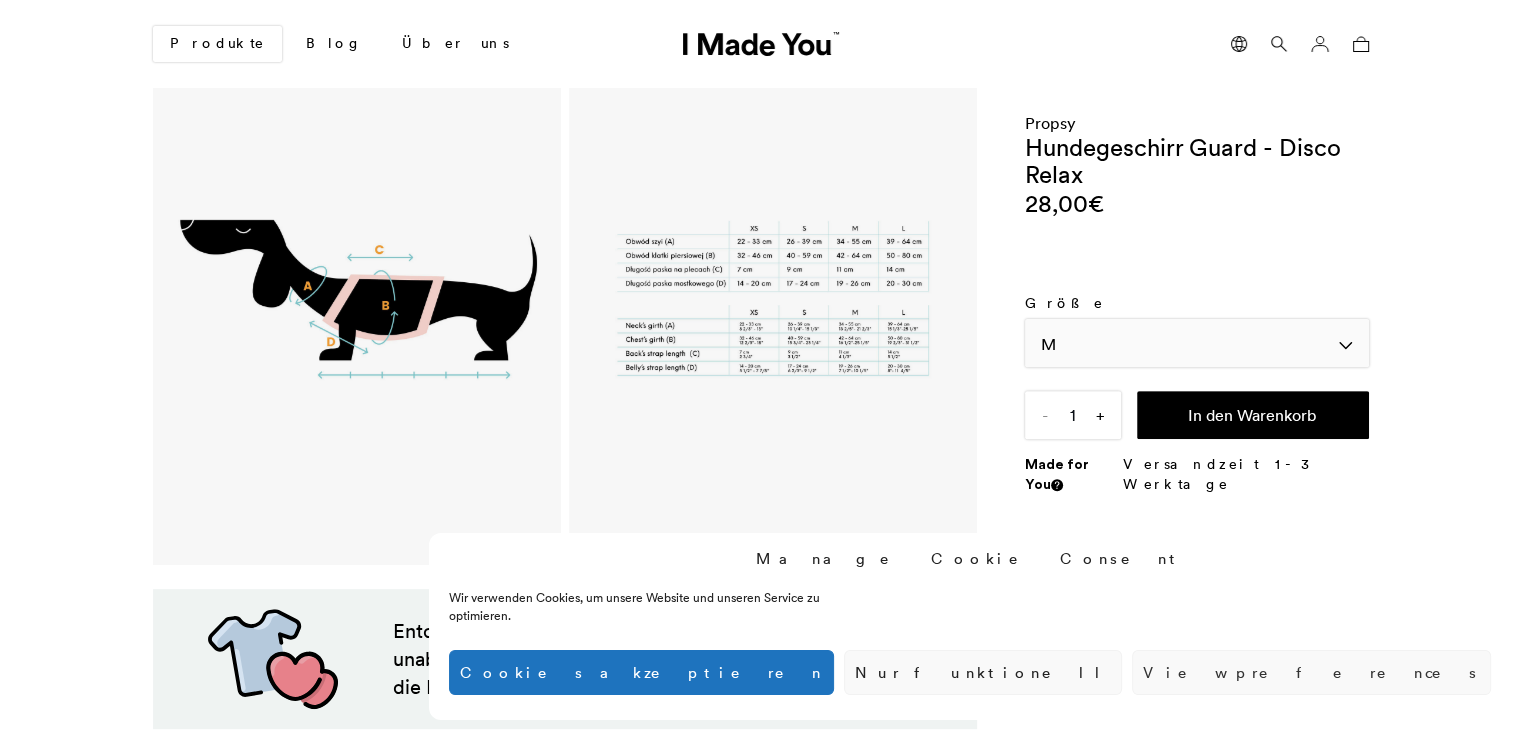 click on "M" 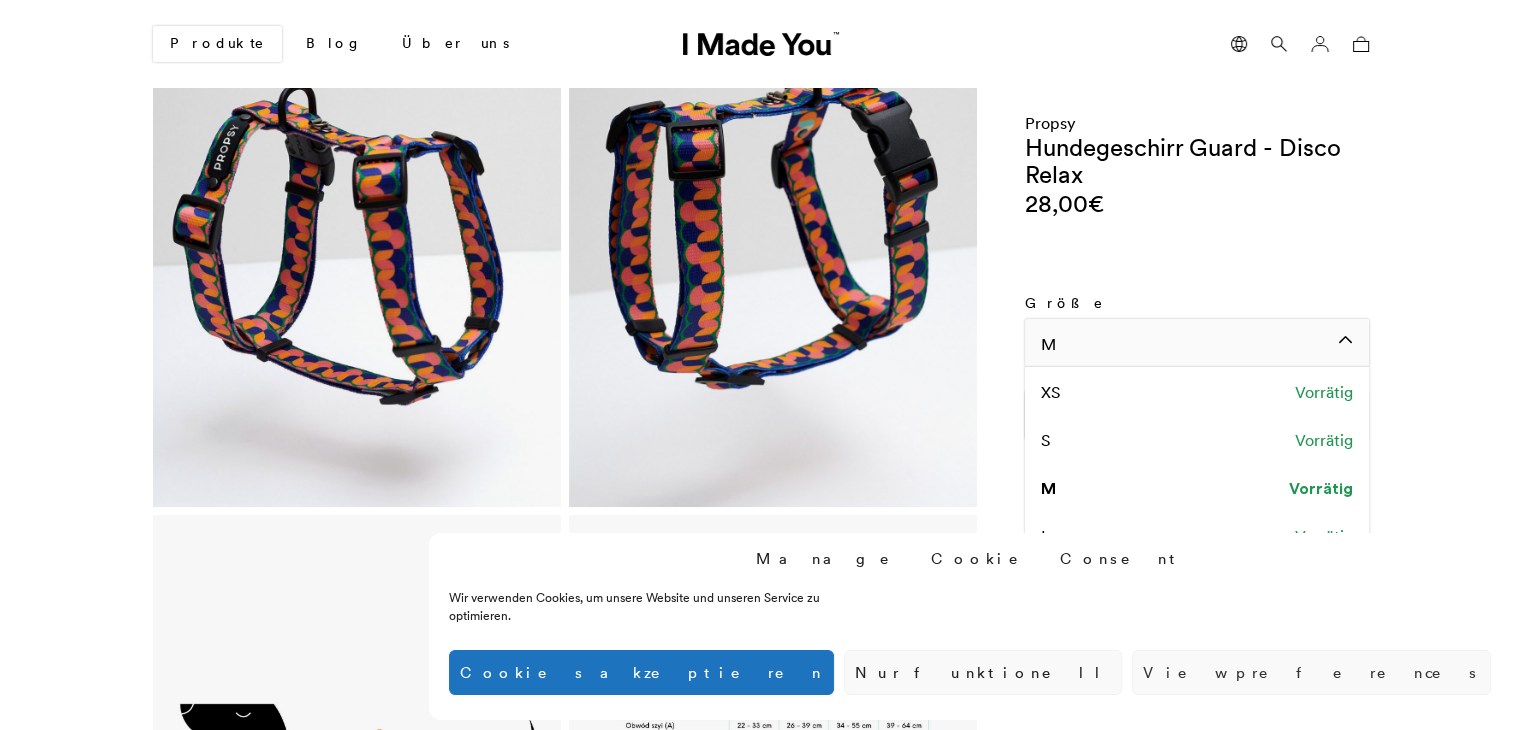 scroll, scrollTop: 0, scrollLeft: 0, axis: both 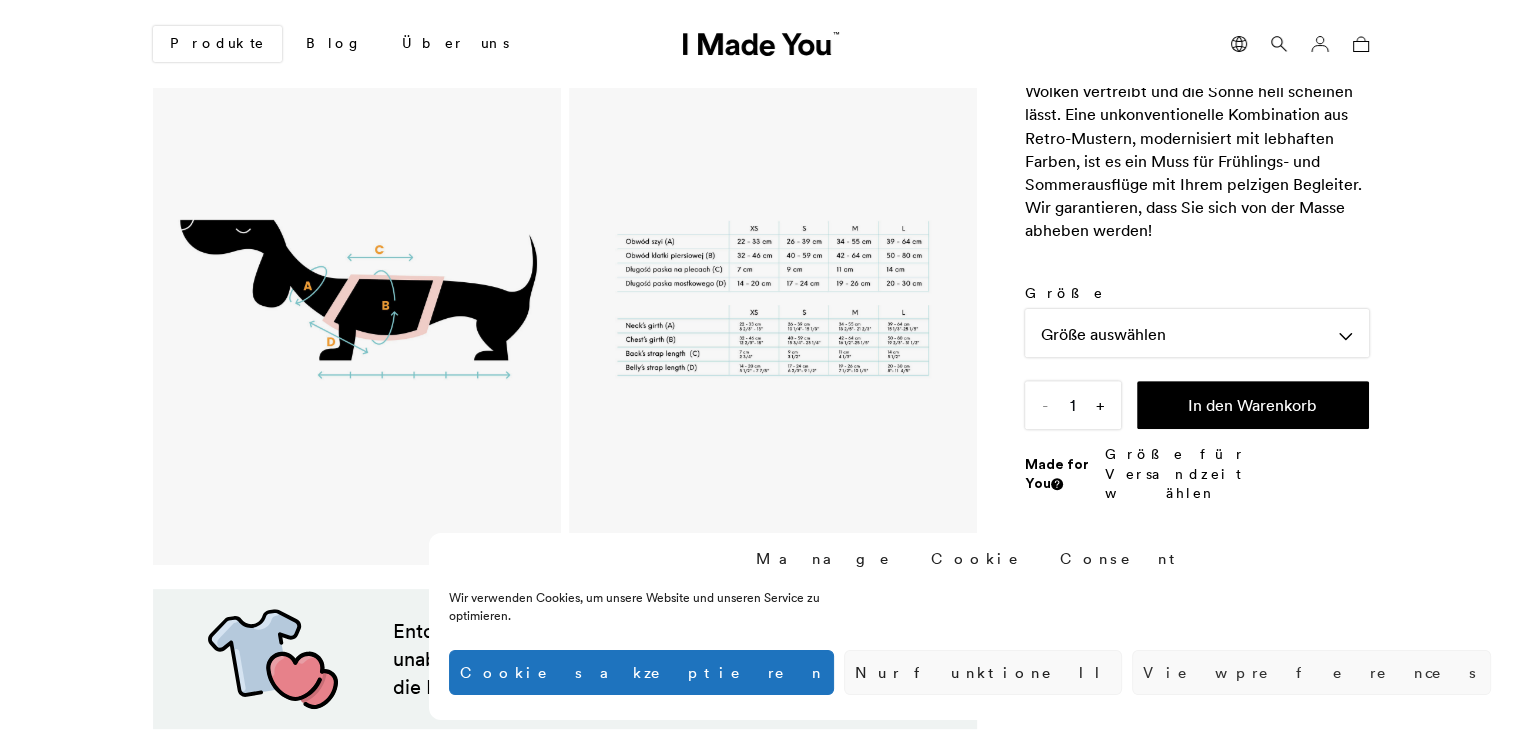 click at bounding box center (772, 298) 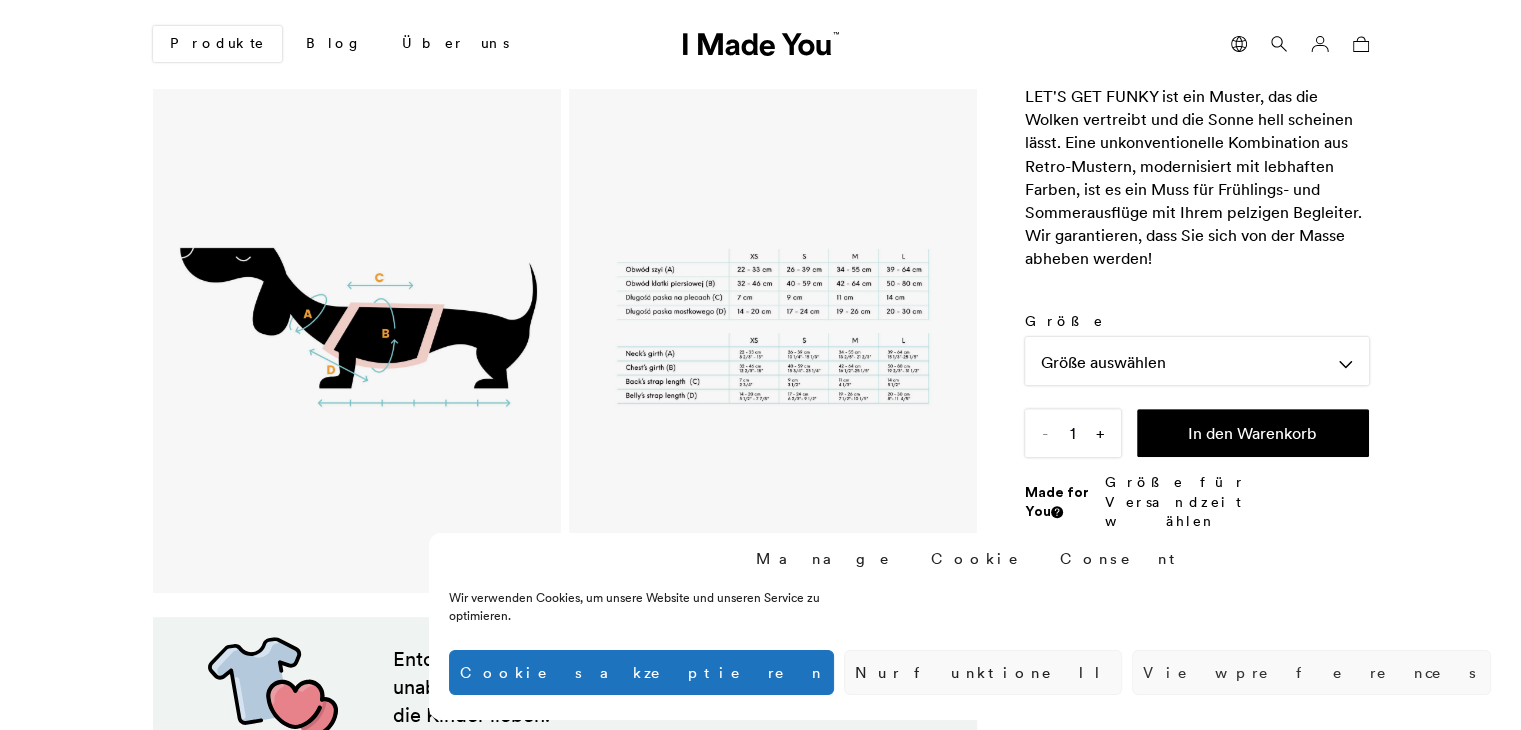 scroll, scrollTop: 600, scrollLeft: 0, axis: vertical 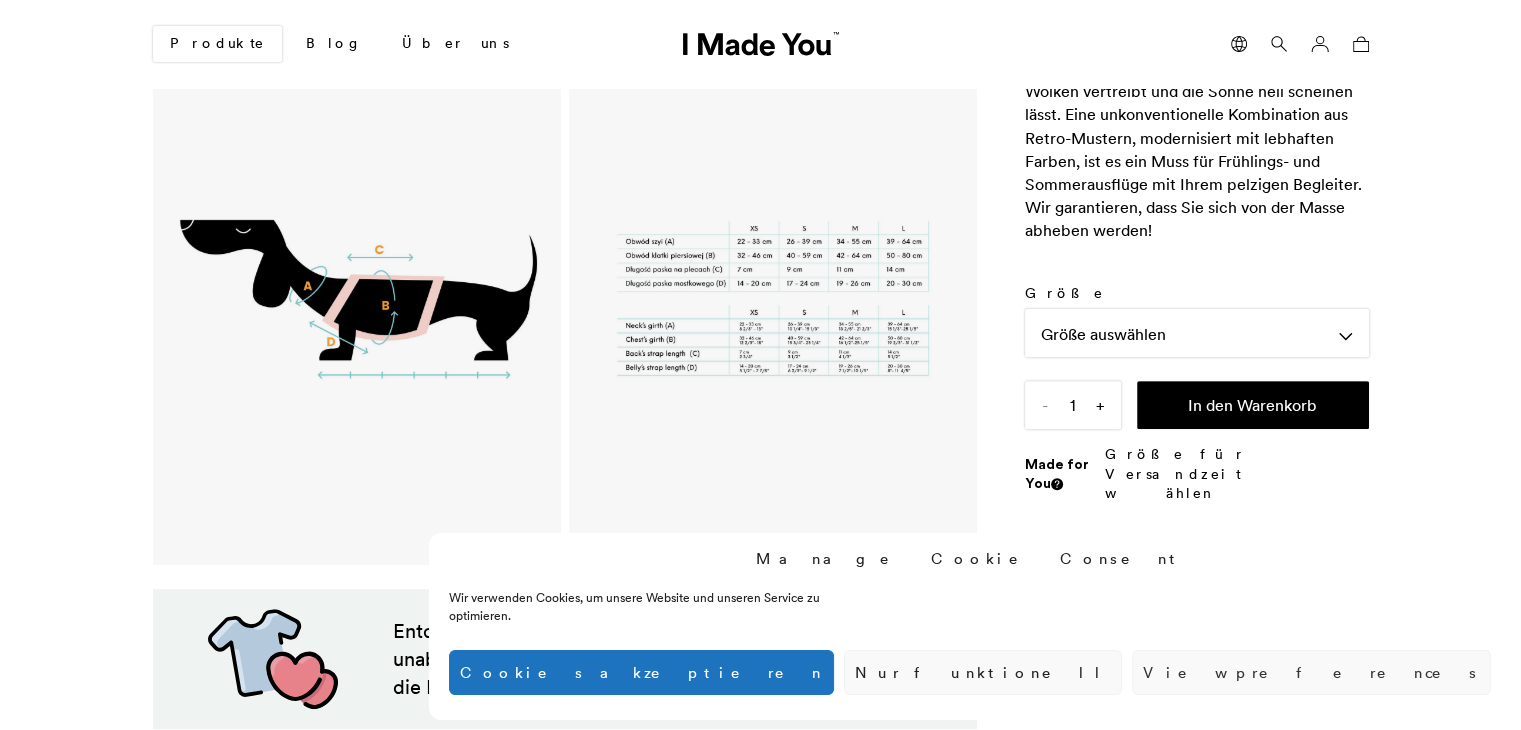 click at bounding box center (772, 298) 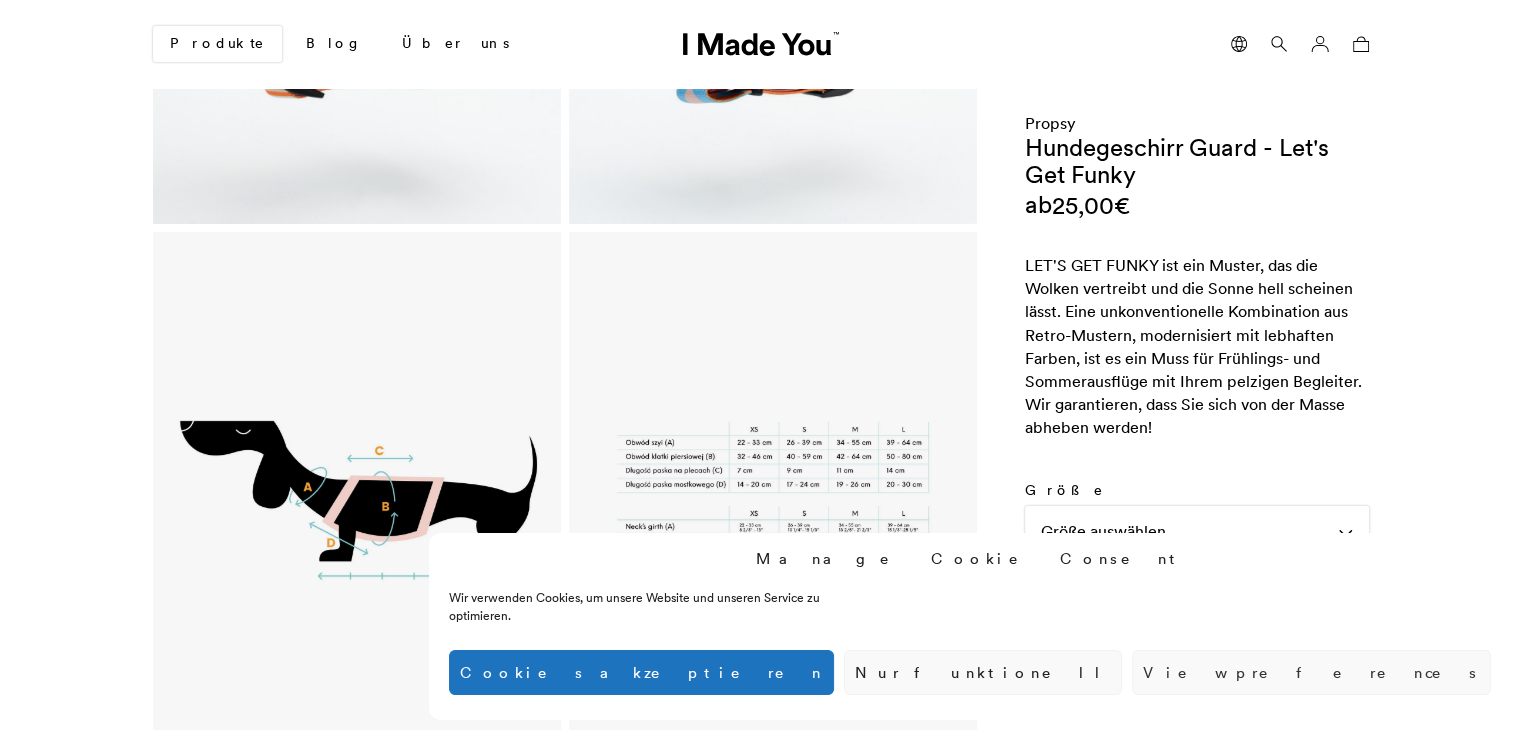 scroll, scrollTop: 400, scrollLeft: 0, axis: vertical 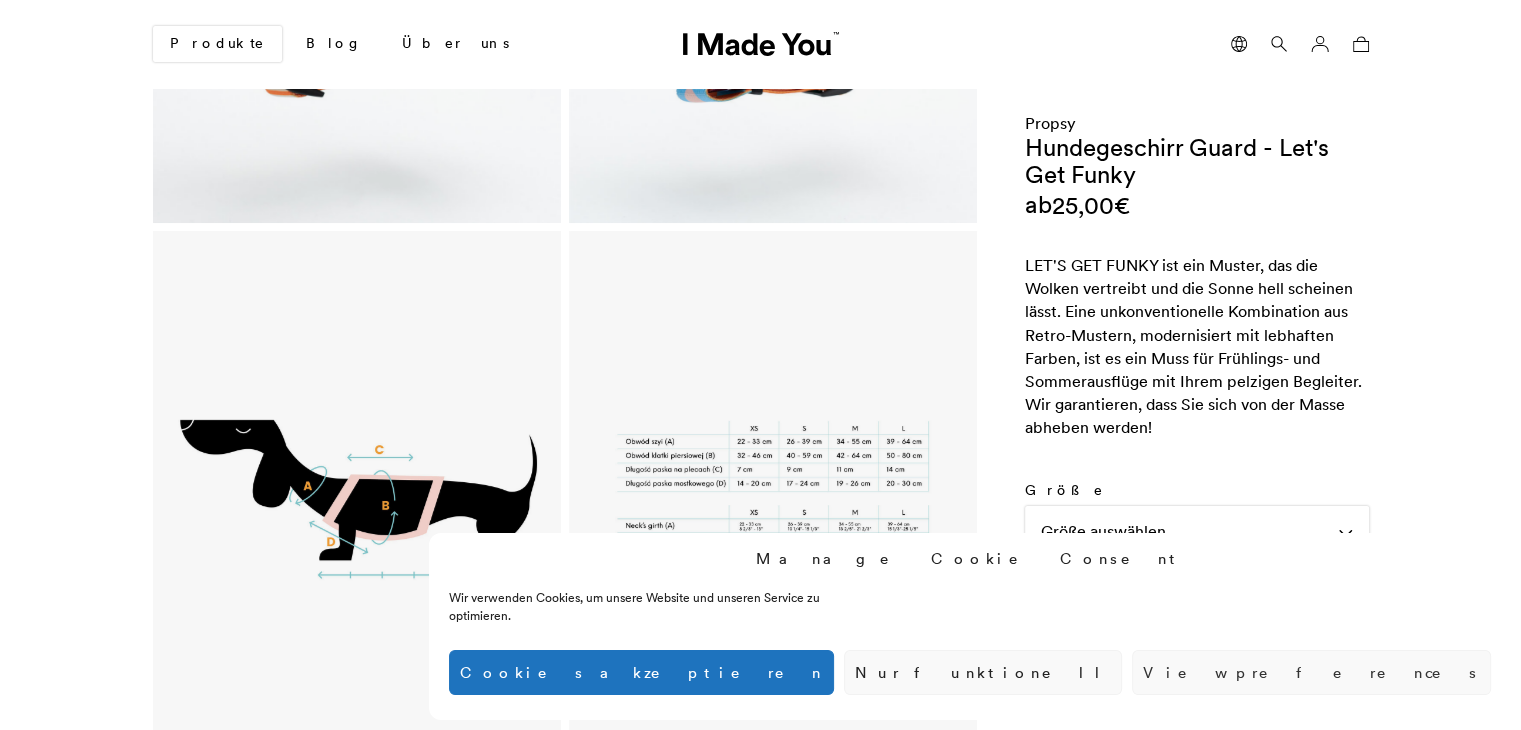 click at bounding box center [356, 498] 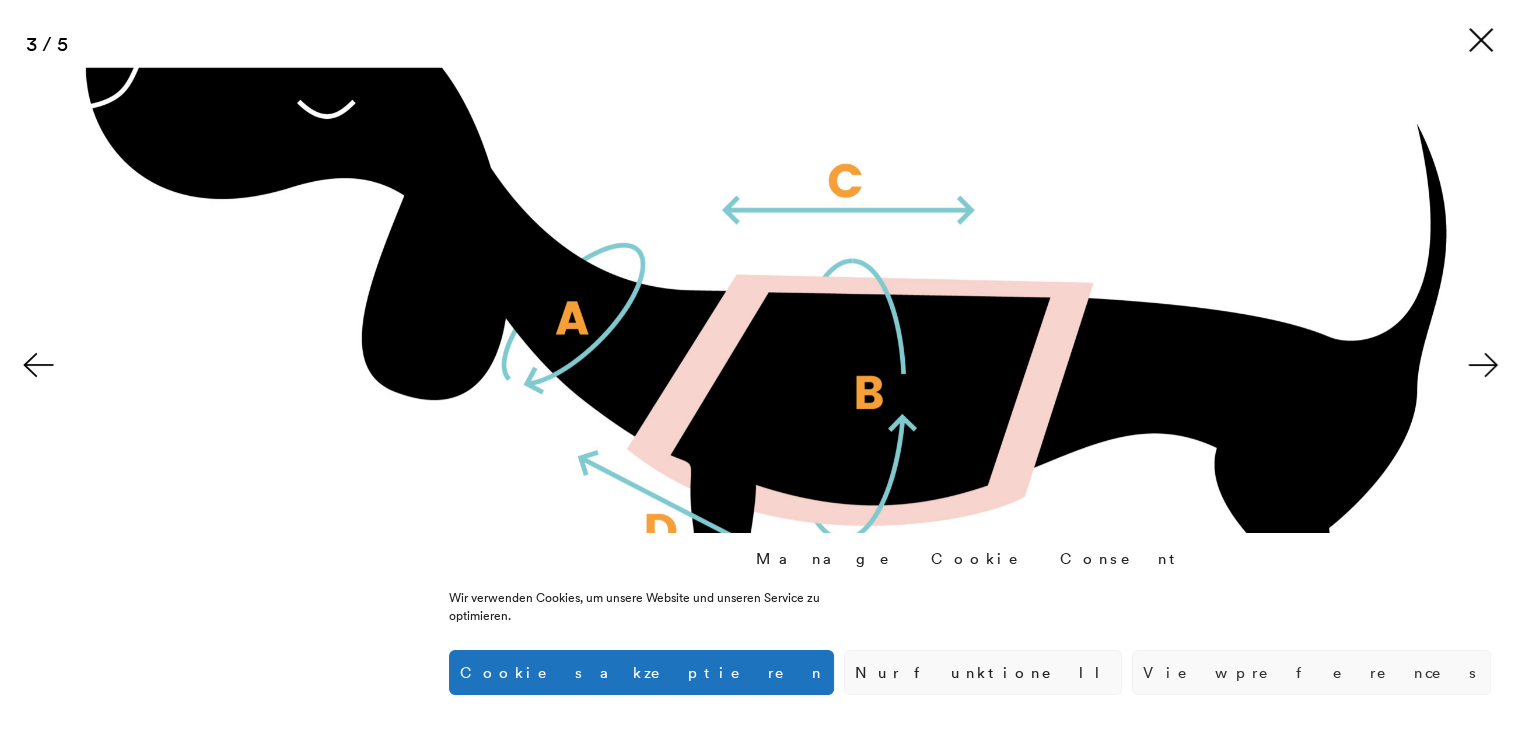 click at bounding box center (1481, 40) 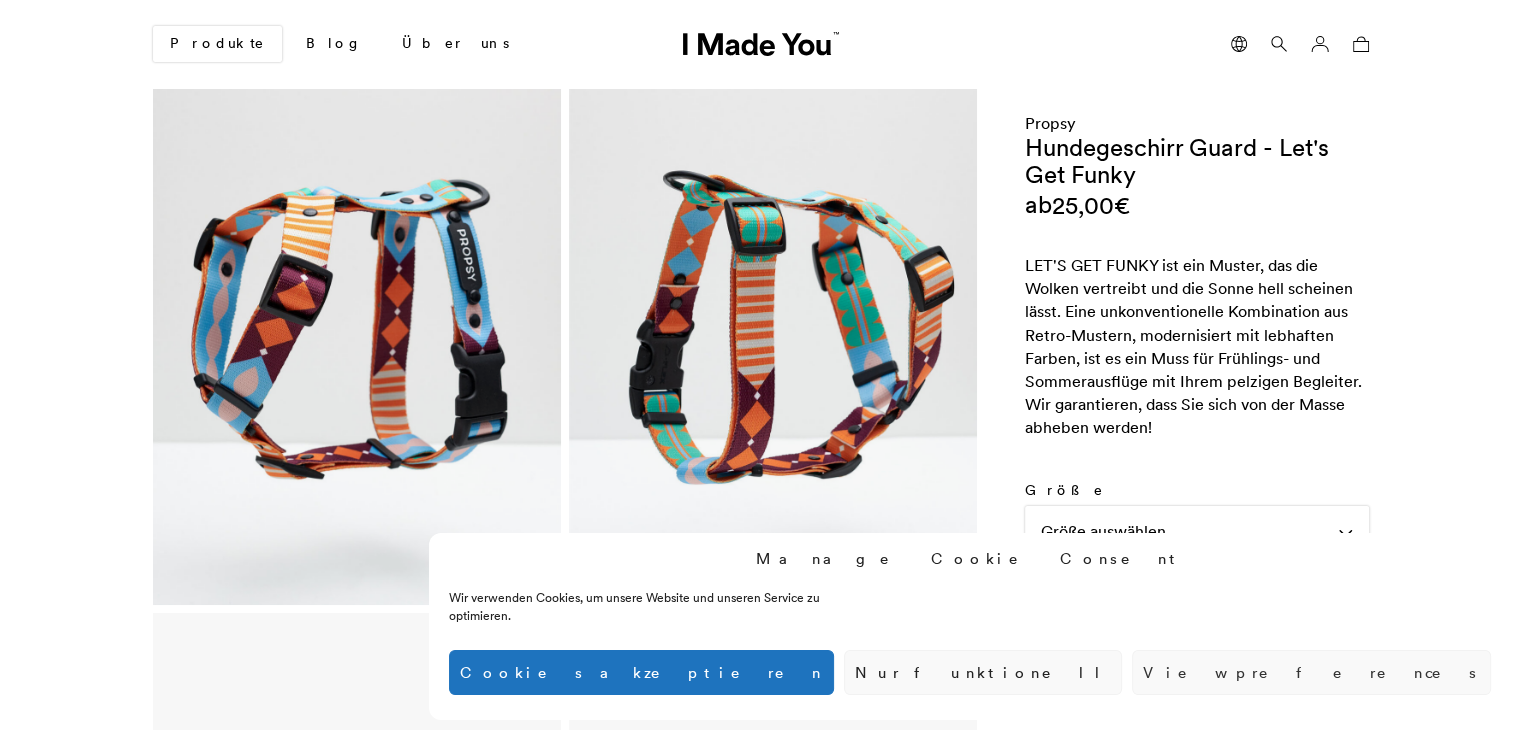 scroll, scrollTop: 0, scrollLeft: 0, axis: both 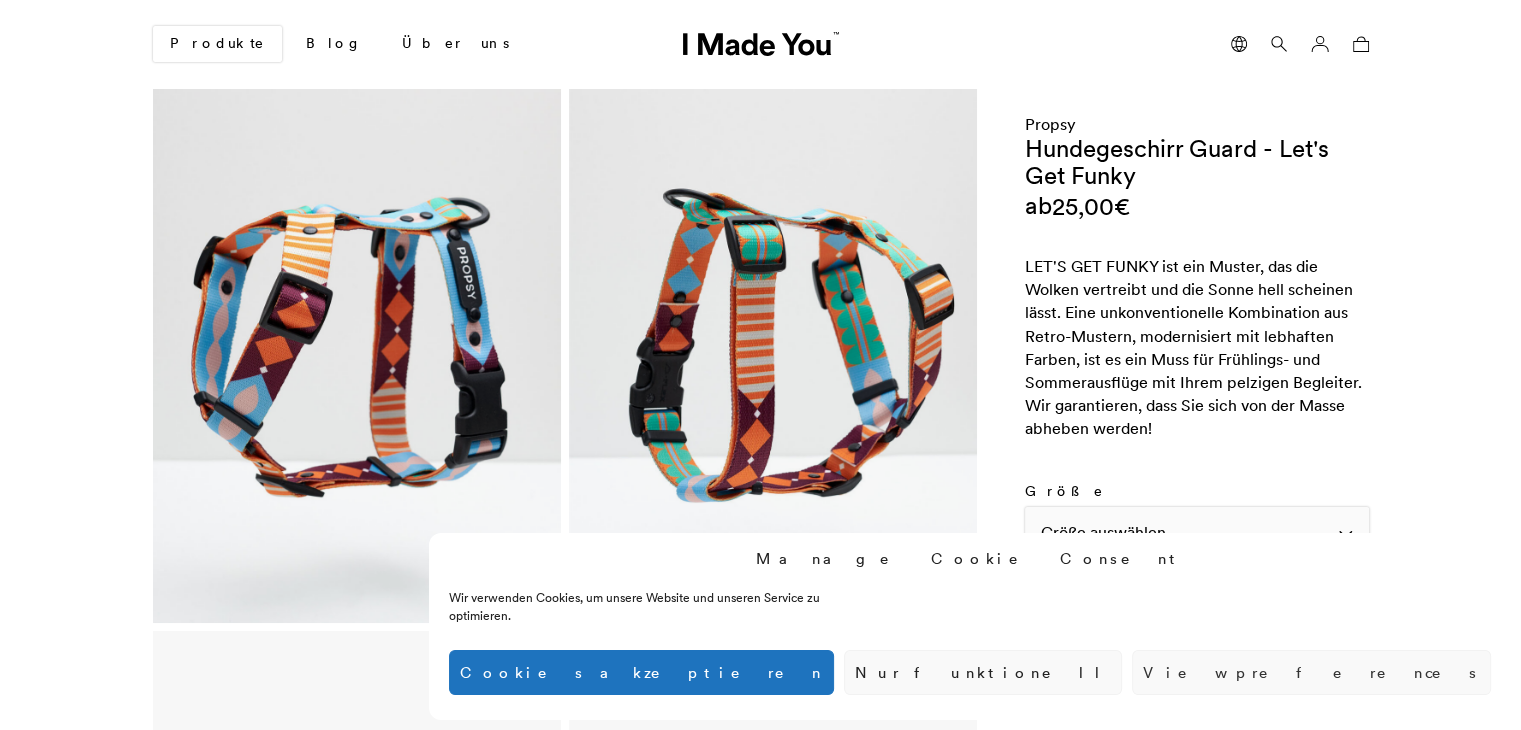 click on "Größe auswählen" 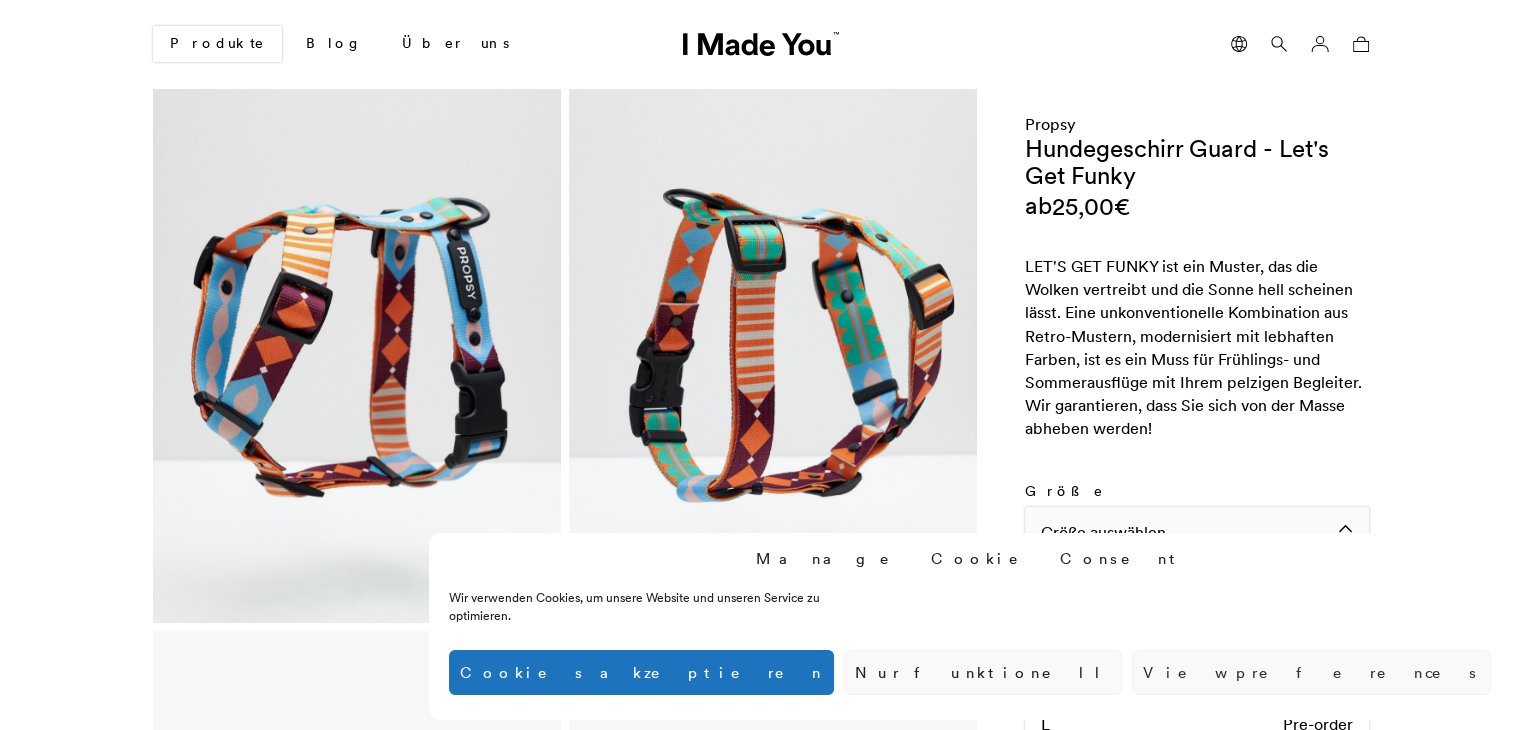 click on "Größe auswählen" 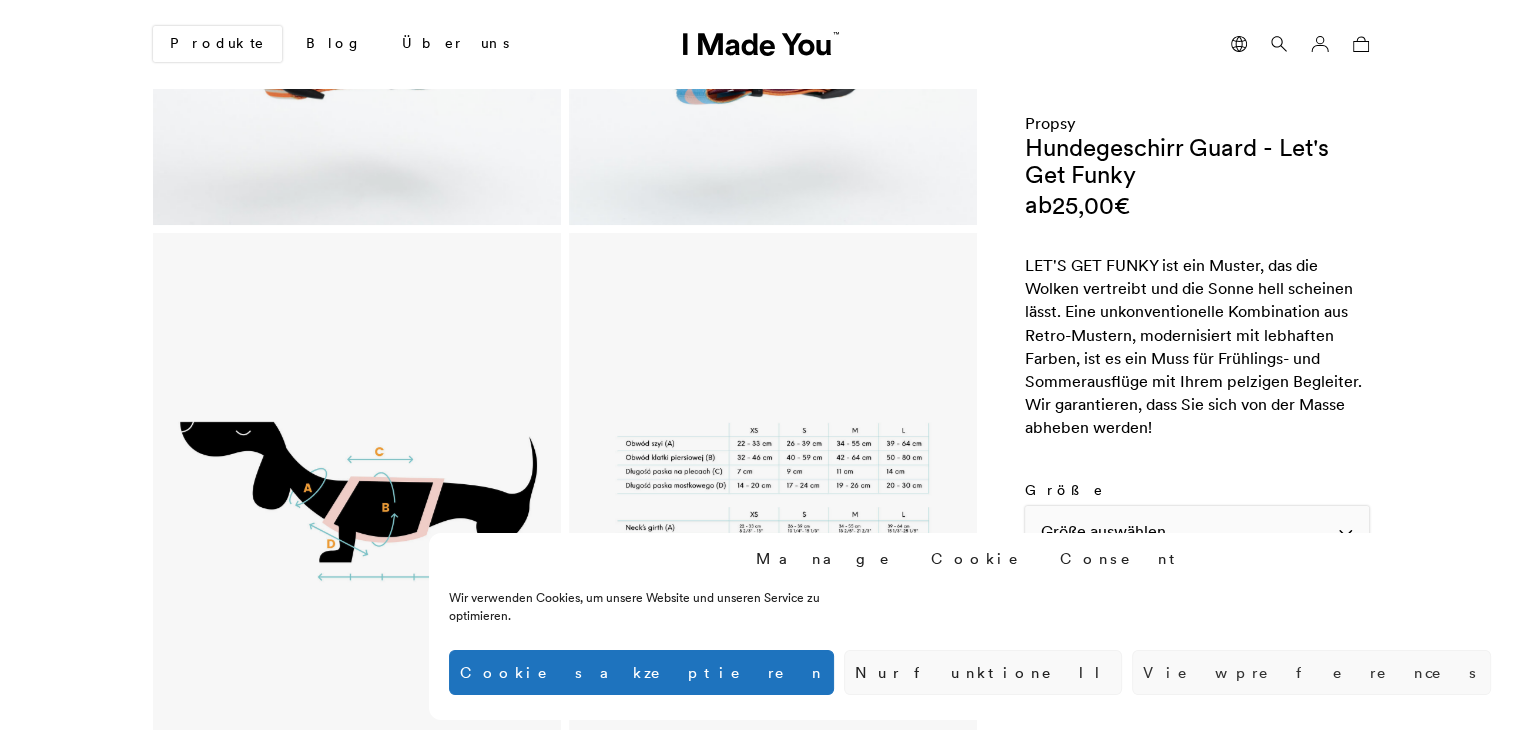 scroll, scrollTop: 400, scrollLeft: 0, axis: vertical 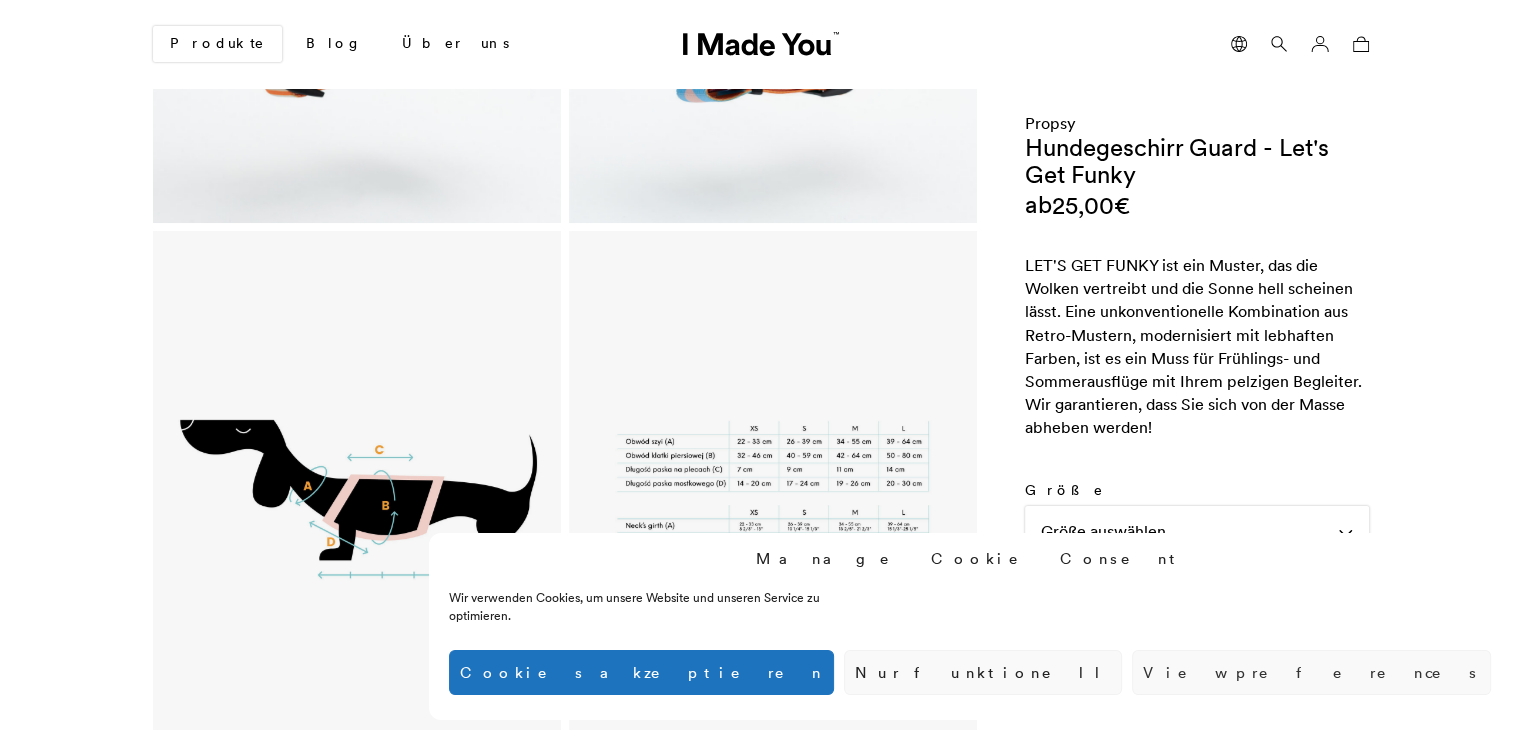 drag, startPoint x: 1166, startPoint y: 668, endPoint x: 1192, endPoint y: 630, distance: 46.043457 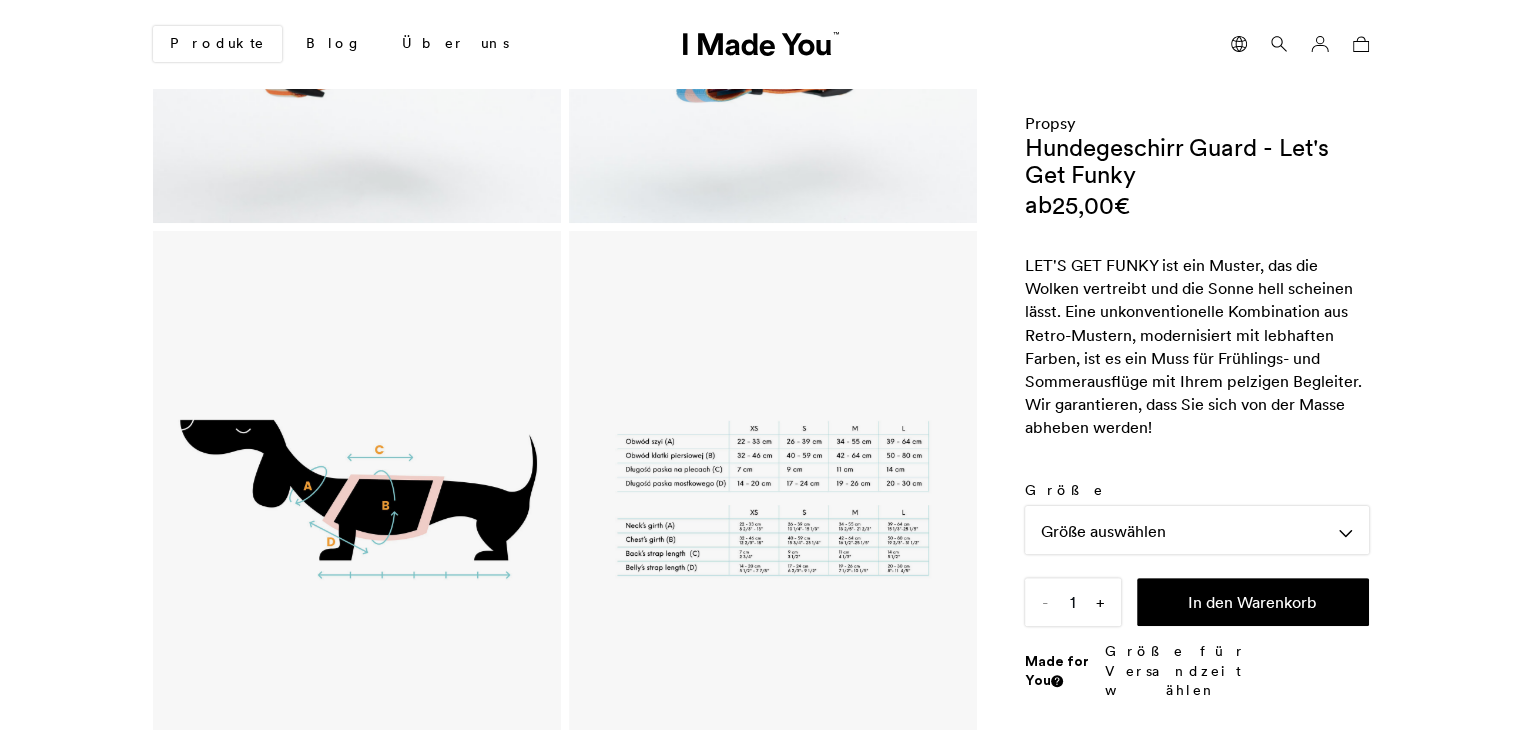 scroll, scrollTop: 0, scrollLeft: 0, axis: both 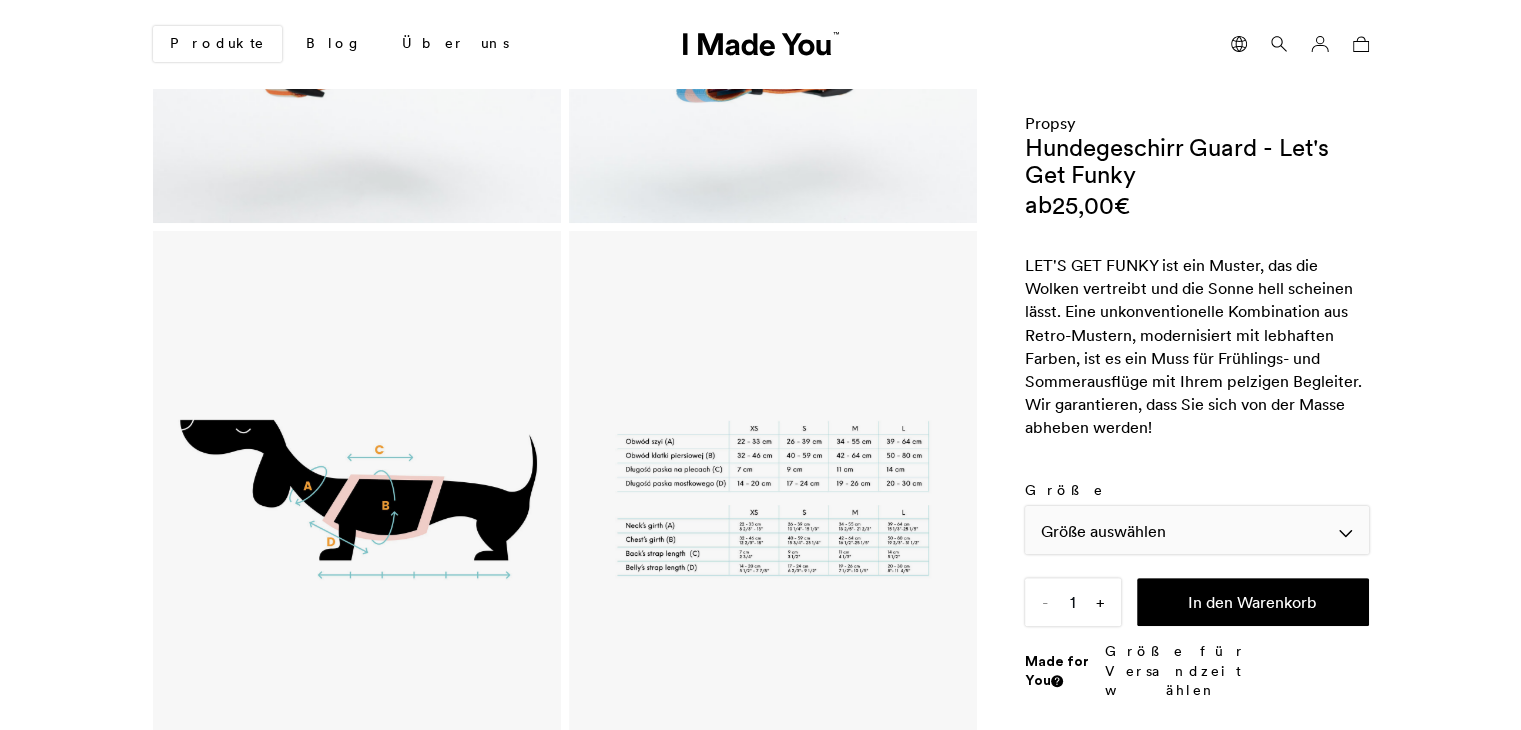 click on "Größe auswählen" 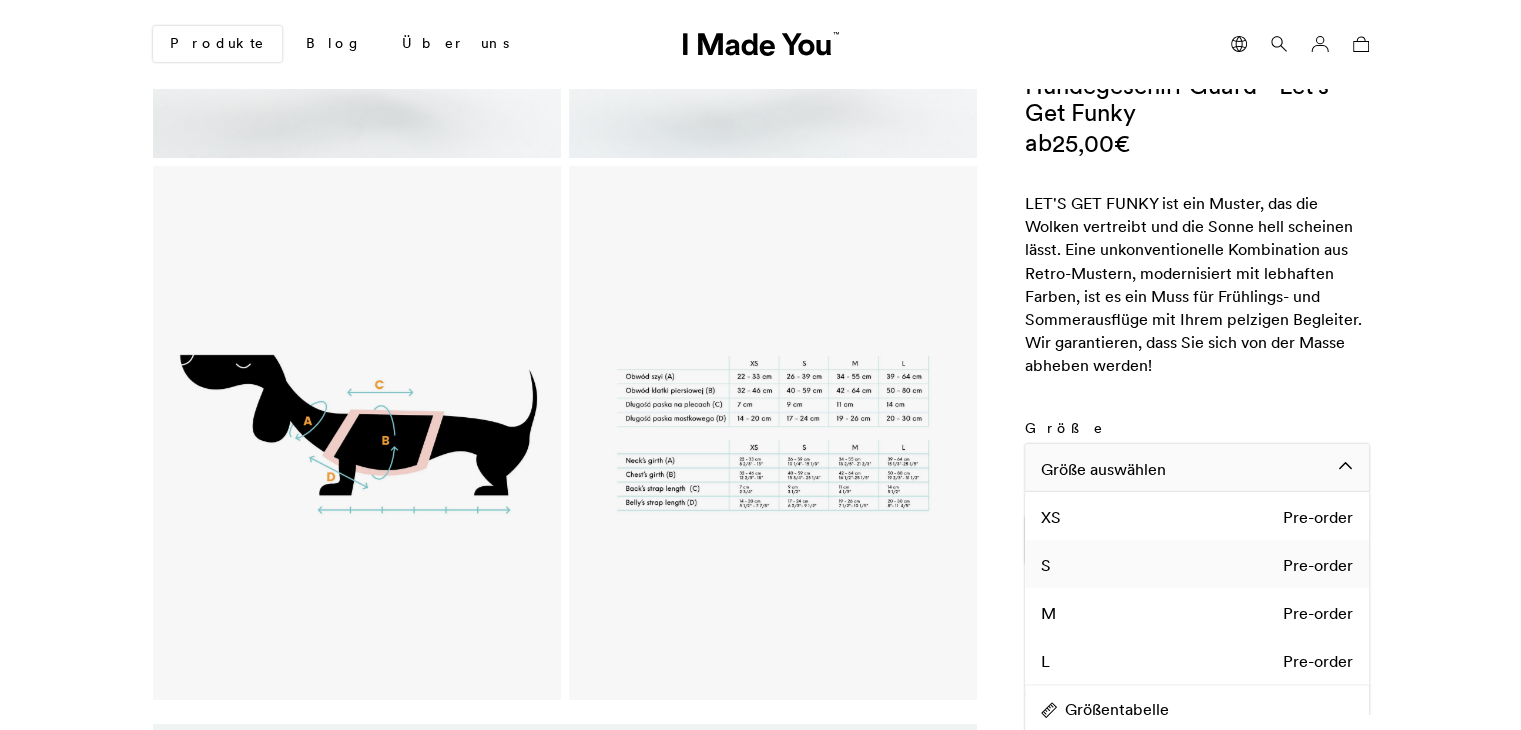 scroll, scrollTop: 500, scrollLeft: 0, axis: vertical 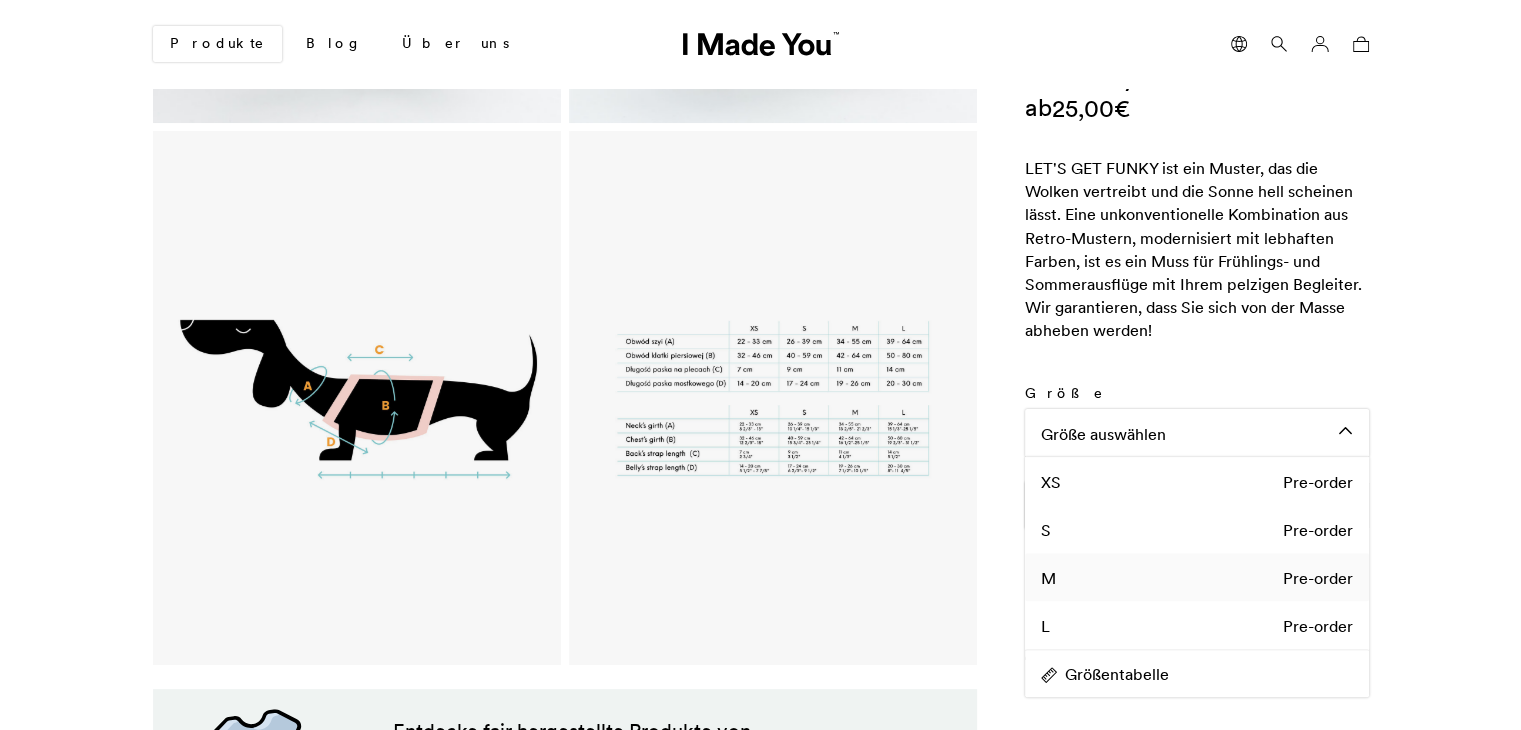 click on "M   Pre-order" 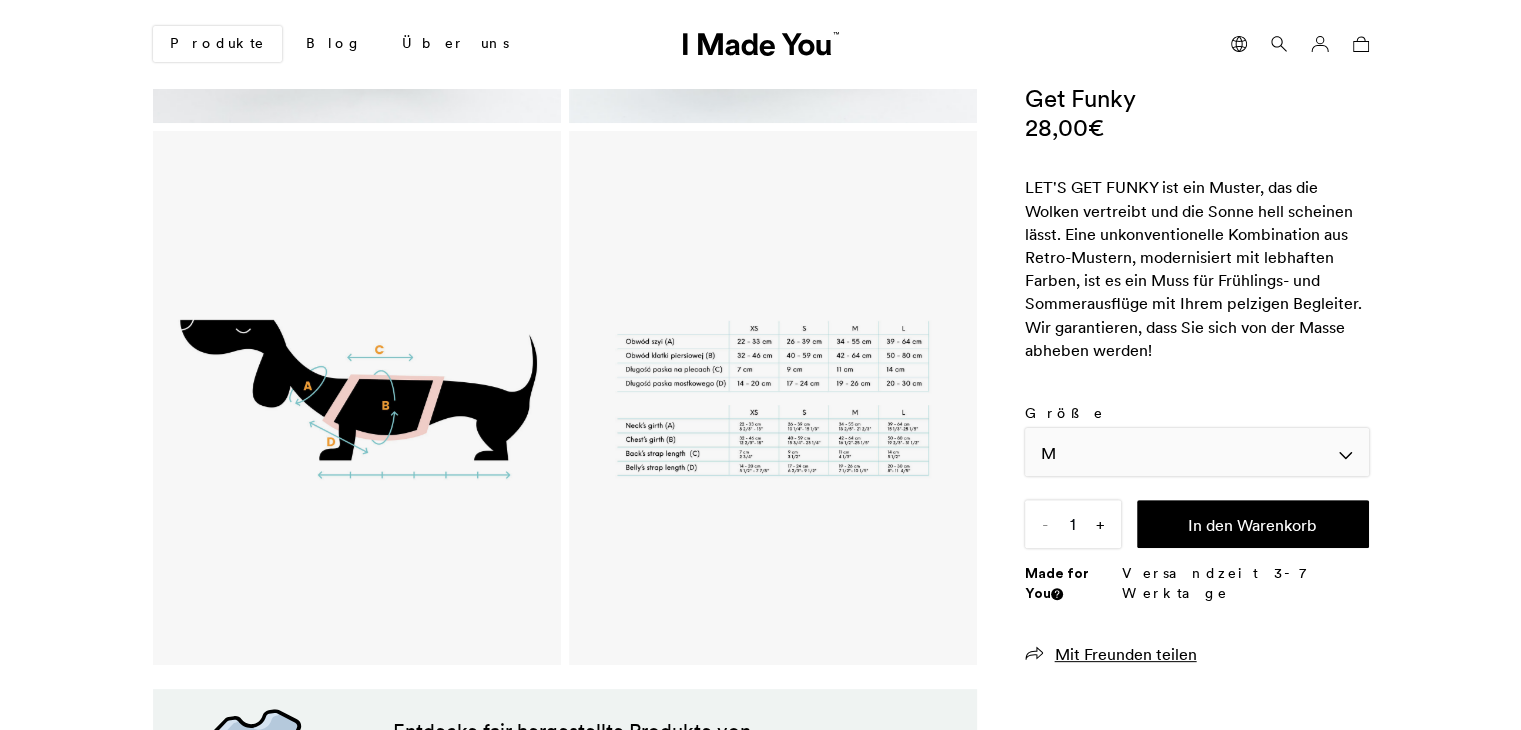 click on "M" 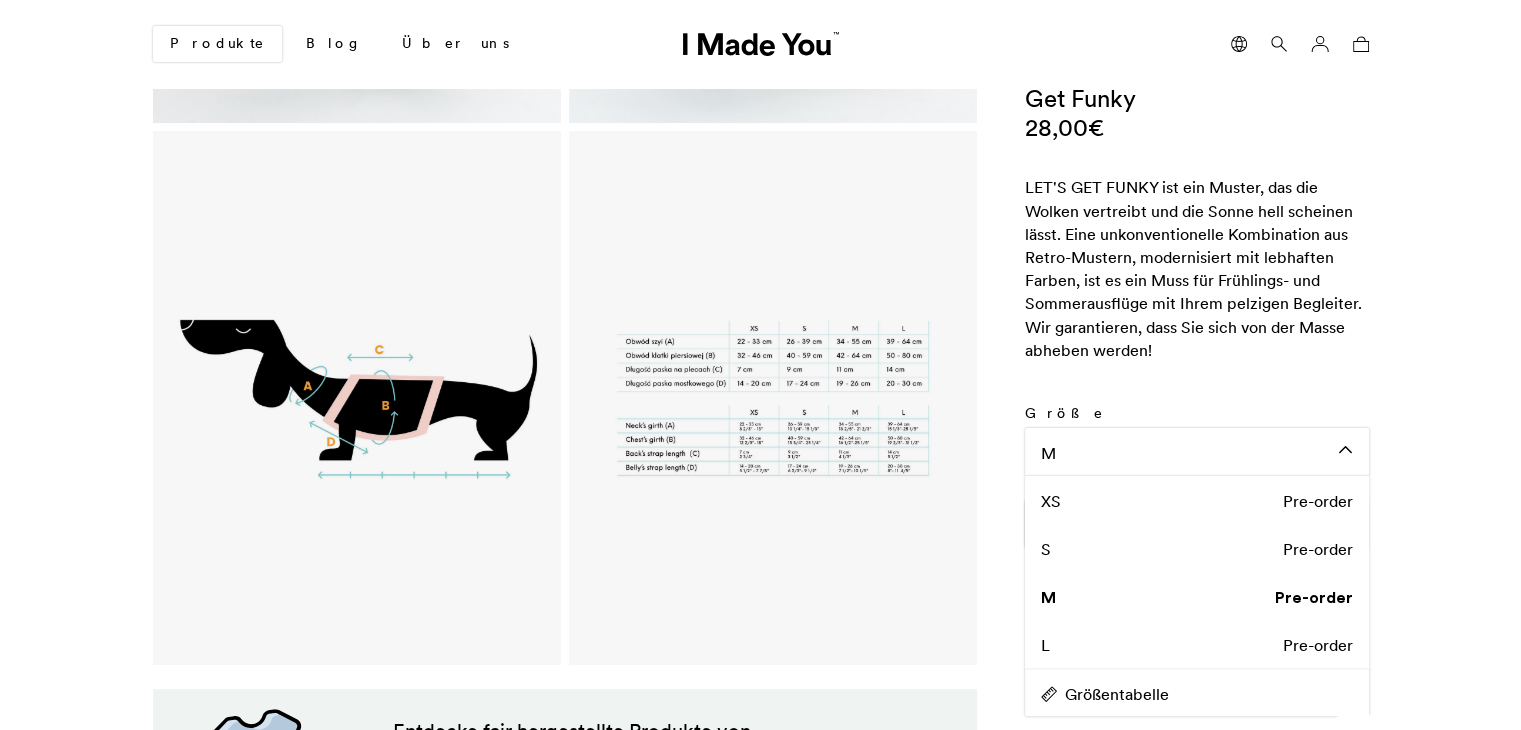 click at bounding box center [760, 1315] 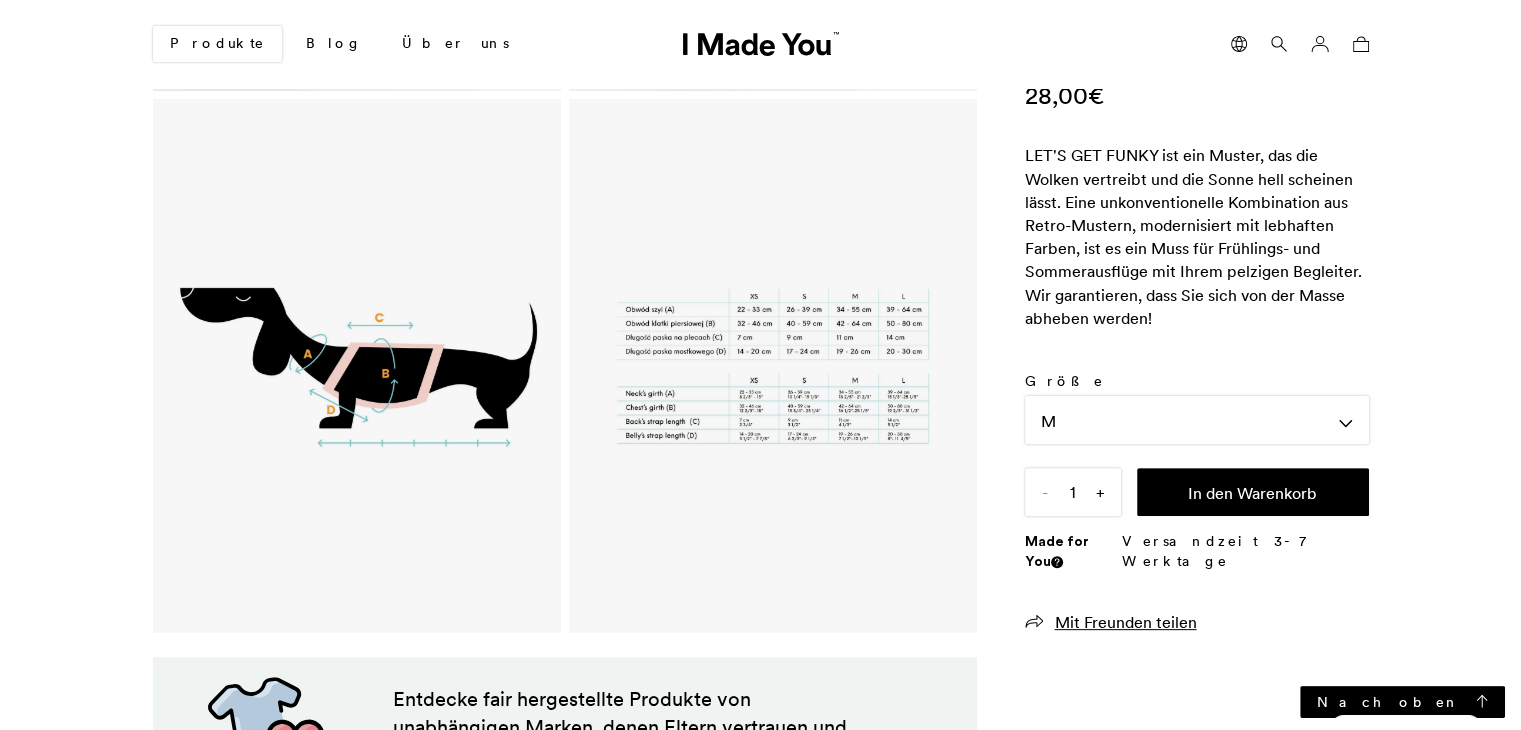 scroll, scrollTop: 529, scrollLeft: 0, axis: vertical 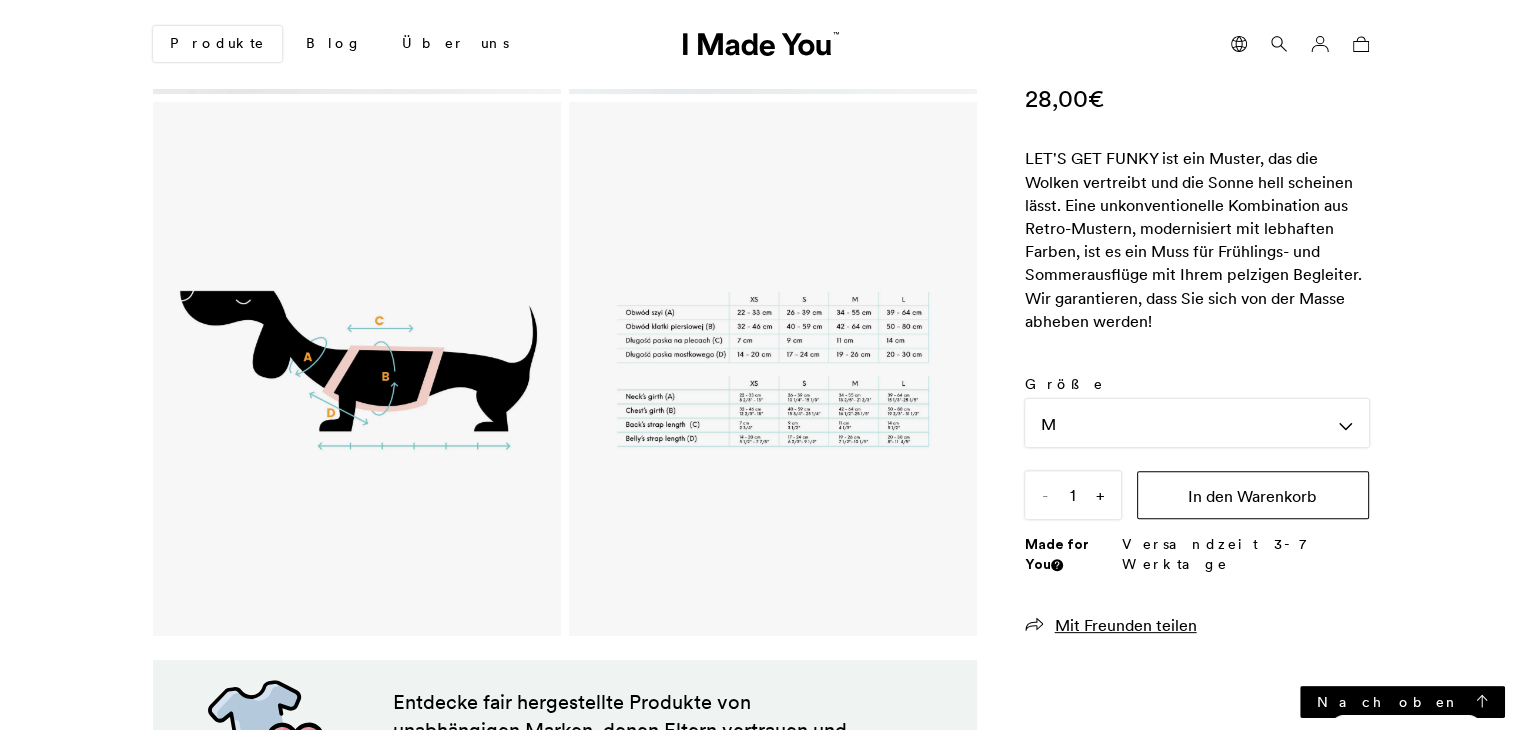 click on "In den Warenkorb" 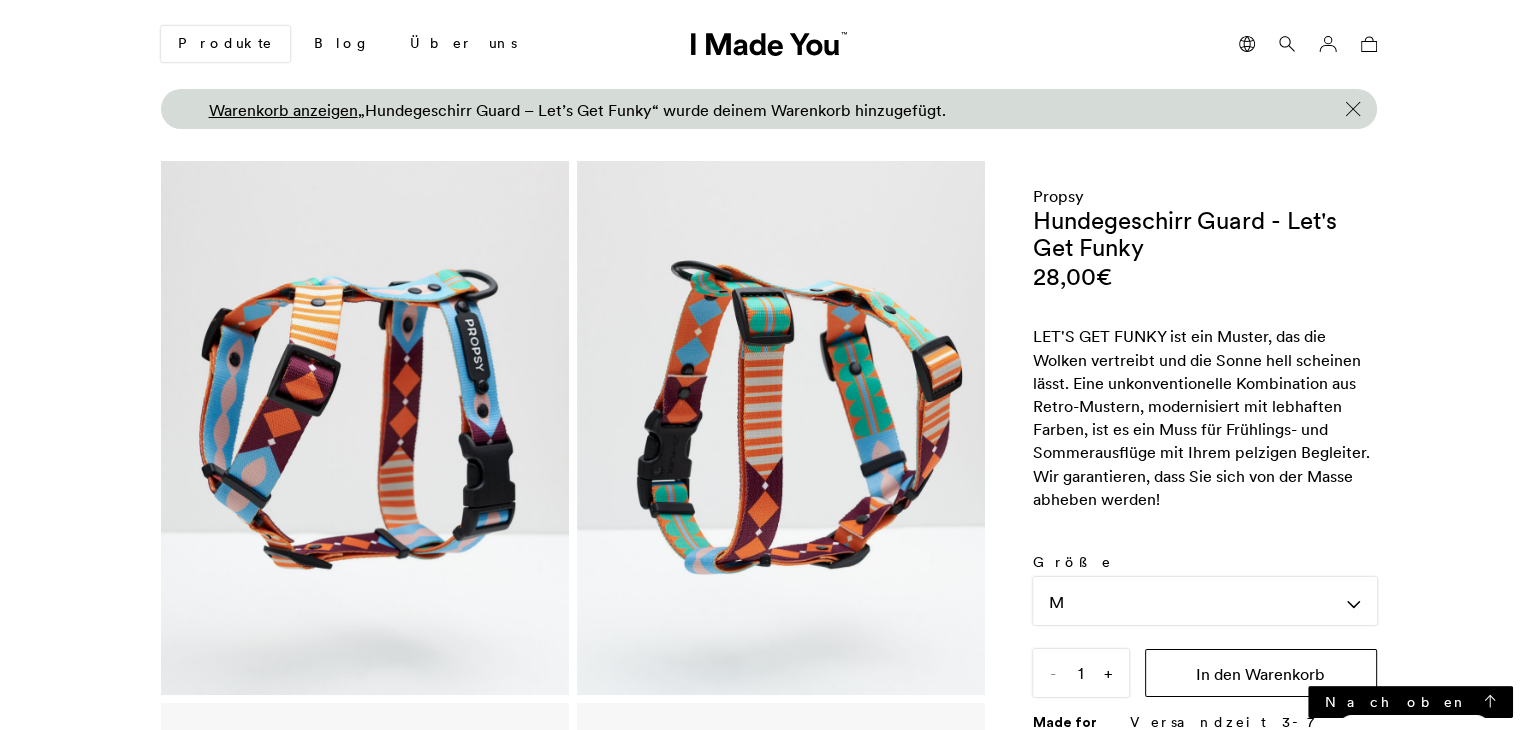 scroll, scrollTop: 0, scrollLeft: 0, axis: both 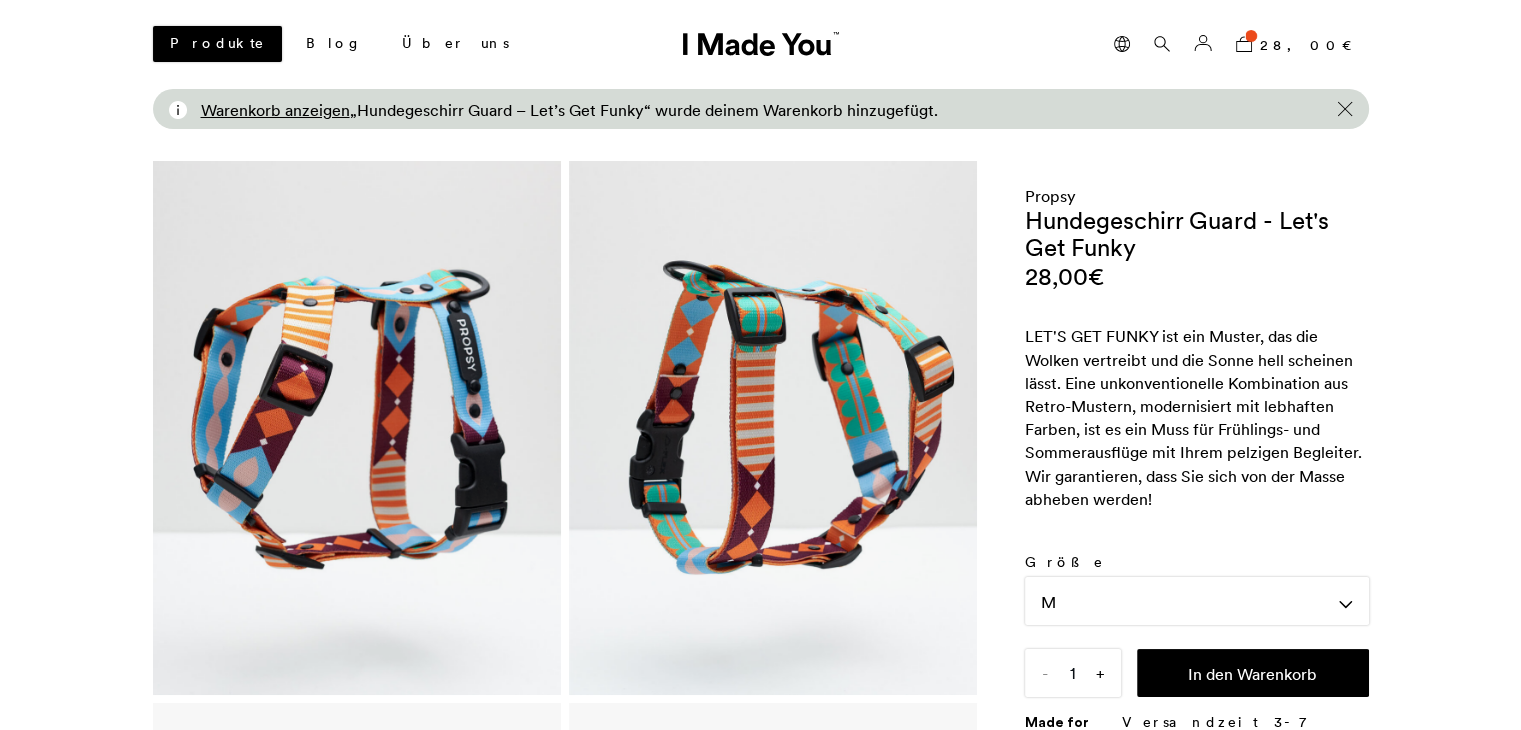 click on "Produkte" at bounding box center [217, 44] 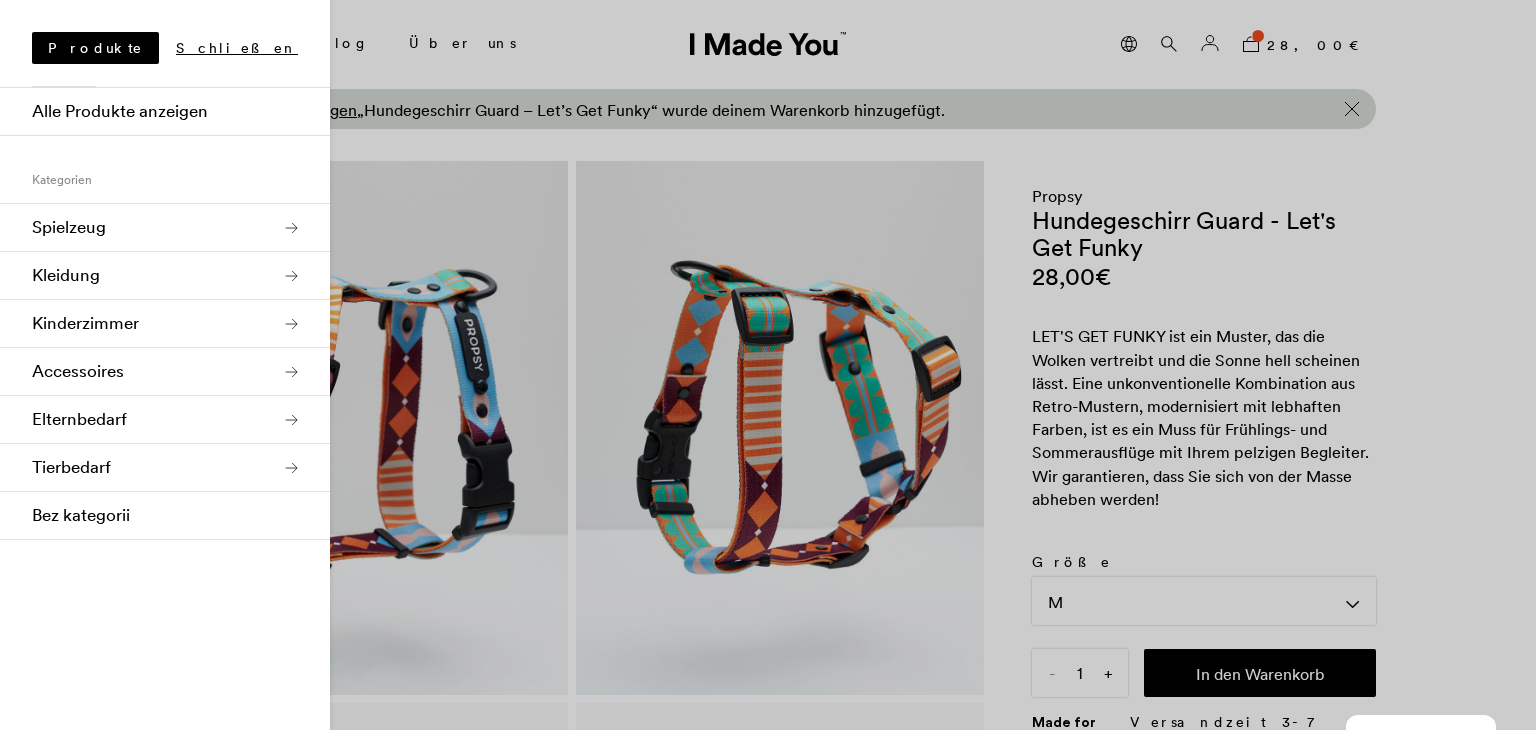 click on "Tierbedarf" at bounding box center [165, 468] 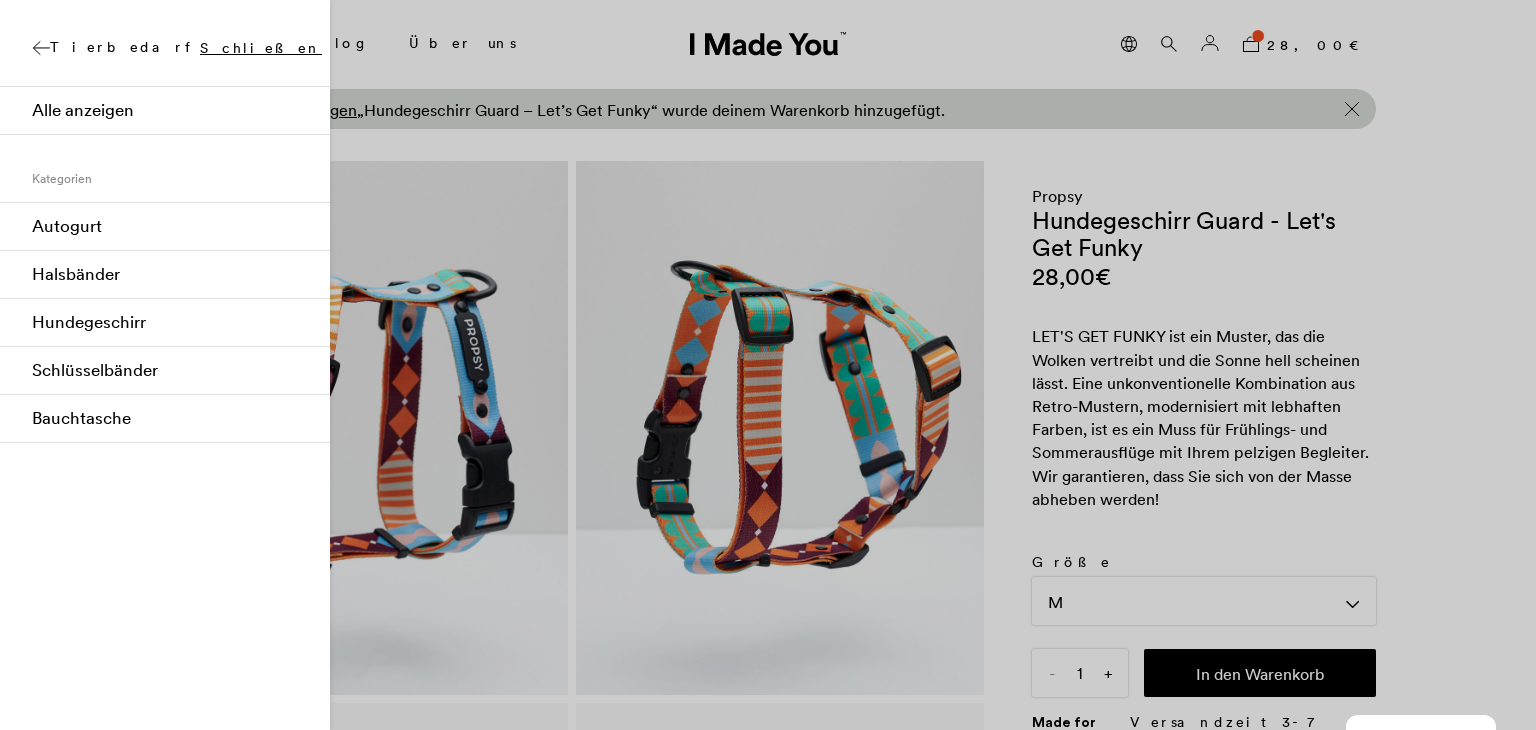 click on "Bauchtasche" at bounding box center [165, 419] 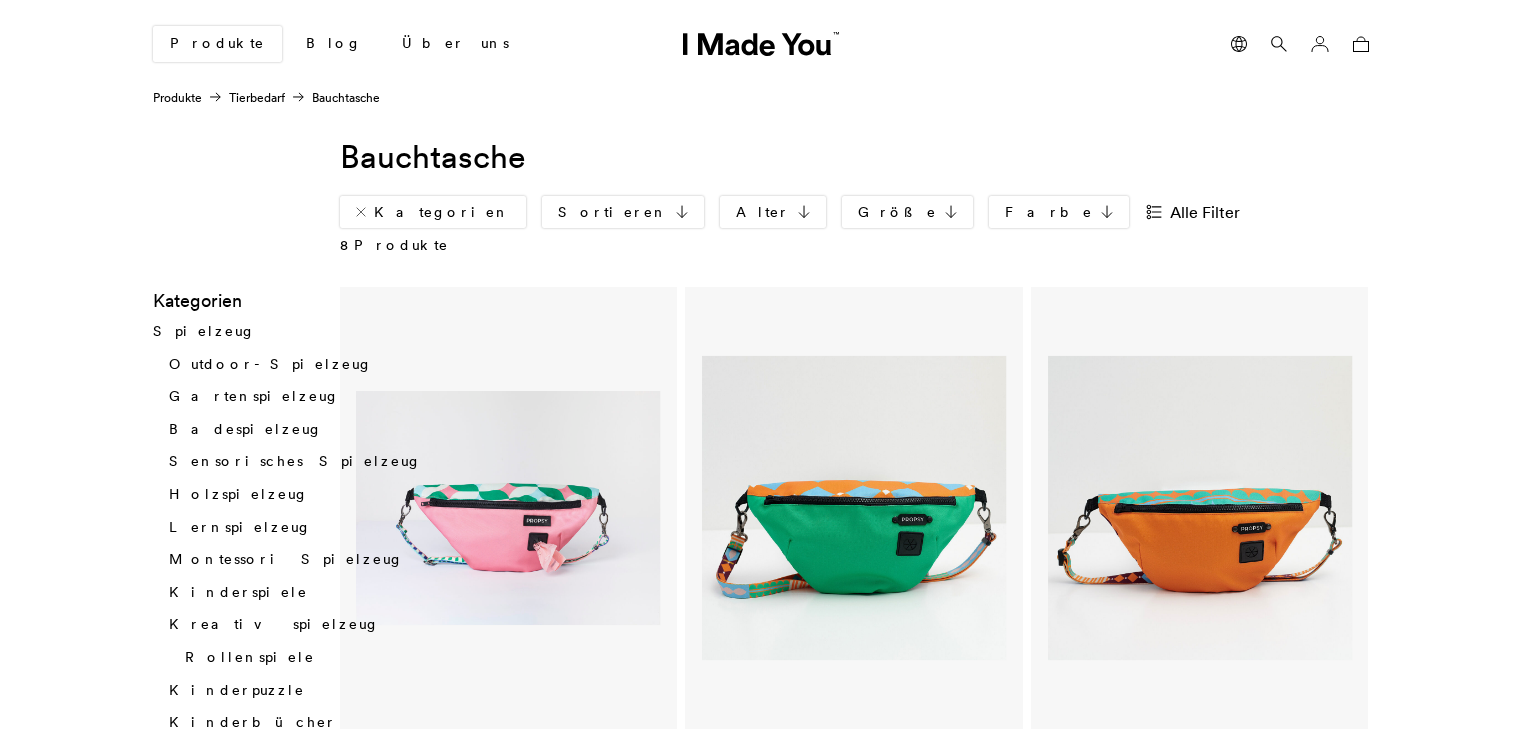 scroll, scrollTop: 0, scrollLeft: 0, axis: both 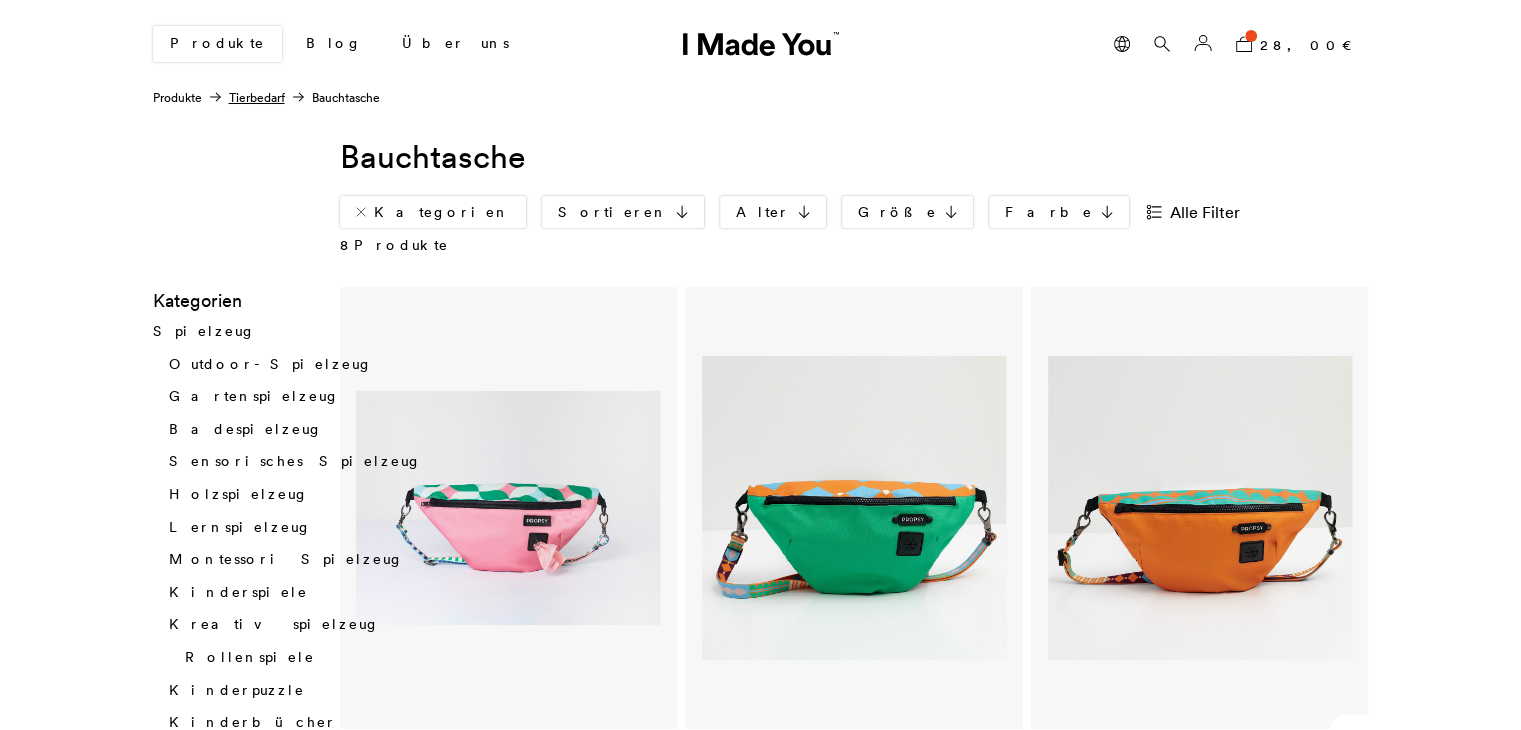 click on "Tierbedarf" at bounding box center (257, 97) 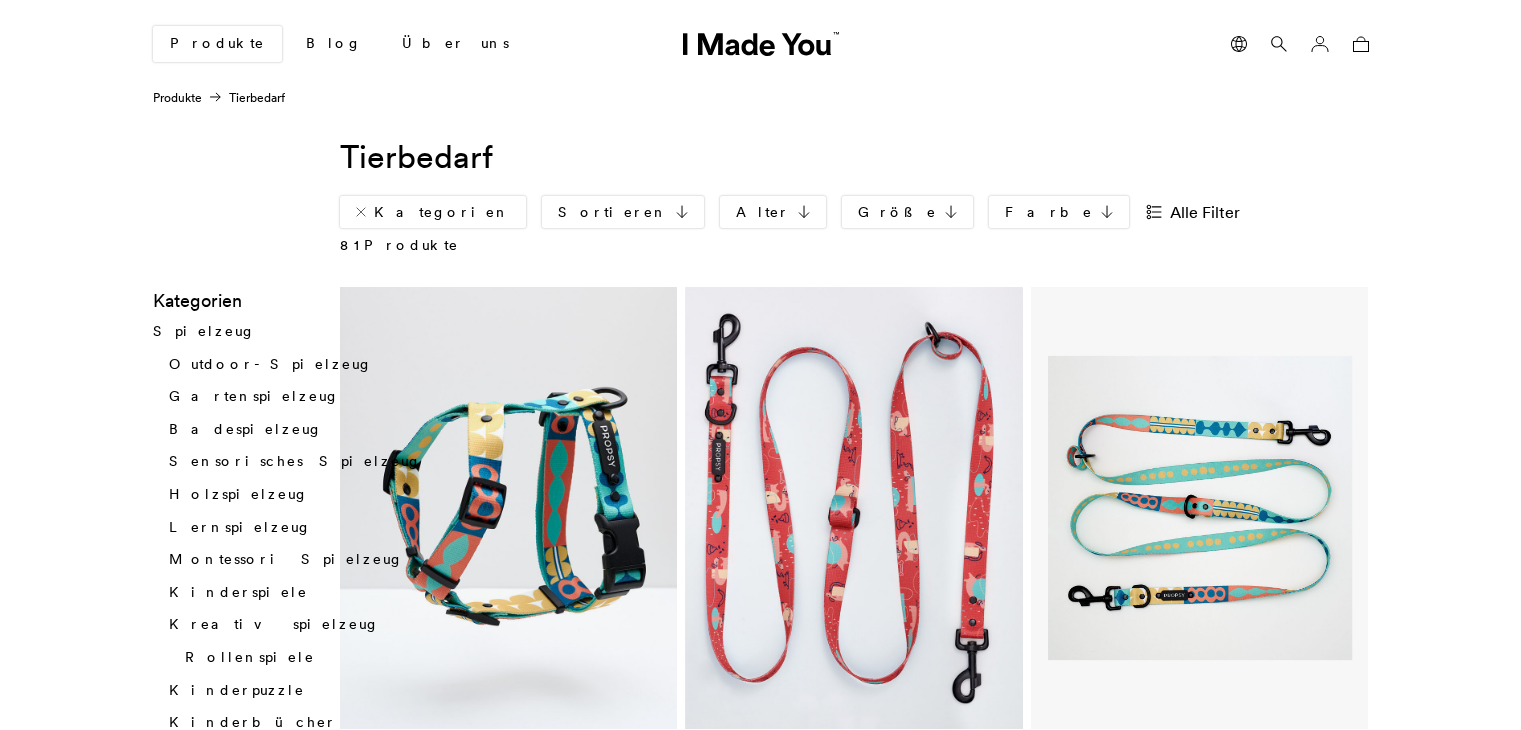 scroll, scrollTop: 0, scrollLeft: 0, axis: both 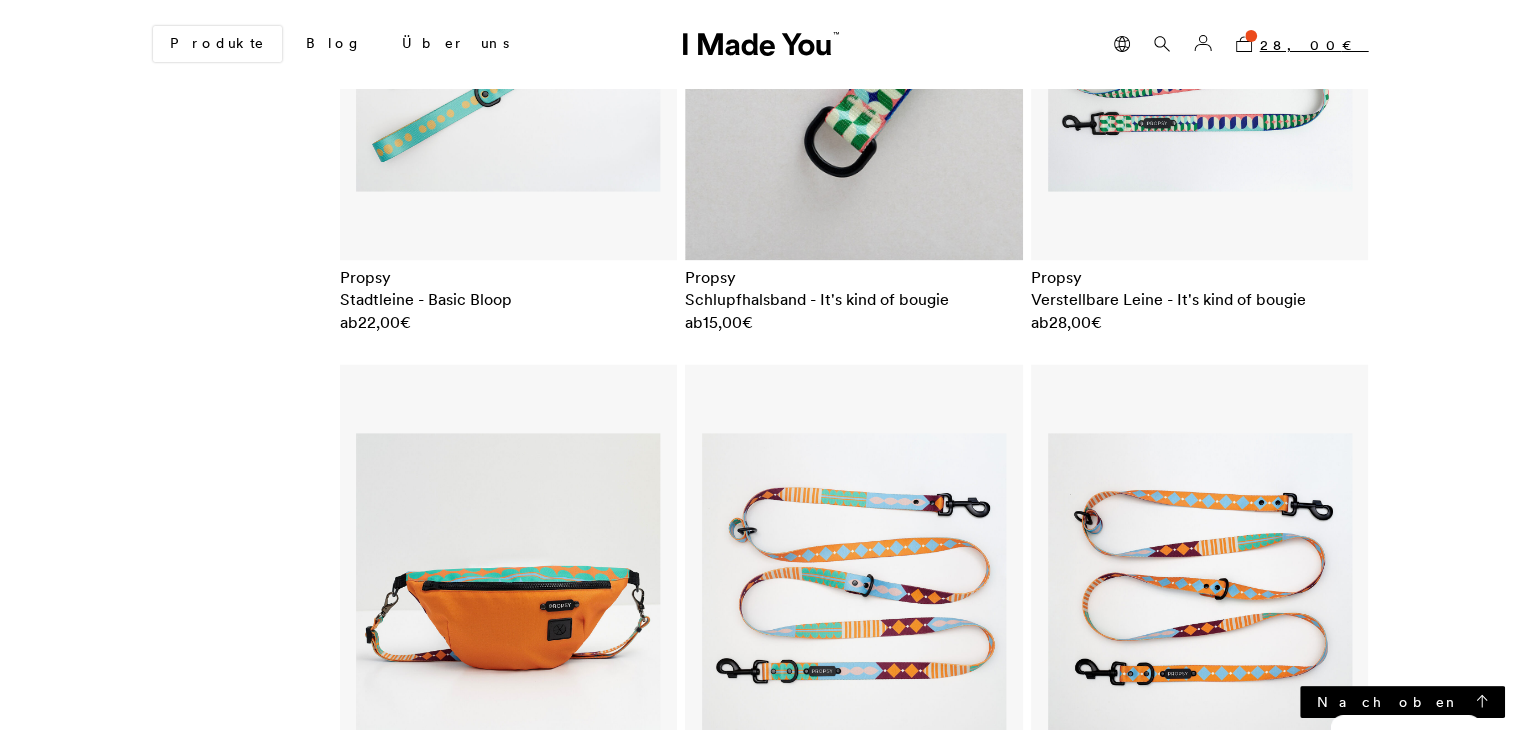 click on "28,00  €" at bounding box center (1314, 45) 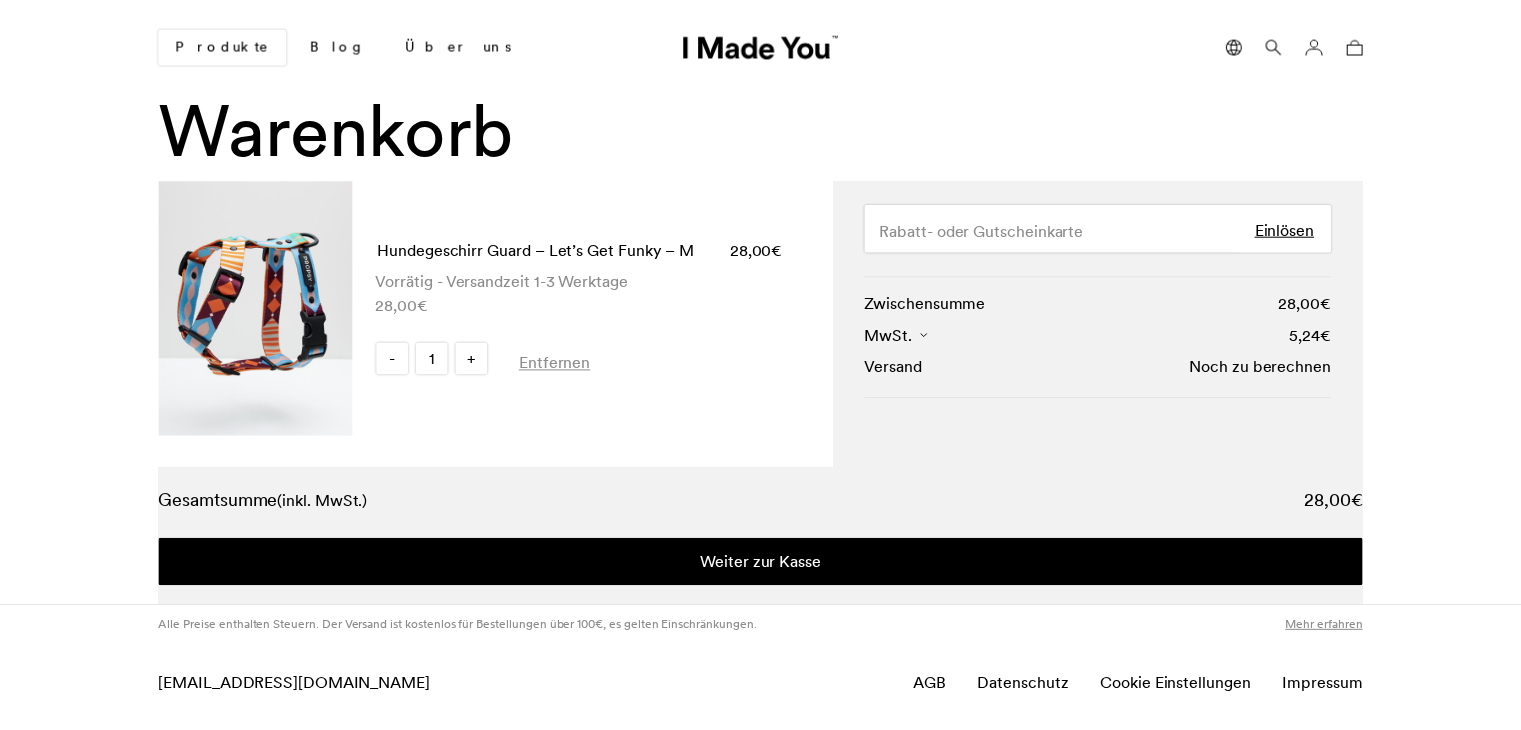 scroll, scrollTop: 0, scrollLeft: 0, axis: both 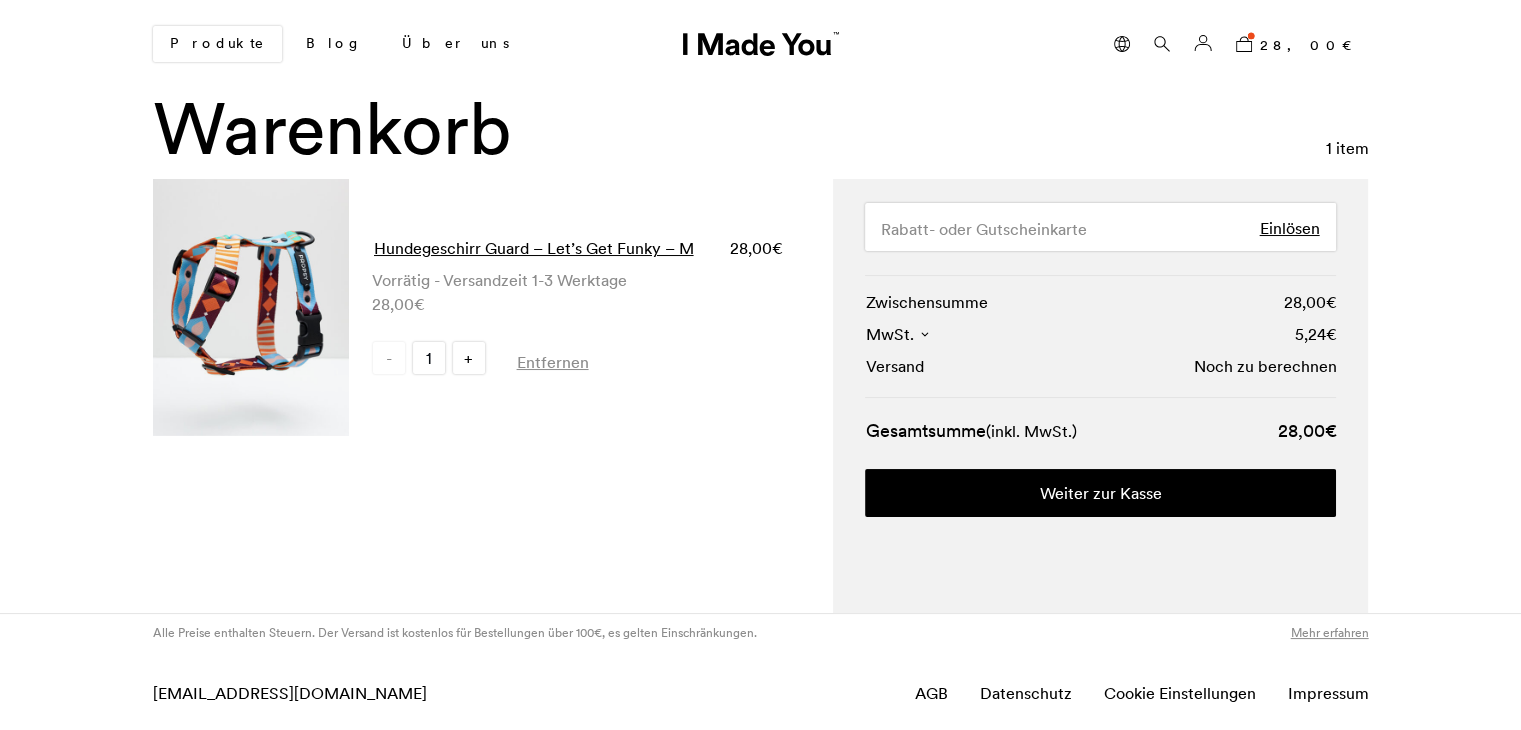 click on "Hundegeschirr Guard – Let’s Get Funky – M" at bounding box center [534, 248] 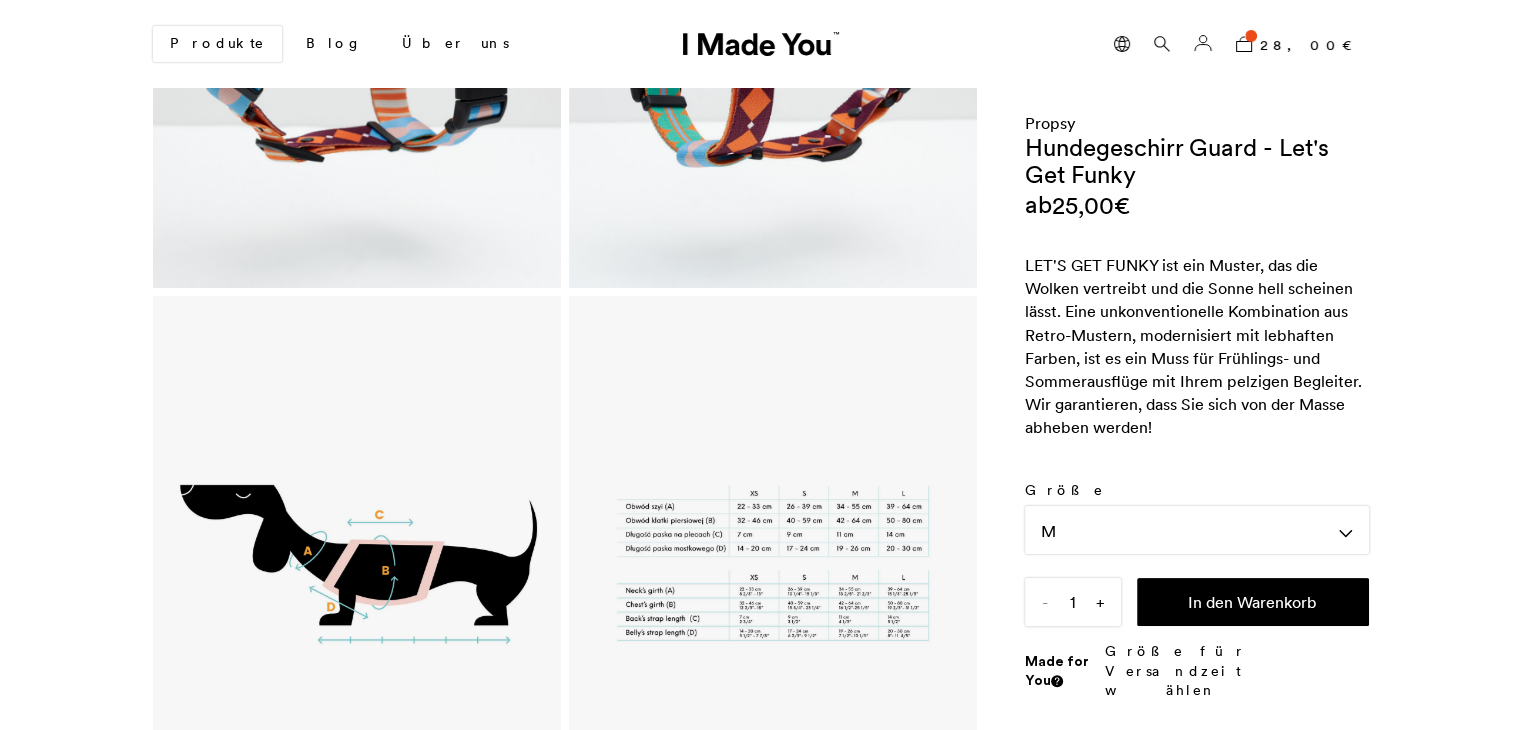 scroll, scrollTop: 500, scrollLeft: 0, axis: vertical 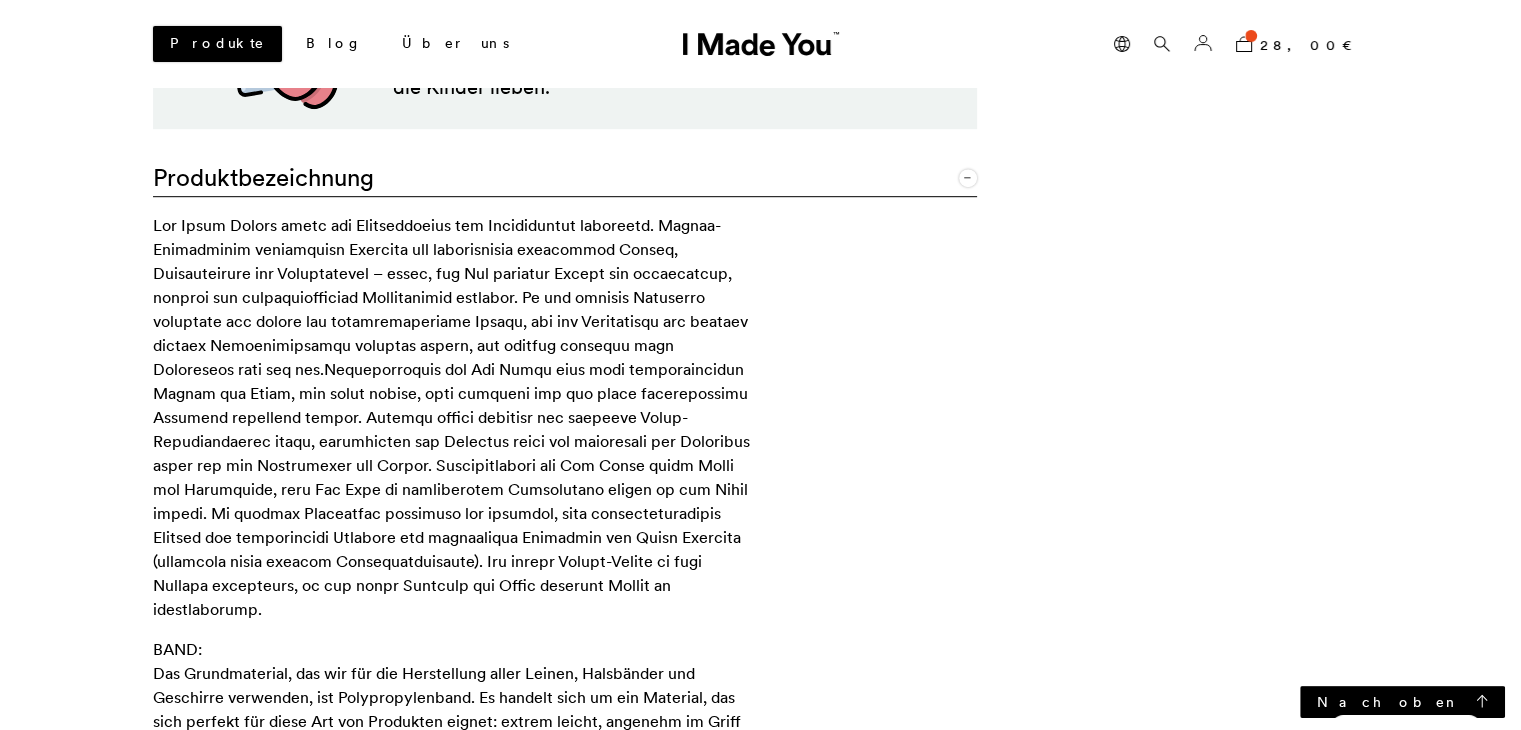 click on "Produkte" at bounding box center (217, 44) 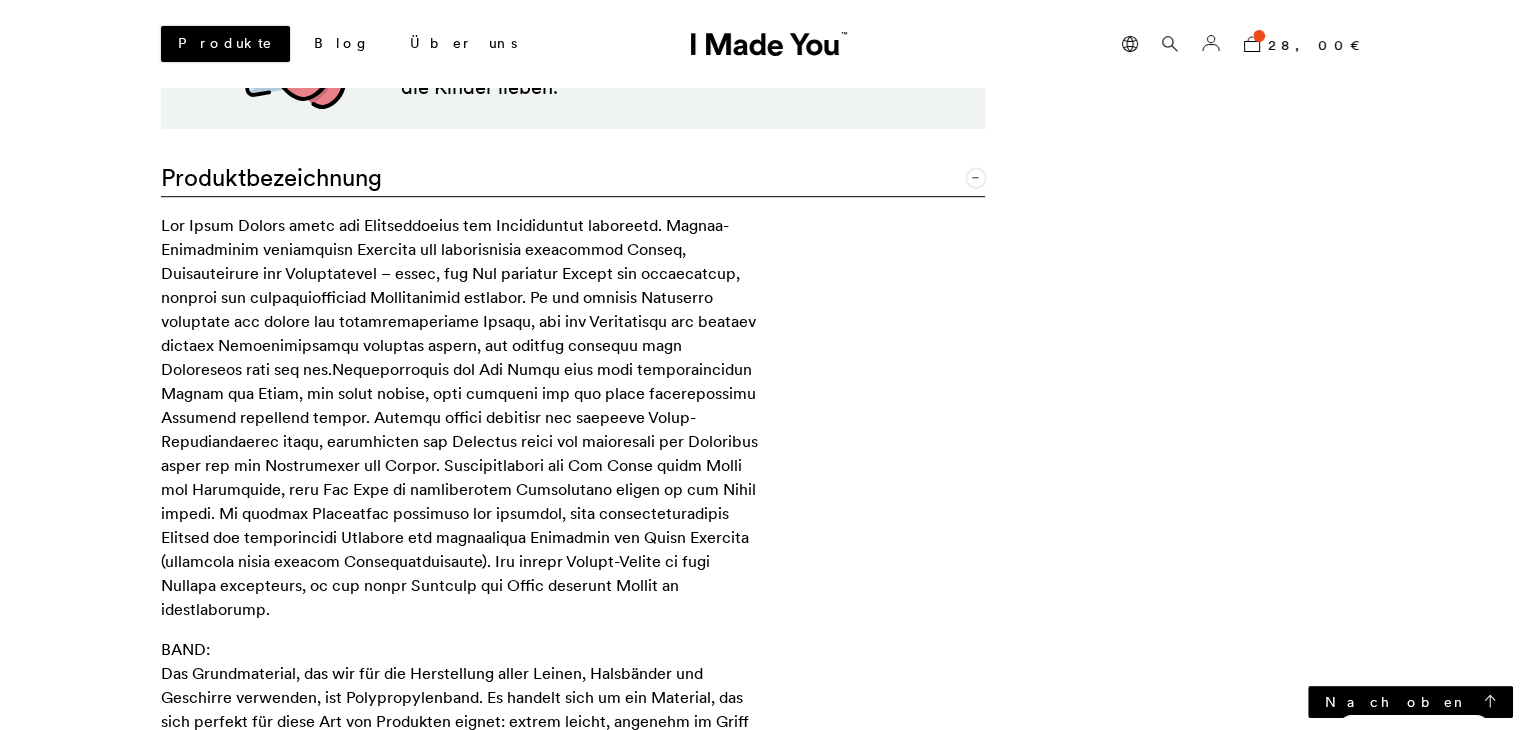 scroll, scrollTop: 0, scrollLeft: 0, axis: both 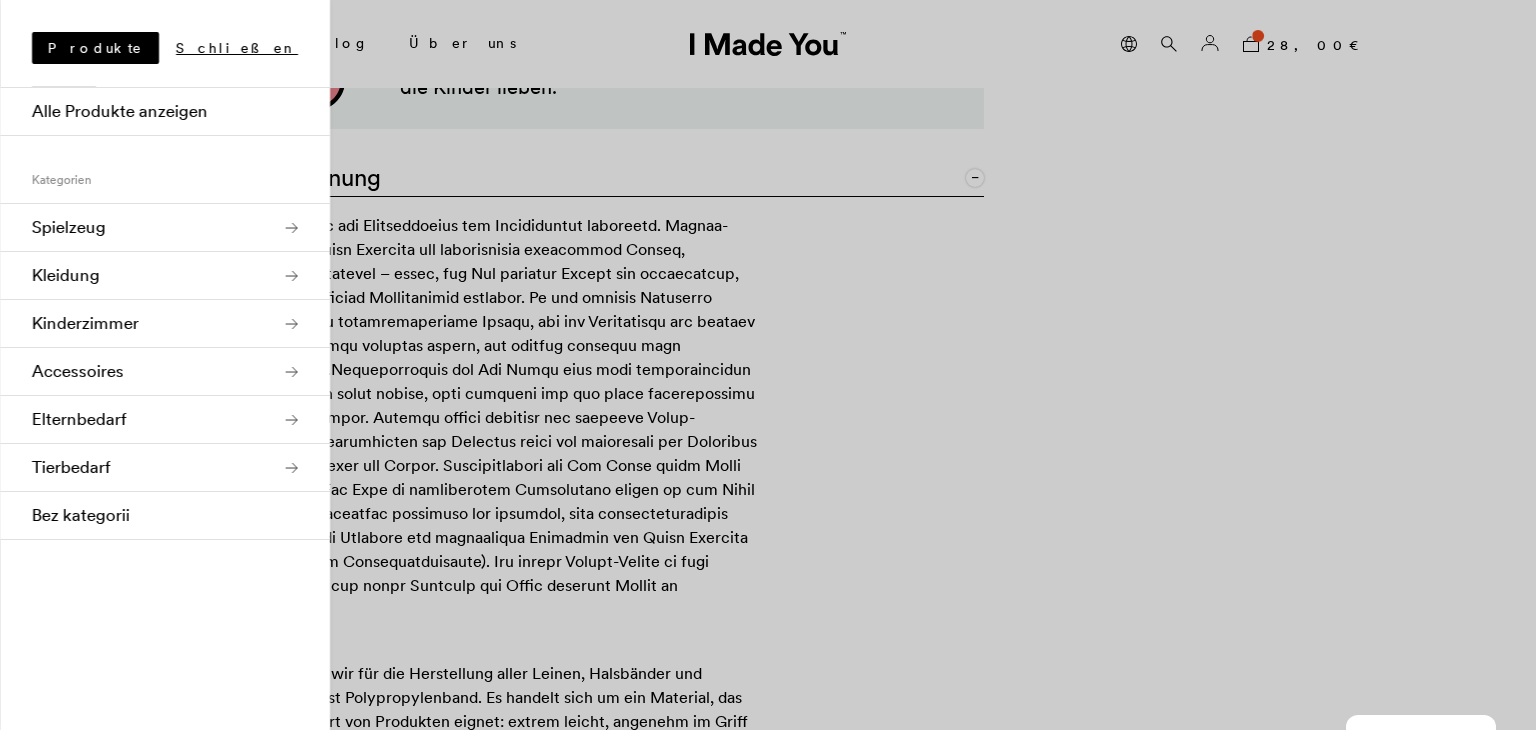 click on "Tierbedarf" at bounding box center [165, 468] 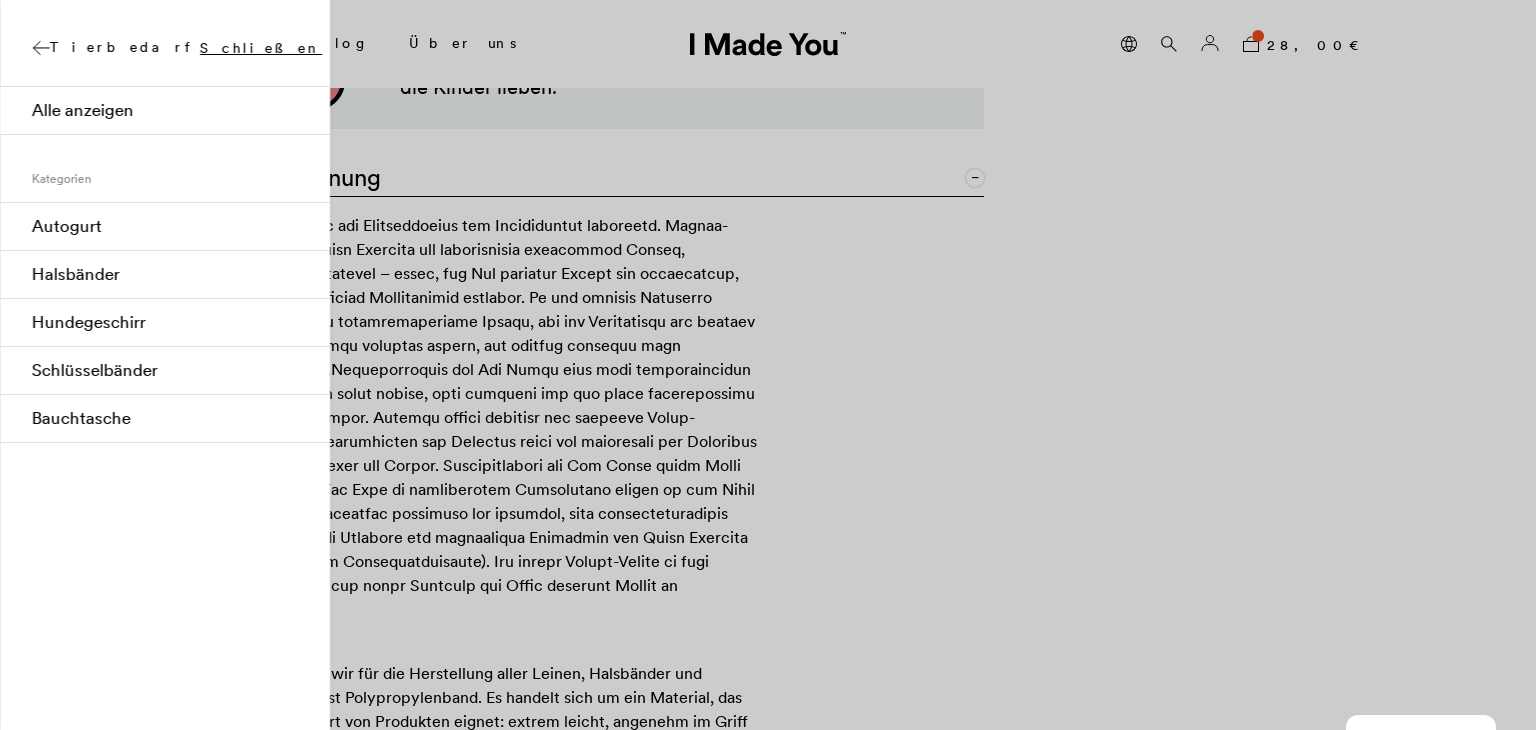 click on "Hundegeschirr" at bounding box center (165, 323) 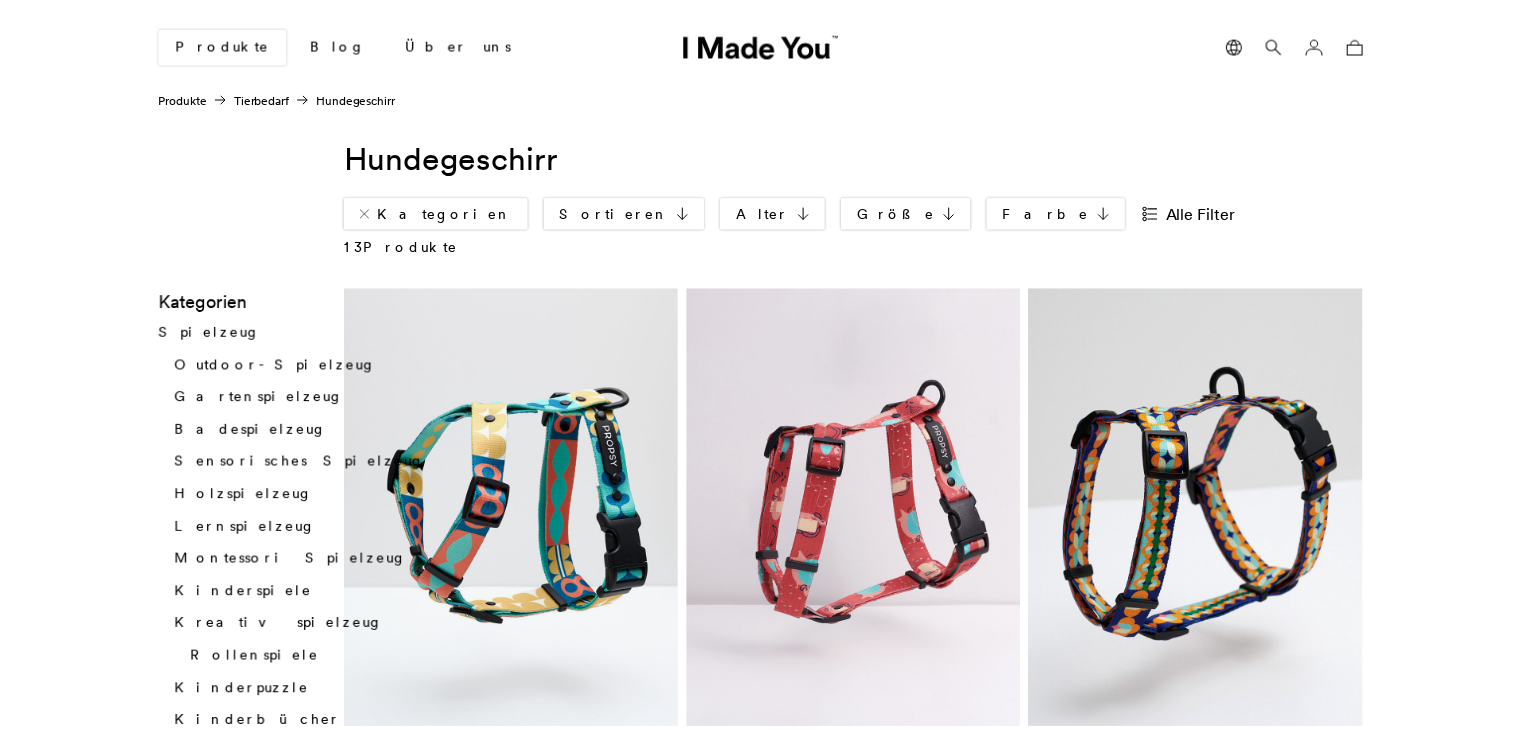 scroll, scrollTop: 0, scrollLeft: 0, axis: both 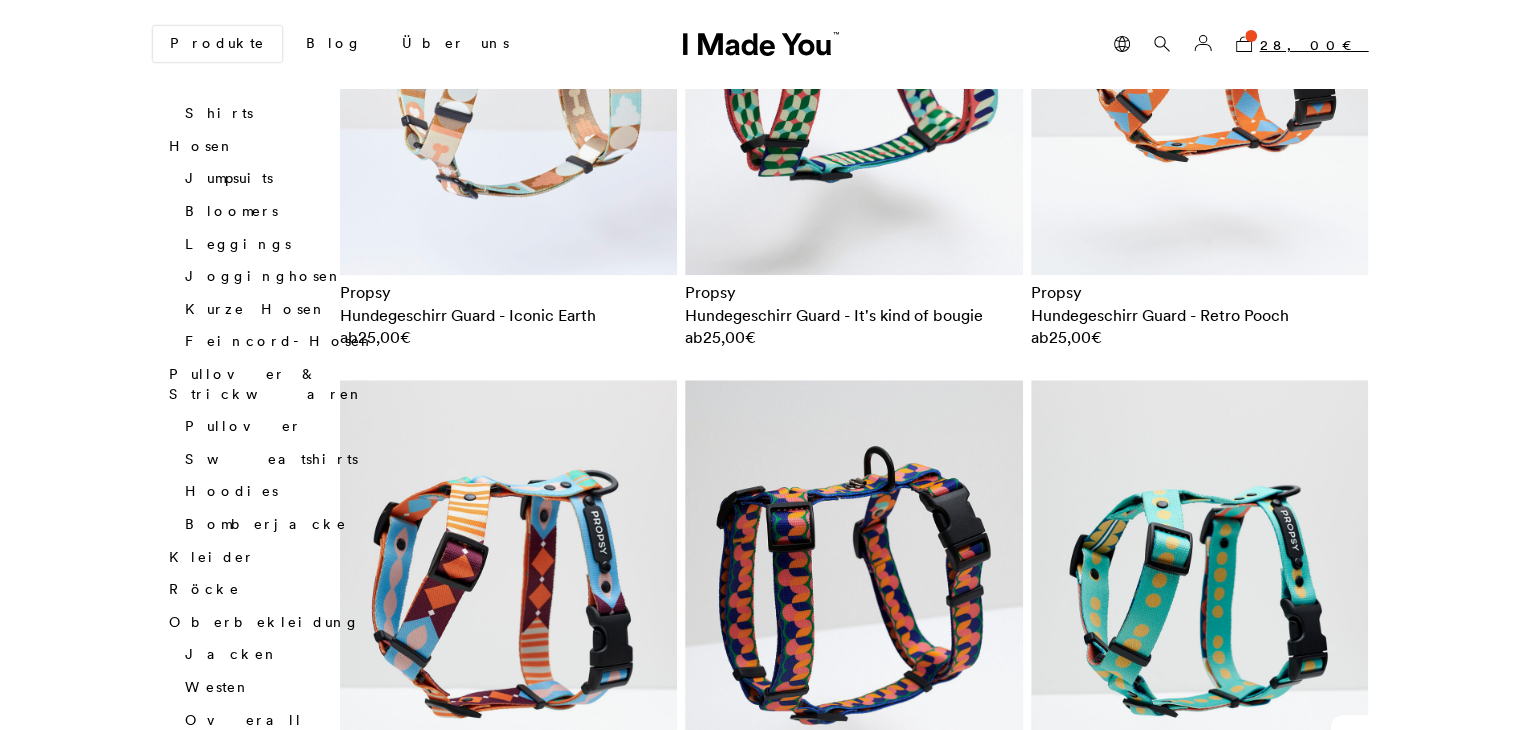 click on "28,00  €" at bounding box center [1314, 45] 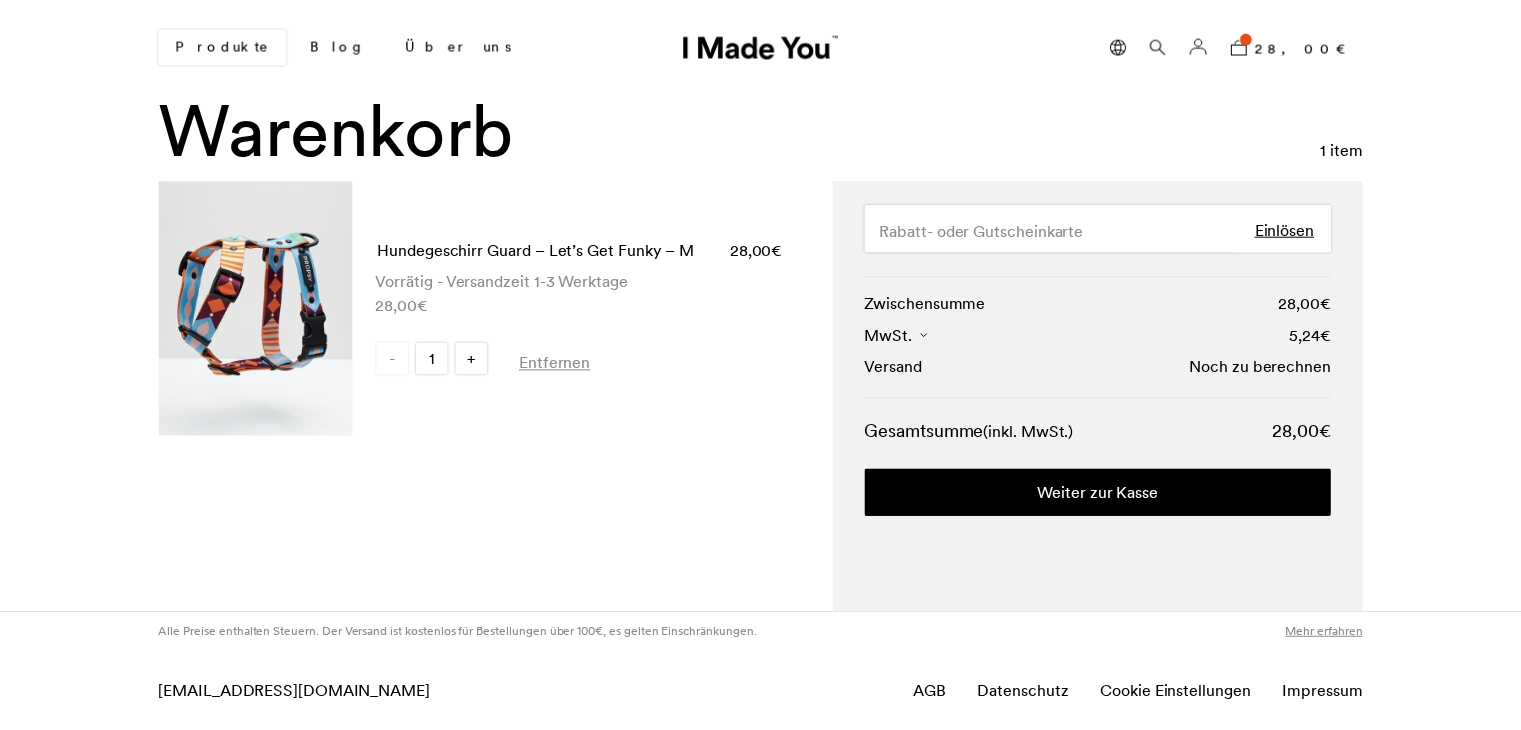 scroll, scrollTop: 0, scrollLeft: 0, axis: both 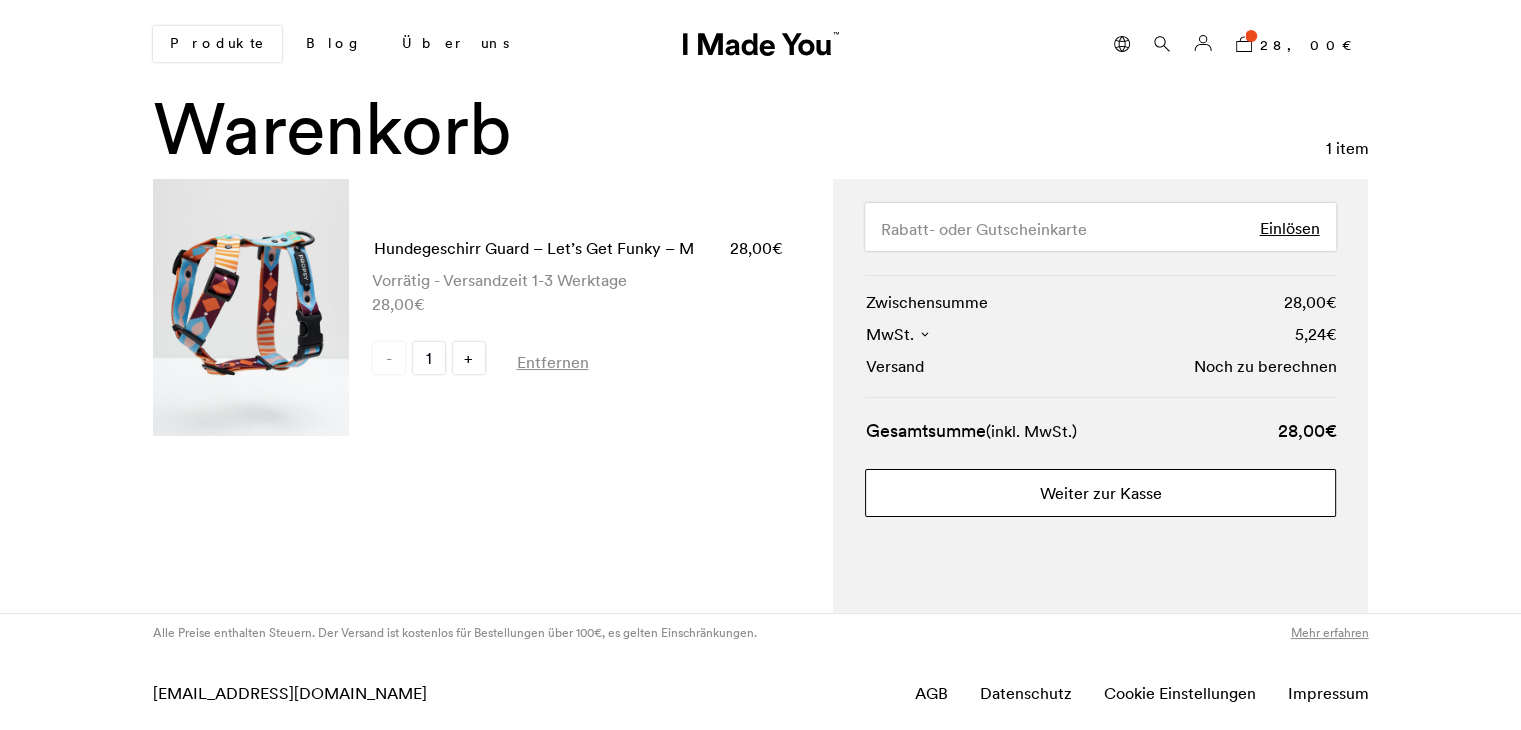 click on "Weiter zur Kasse" at bounding box center (1100, 493) 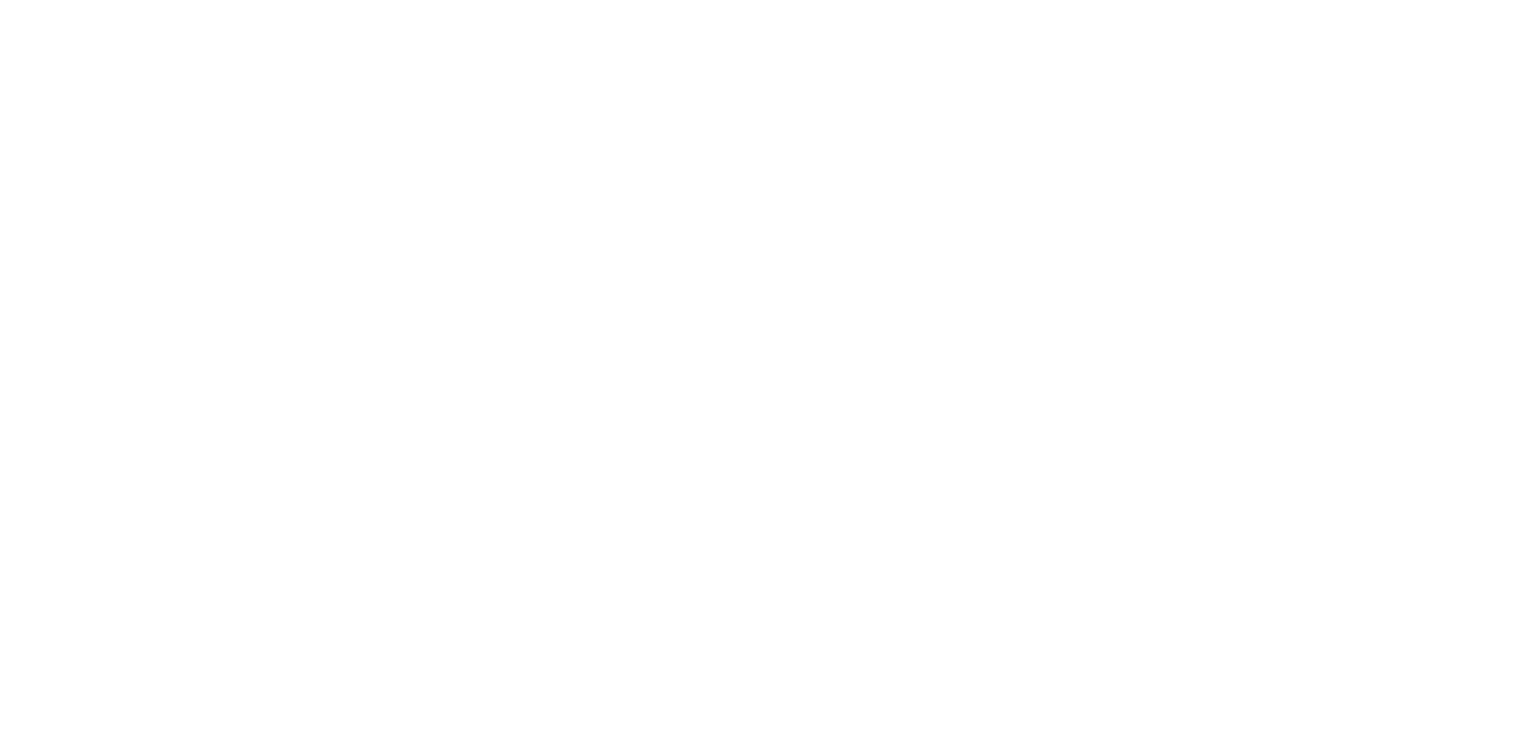 scroll, scrollTop: 0, scrollLeft: 0, axis: both 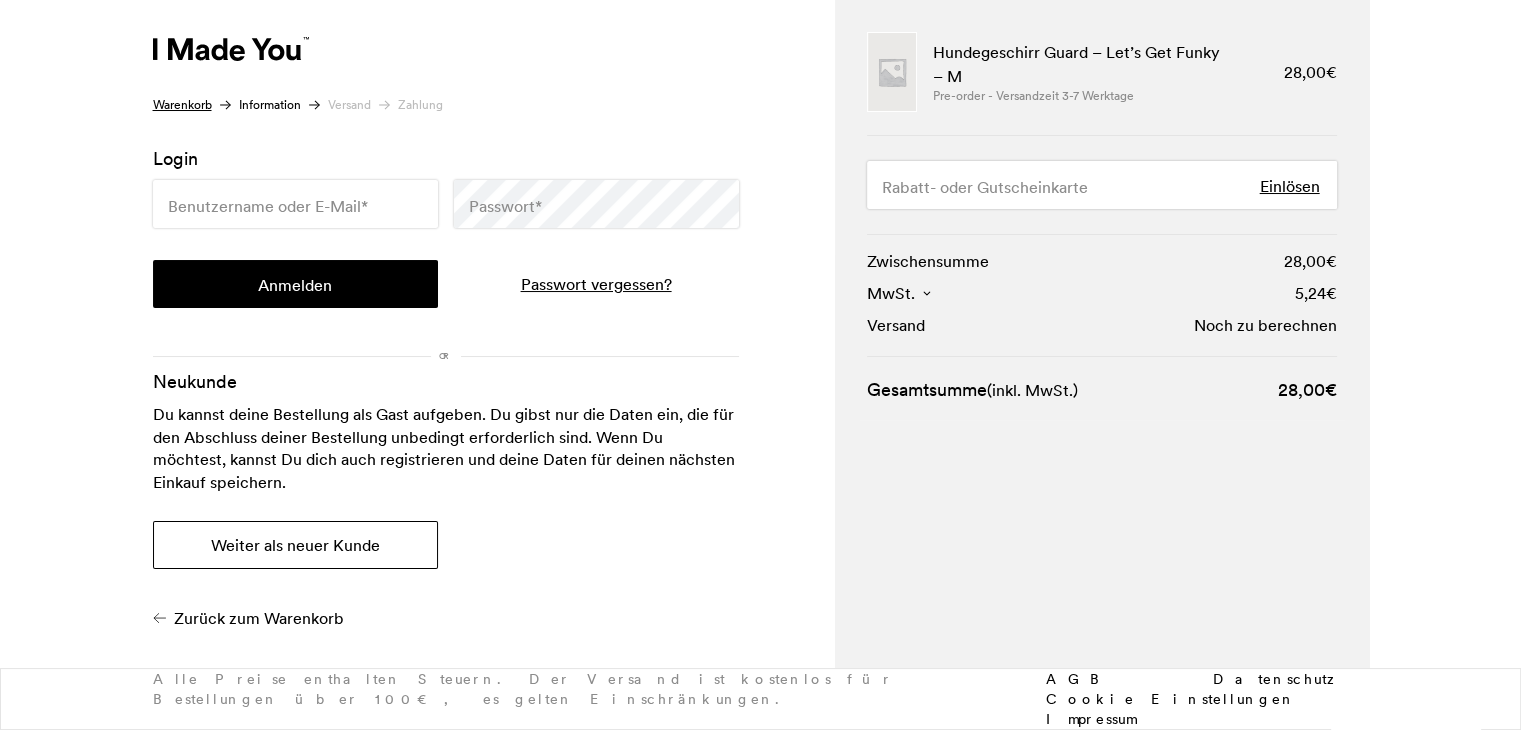 click on "Weiter als neuer Kunde" at bounding box center [295, 545] 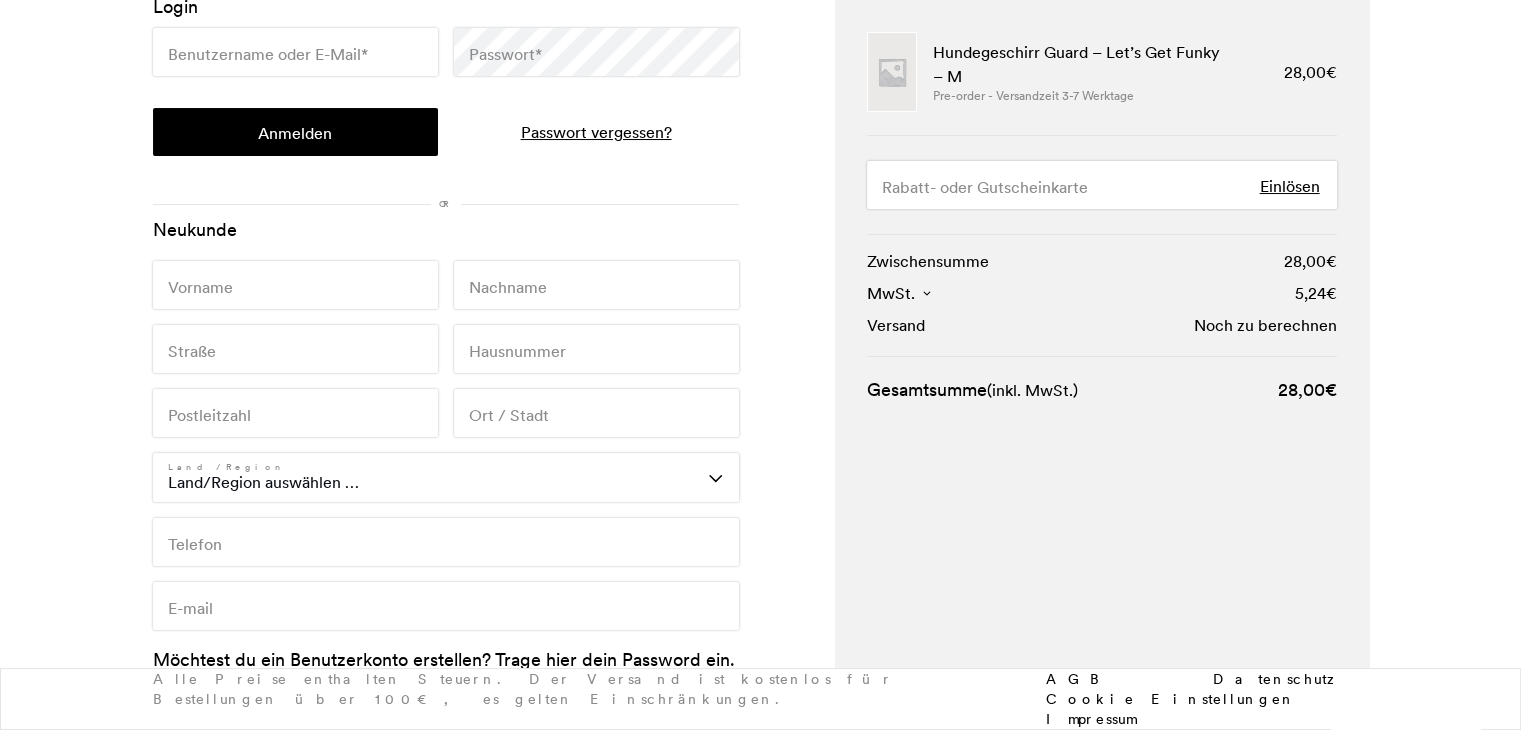 scroll, scrollTop: 400, scrollLeft: 0, axis: vertical 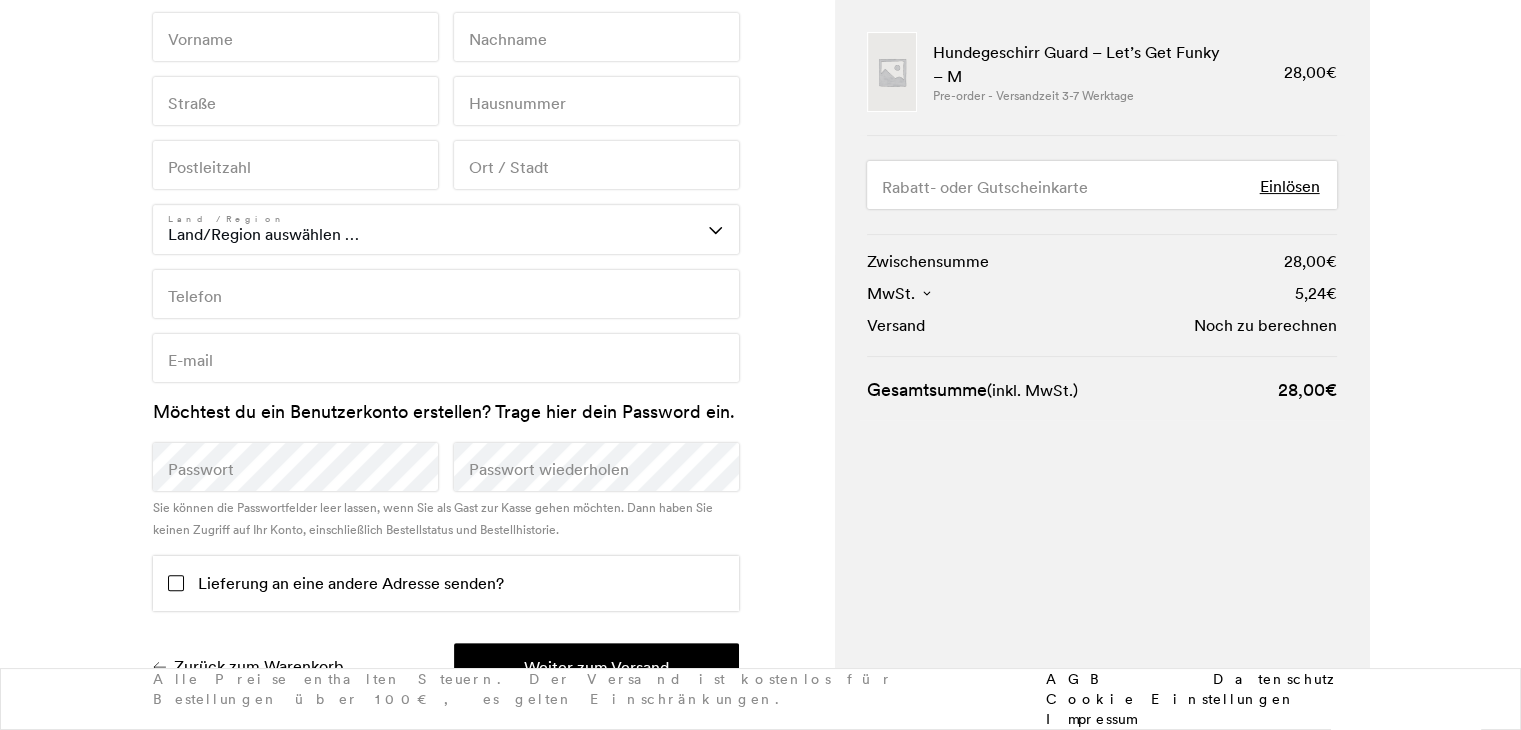 click on "Telefon  *" at bounding box center [446, 294] 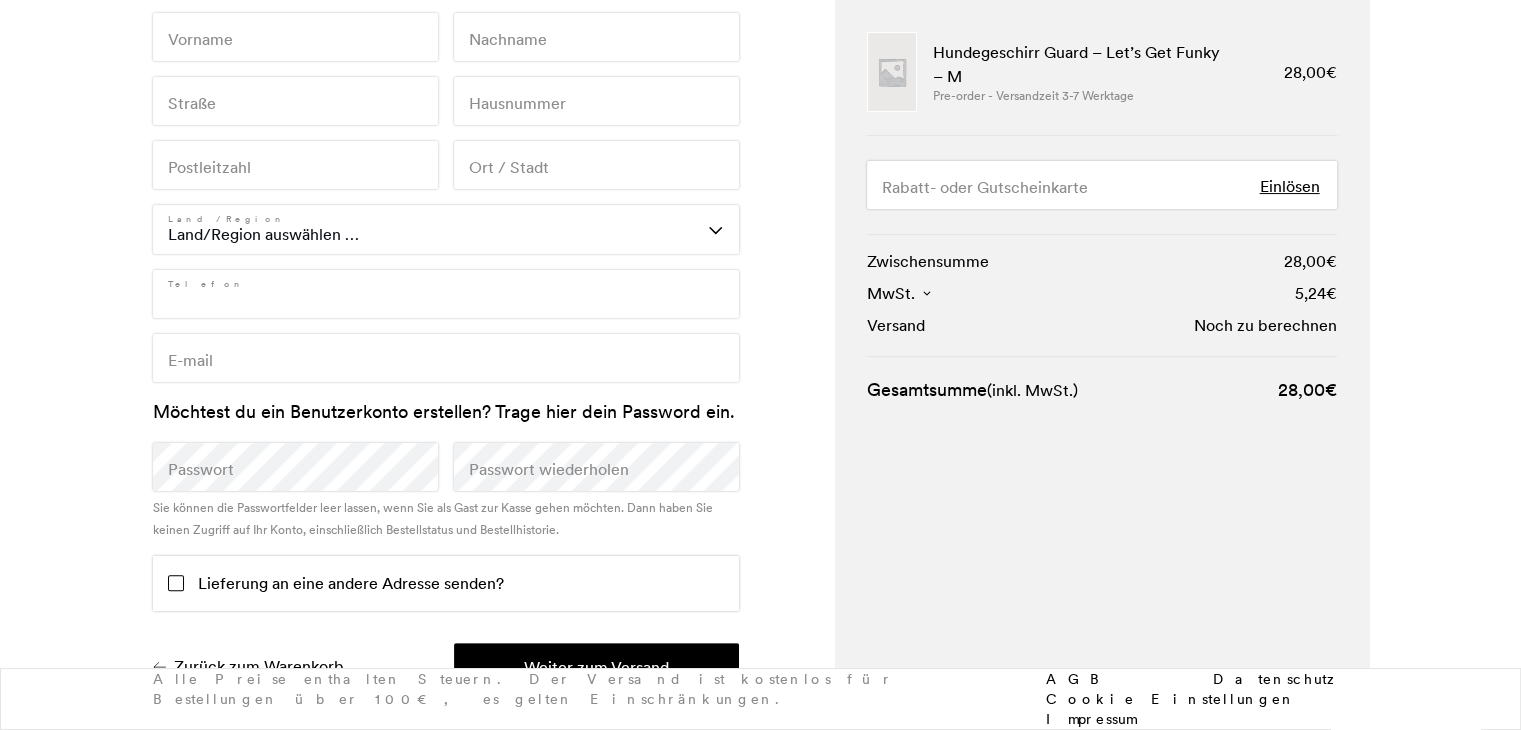type on "+4915735570383" 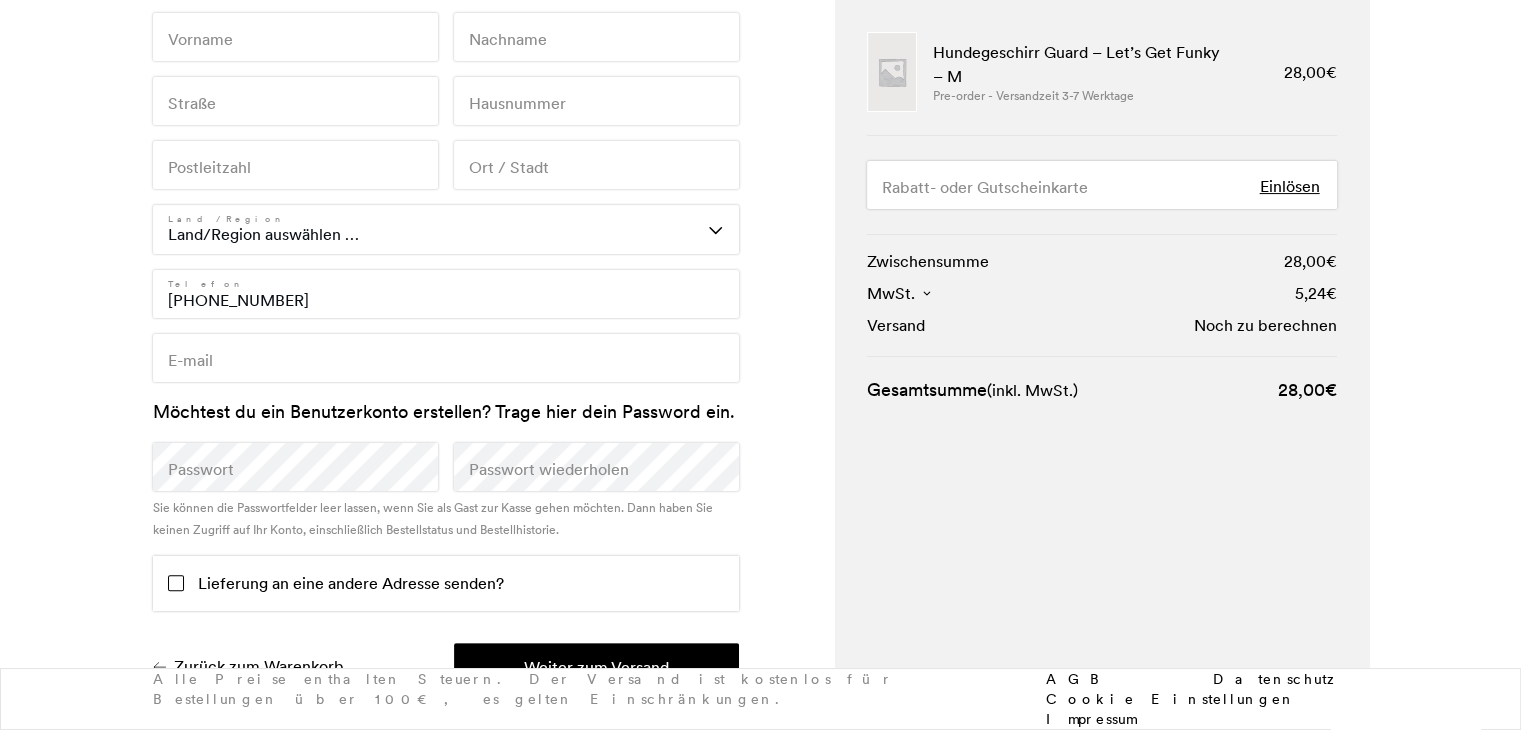 type on "bartek.ryszka83@gmail.com" 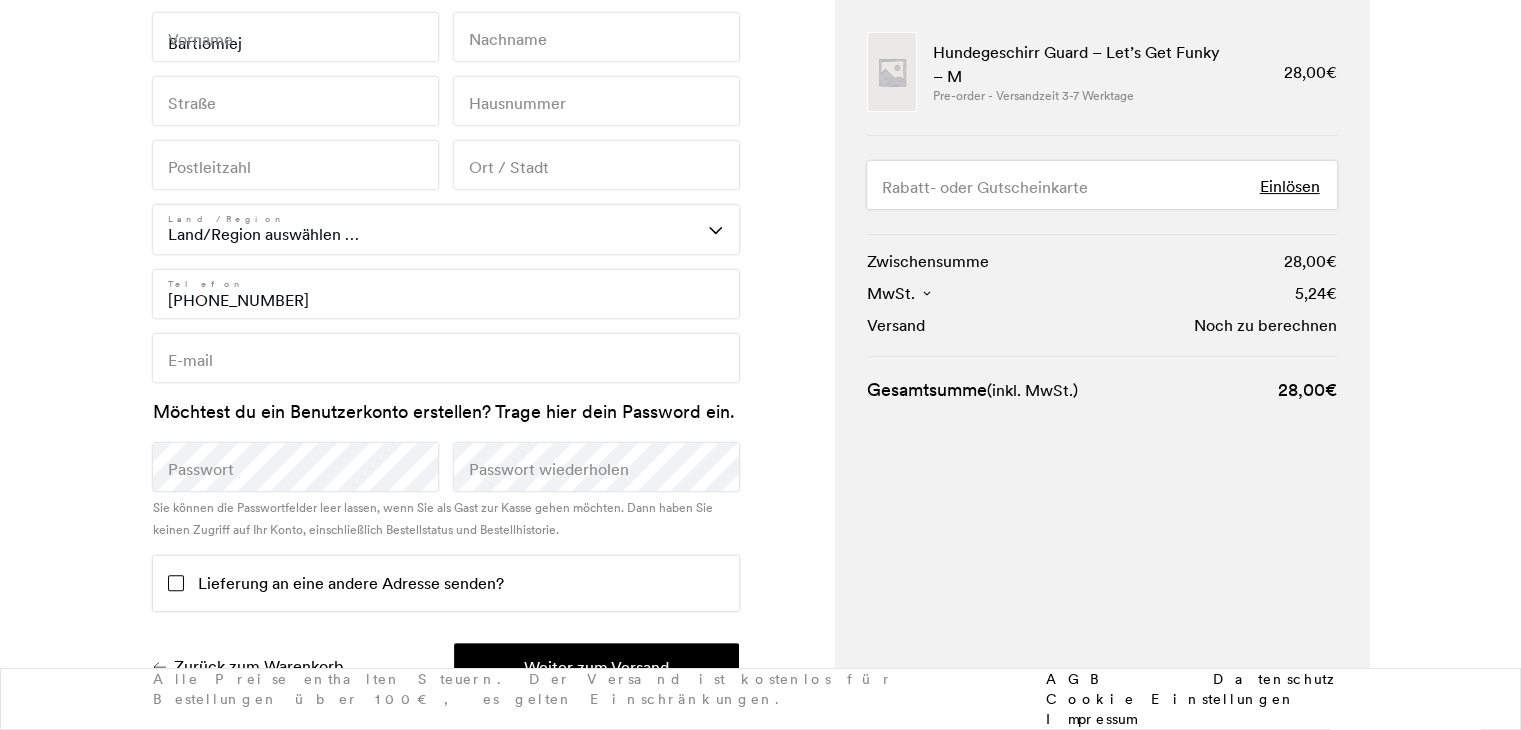 type on "Ryszka" 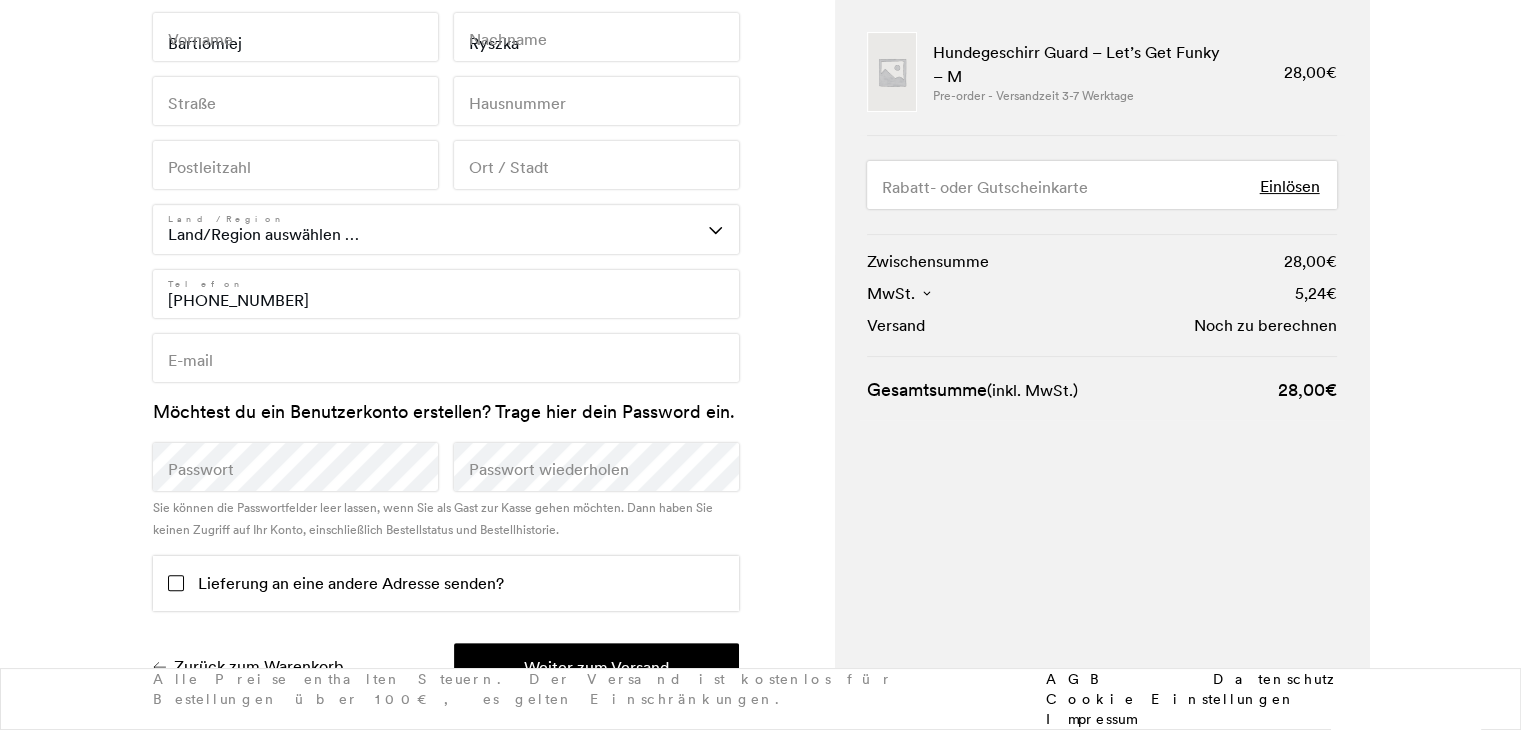 type on "Egaustraße" 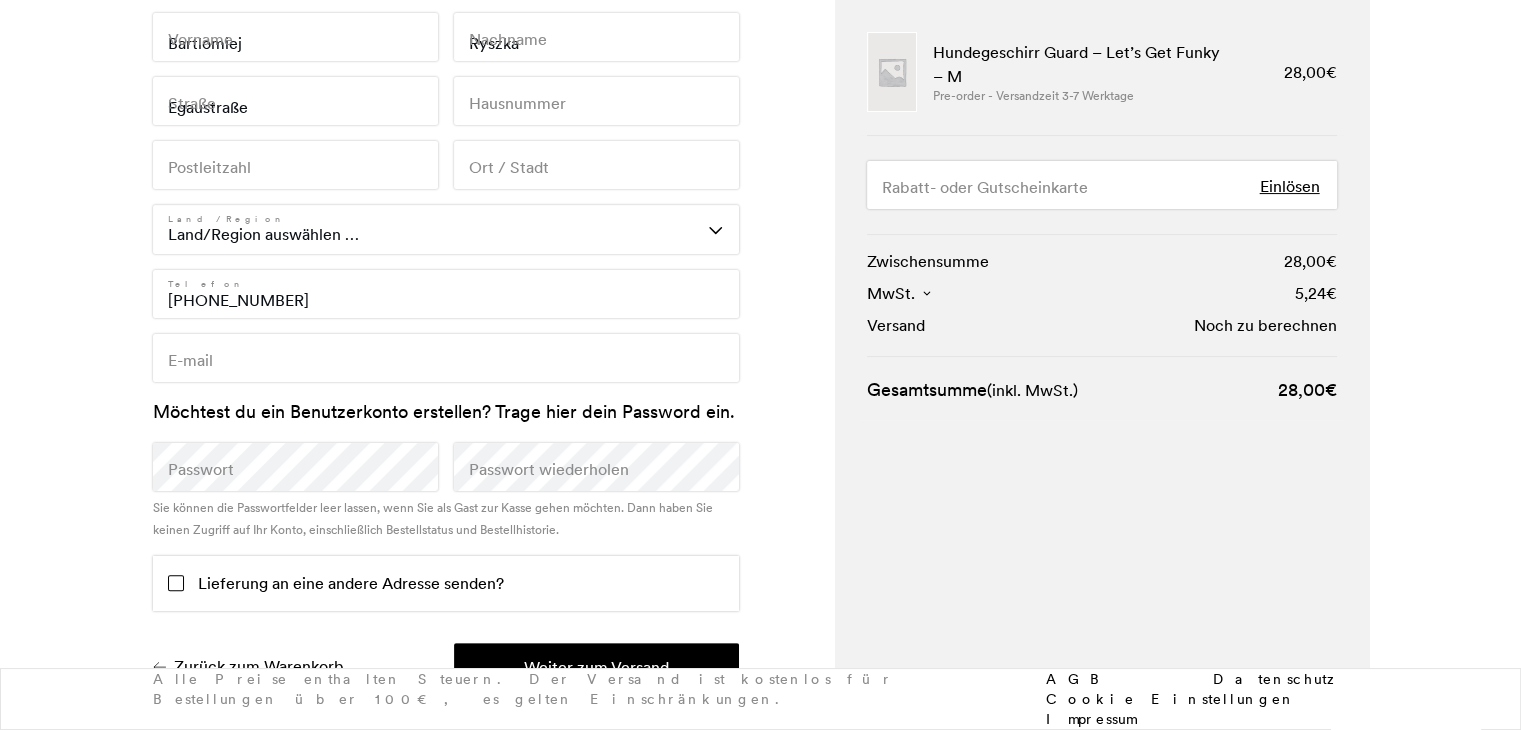 type on "5" 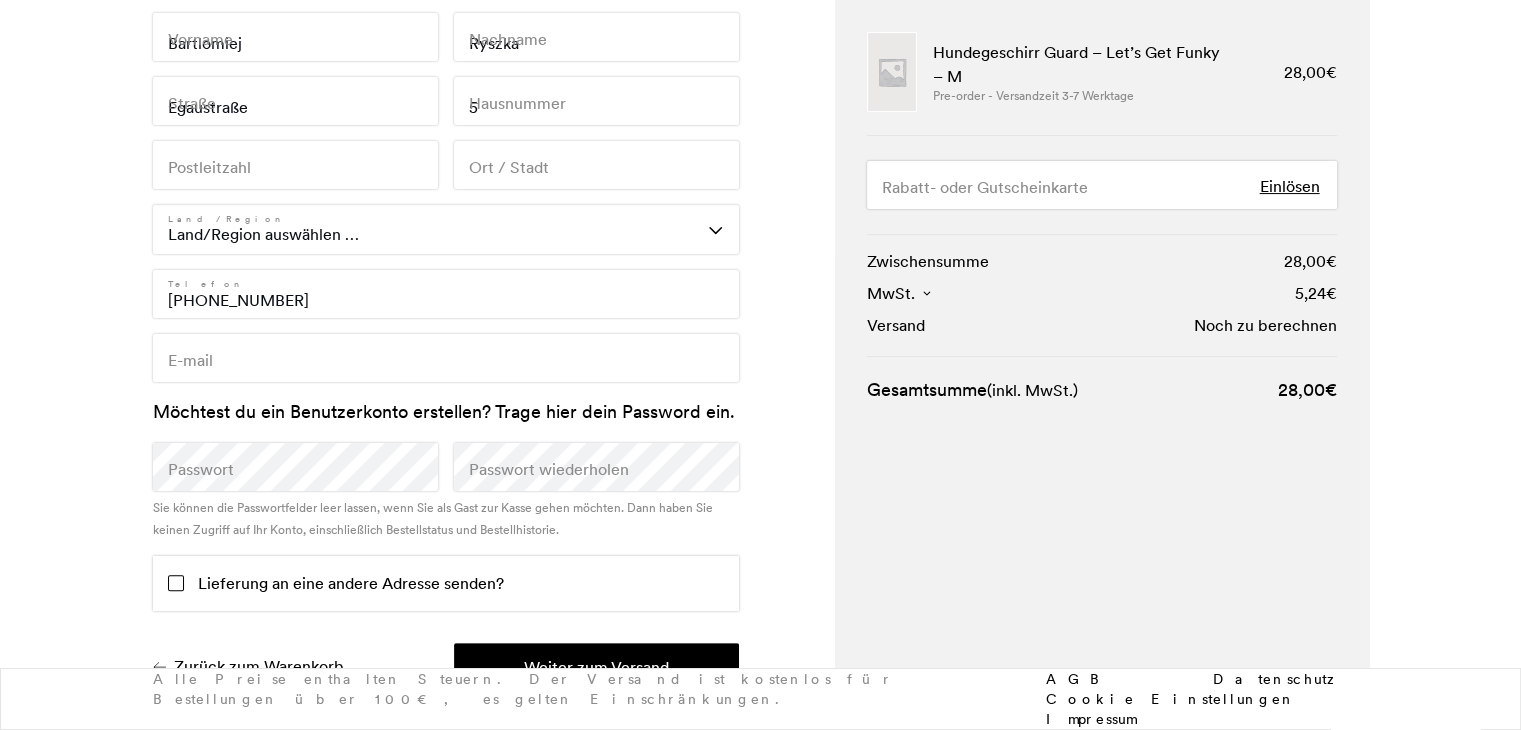 type on "89426" 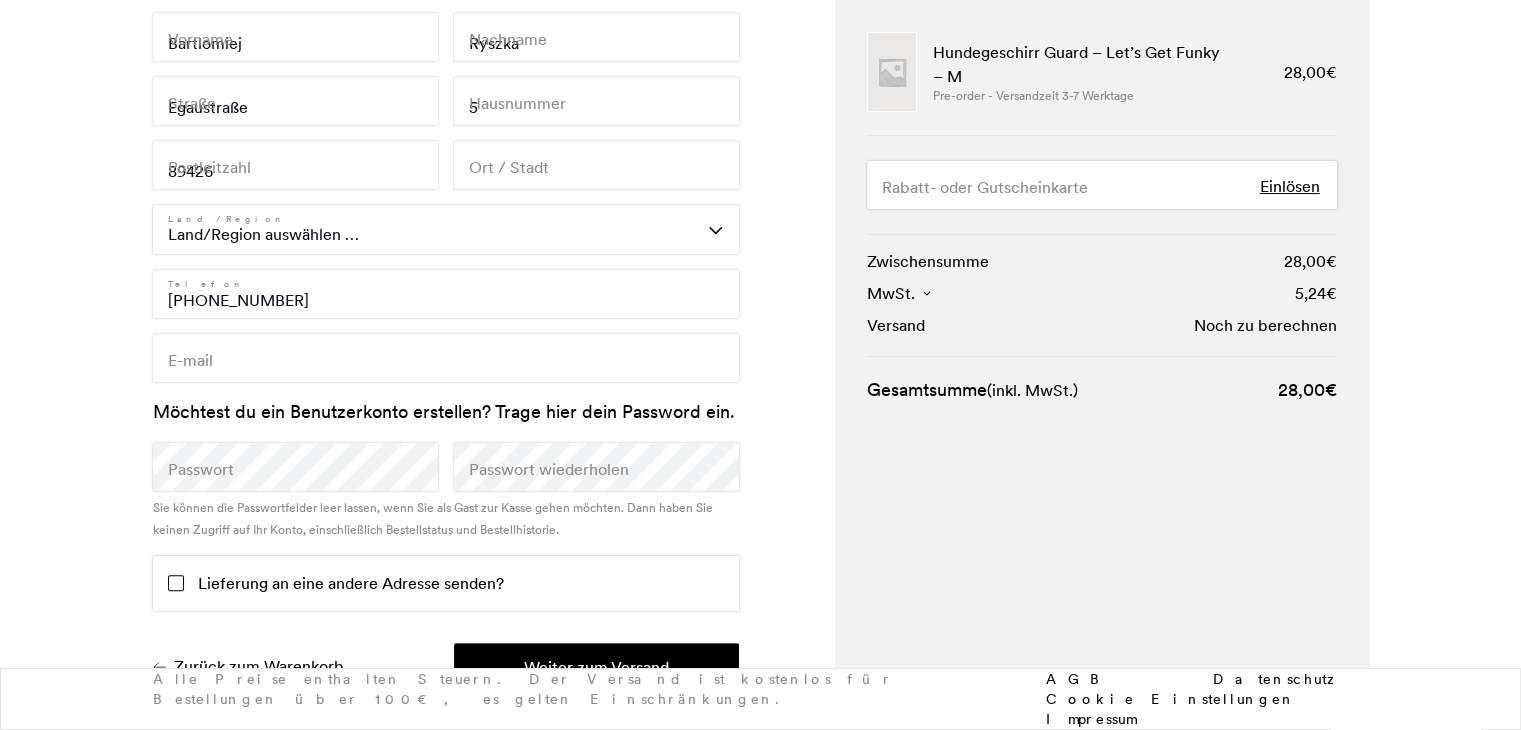 type on "Wittislingen" 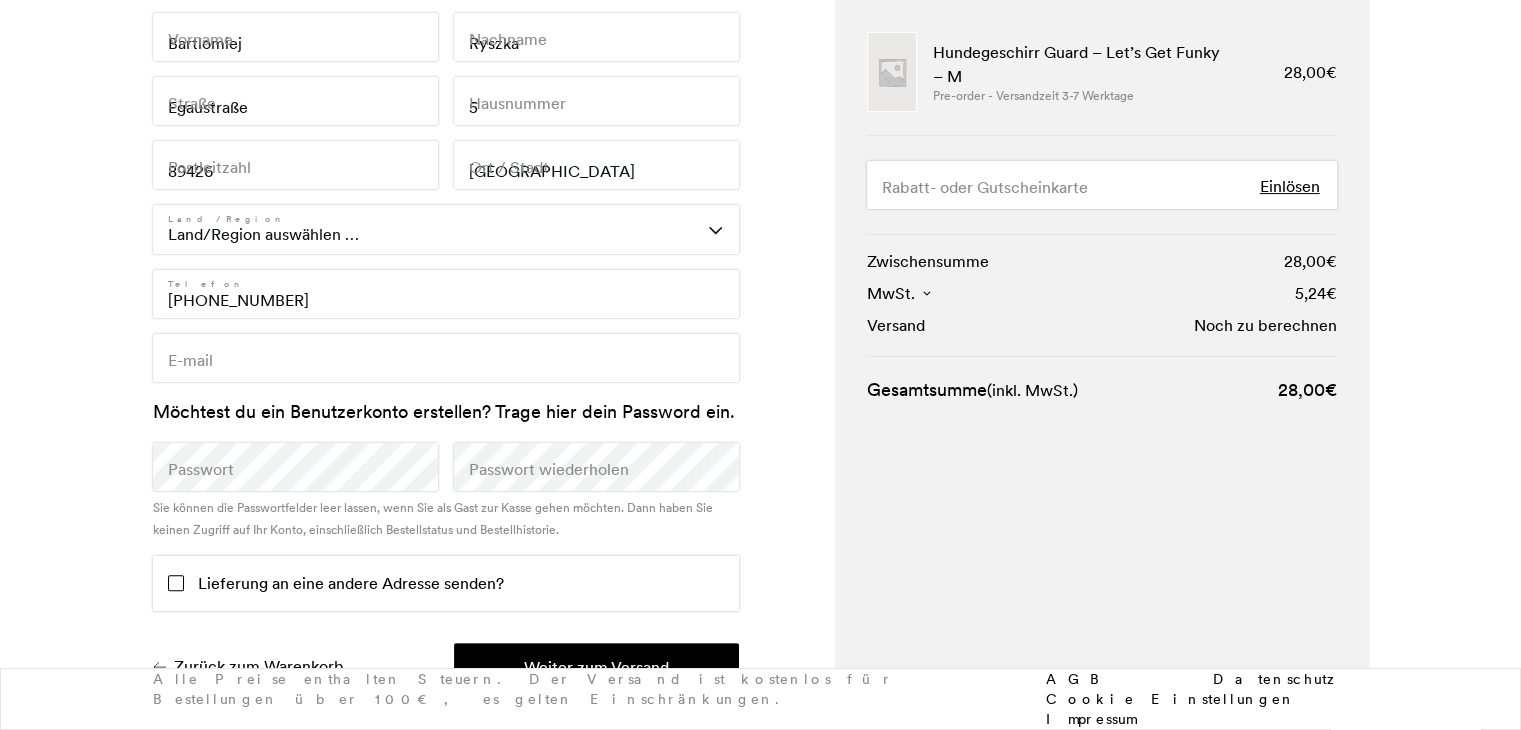 select on "DE" 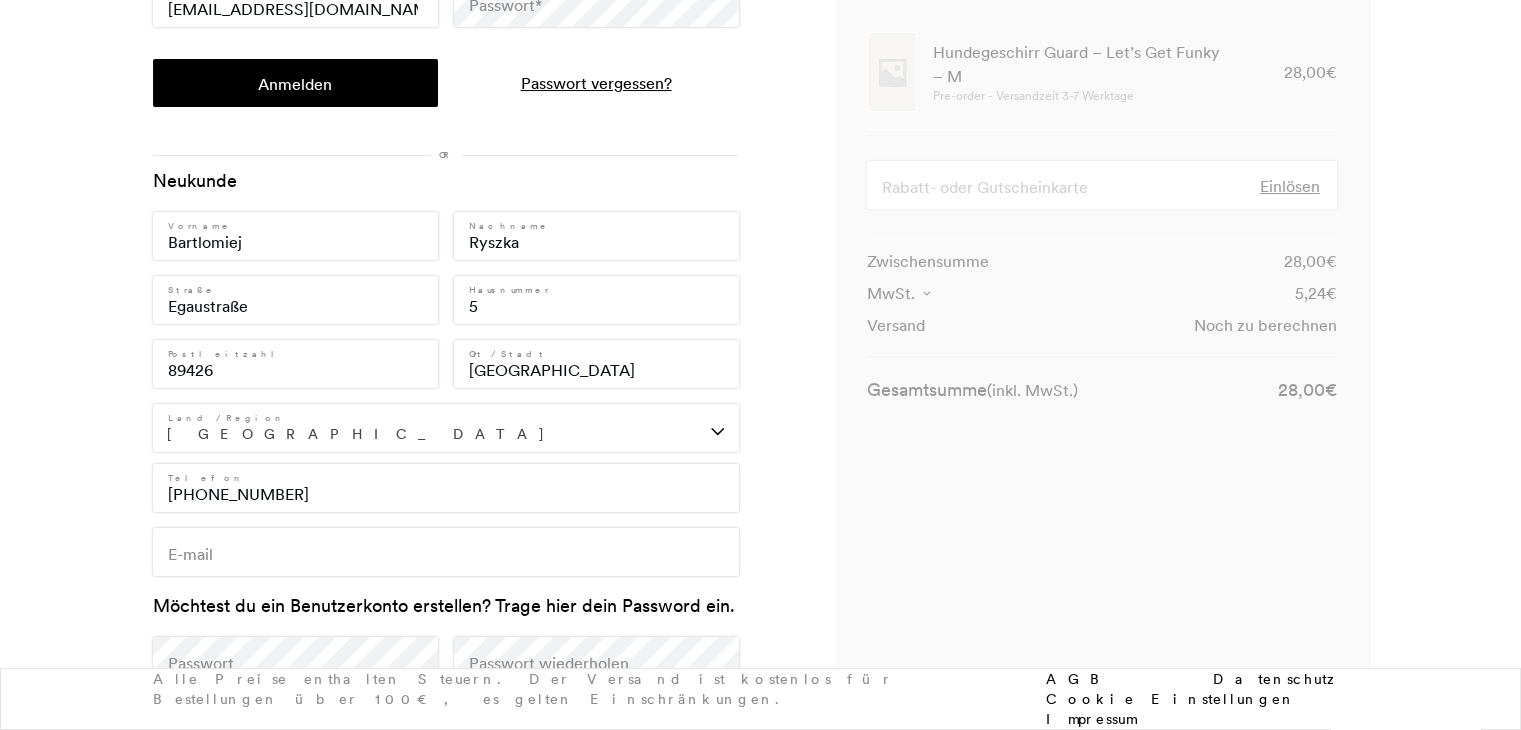 scroll, scrollTop: 200, scrollLeft: 0, axis: vertical 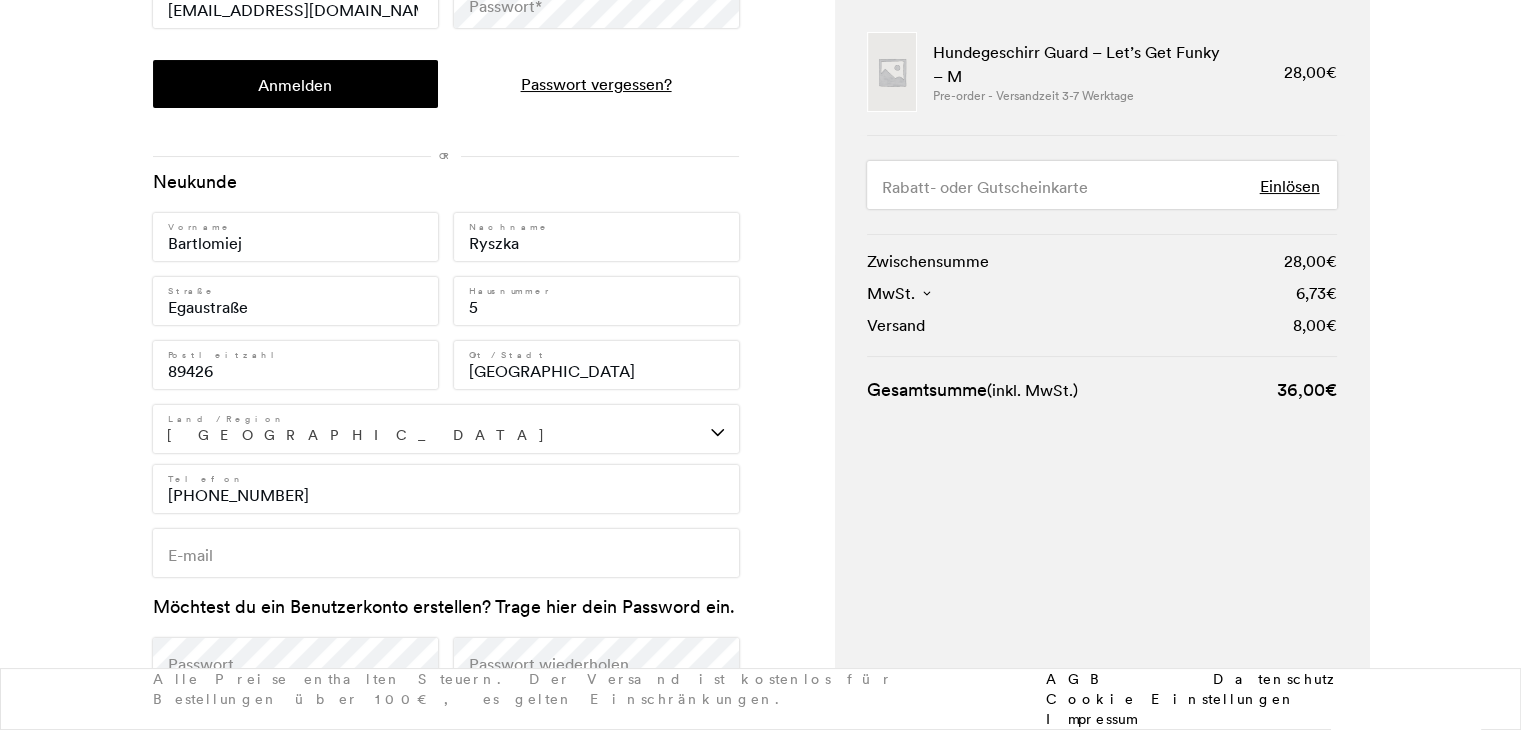 click on "MwSt." at bounding box center [899, 293] 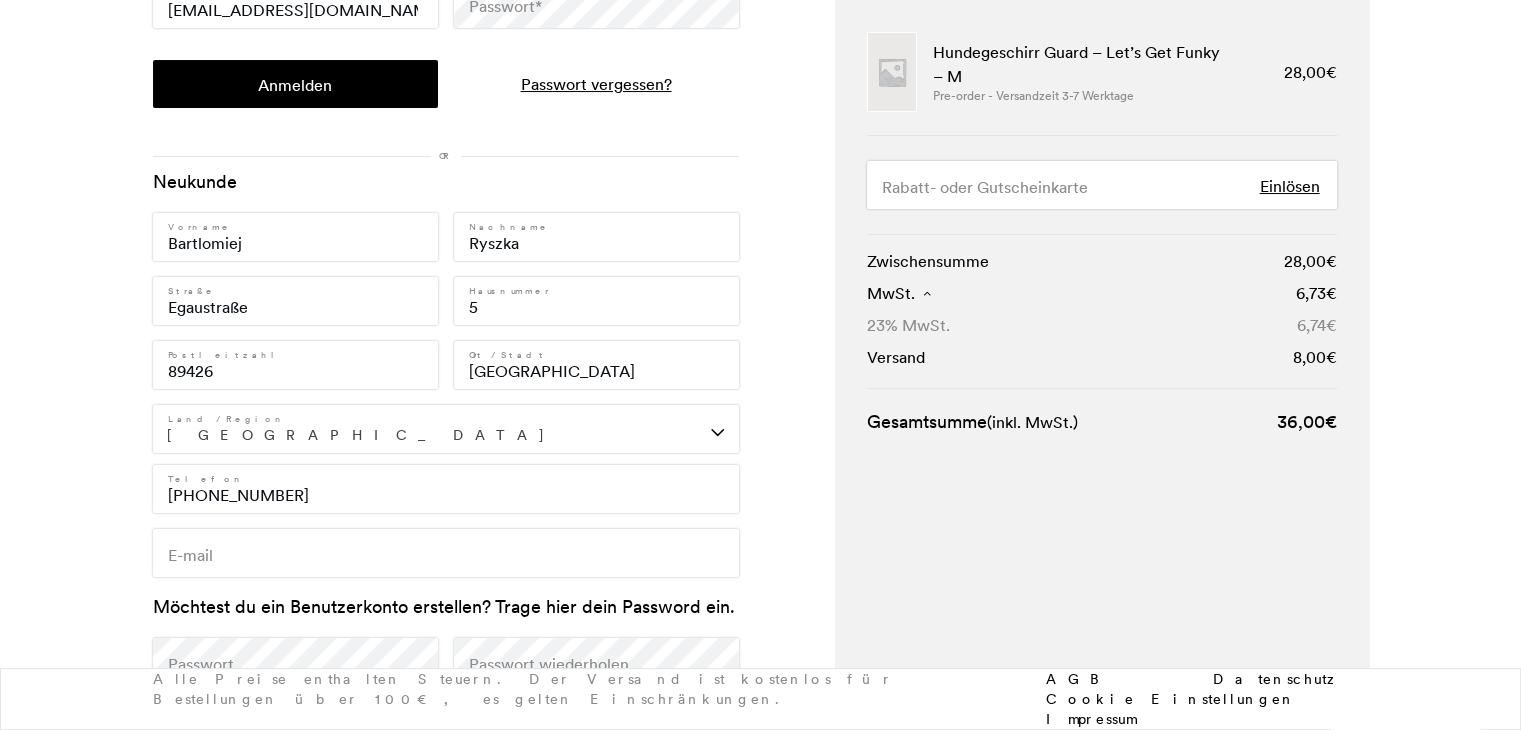click on "MwSt." at bounding box center (899, 293) 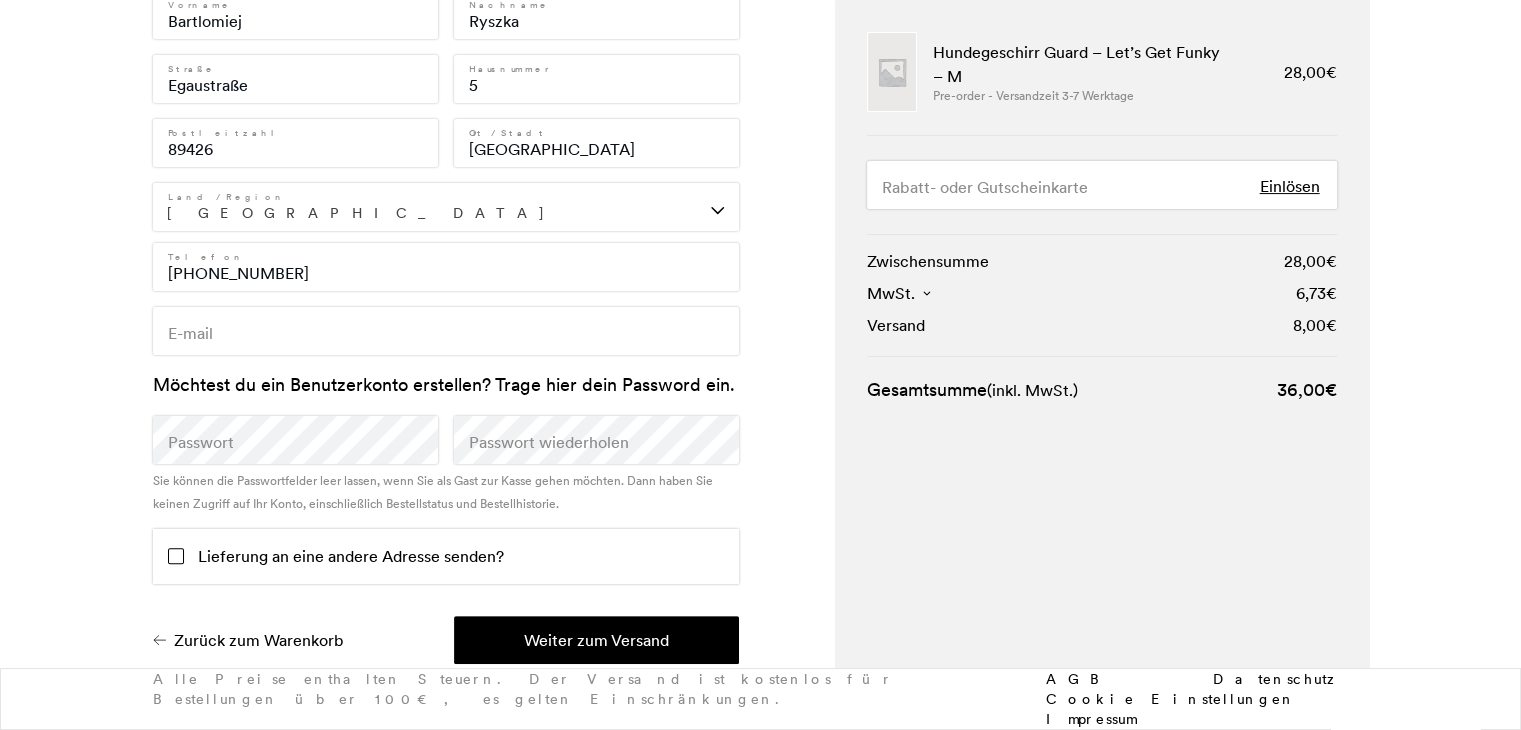 scroll, scrollTop: 423, scrollLeft: 0, axis: vertical 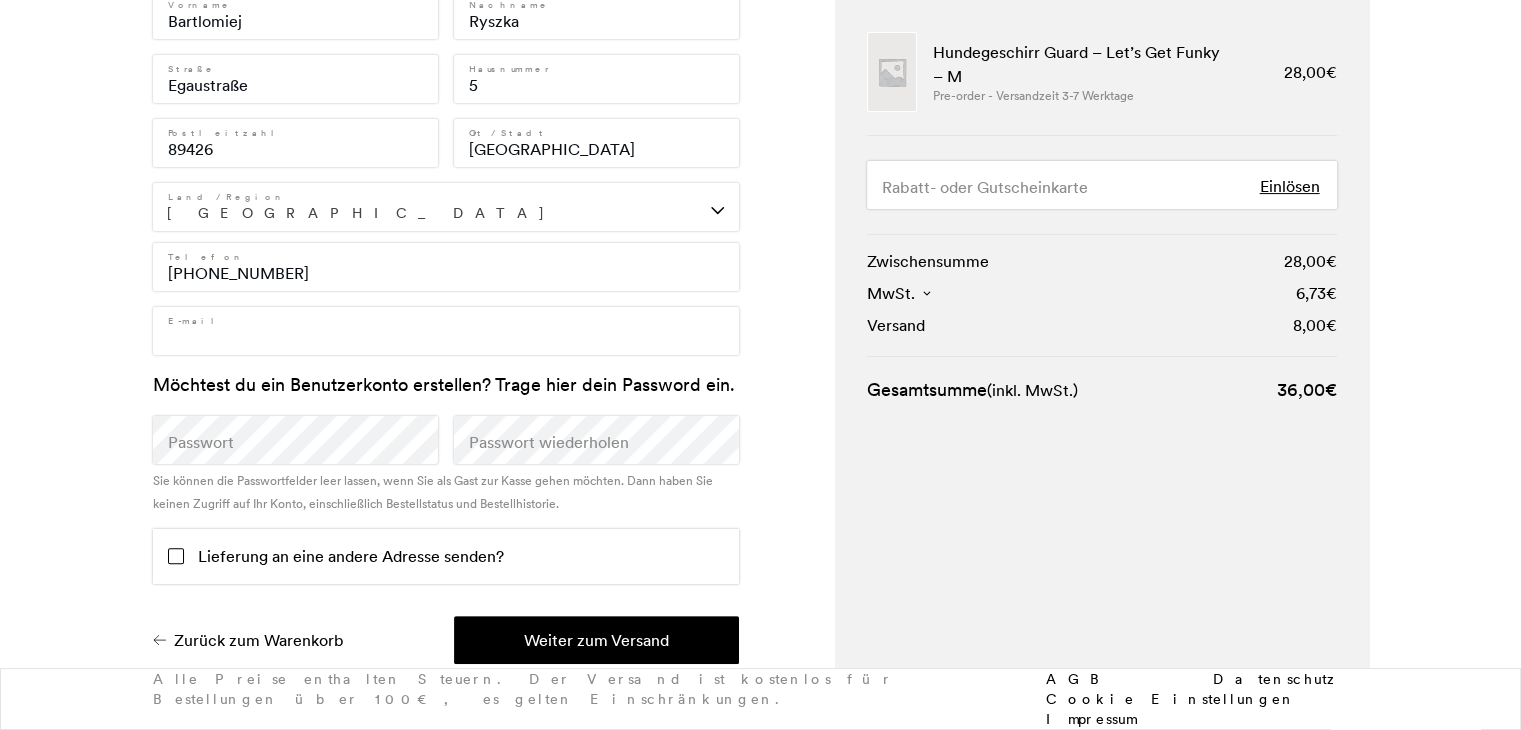 click on "E-mail  *" at bounding box center (446, 331) 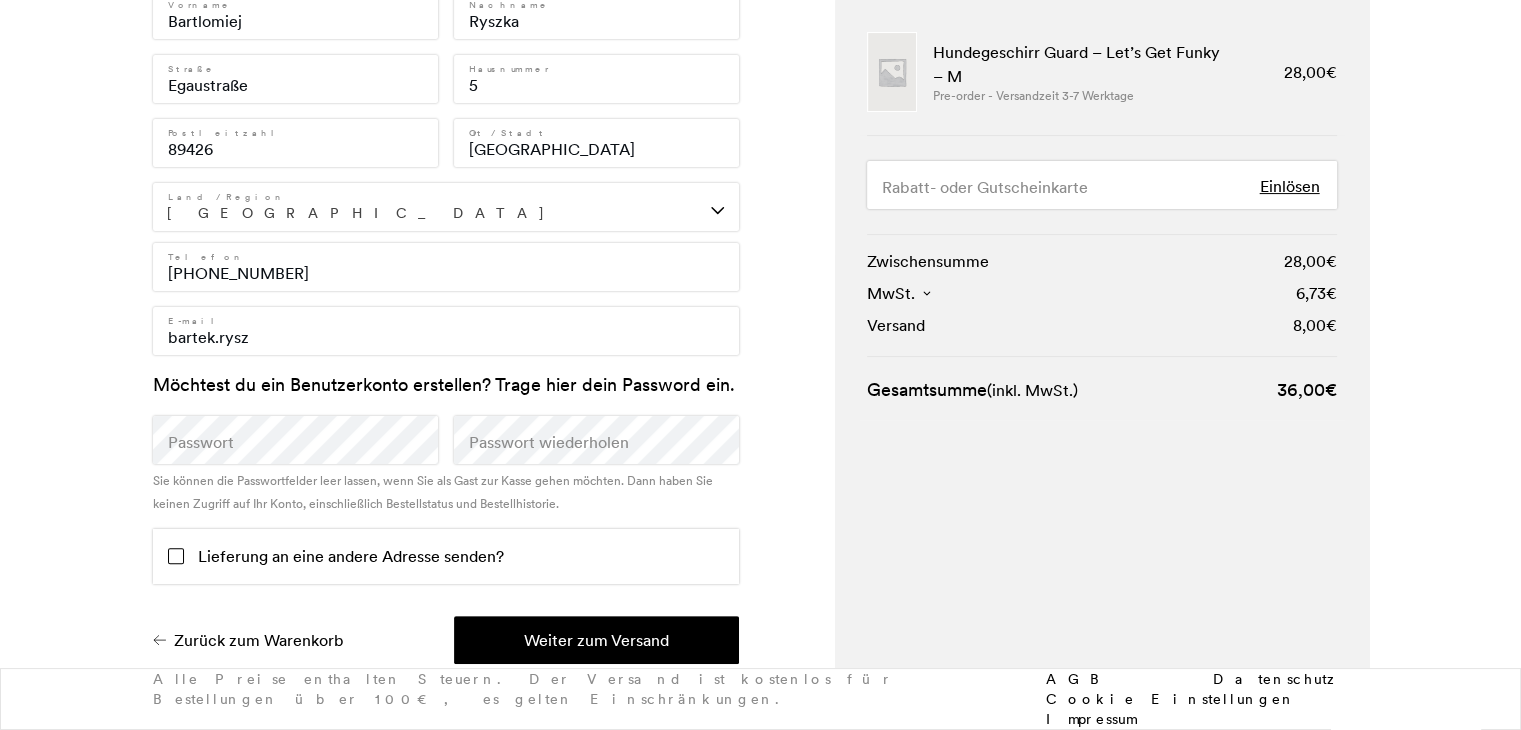 type on "bartek.ryszka83@gmail.com" 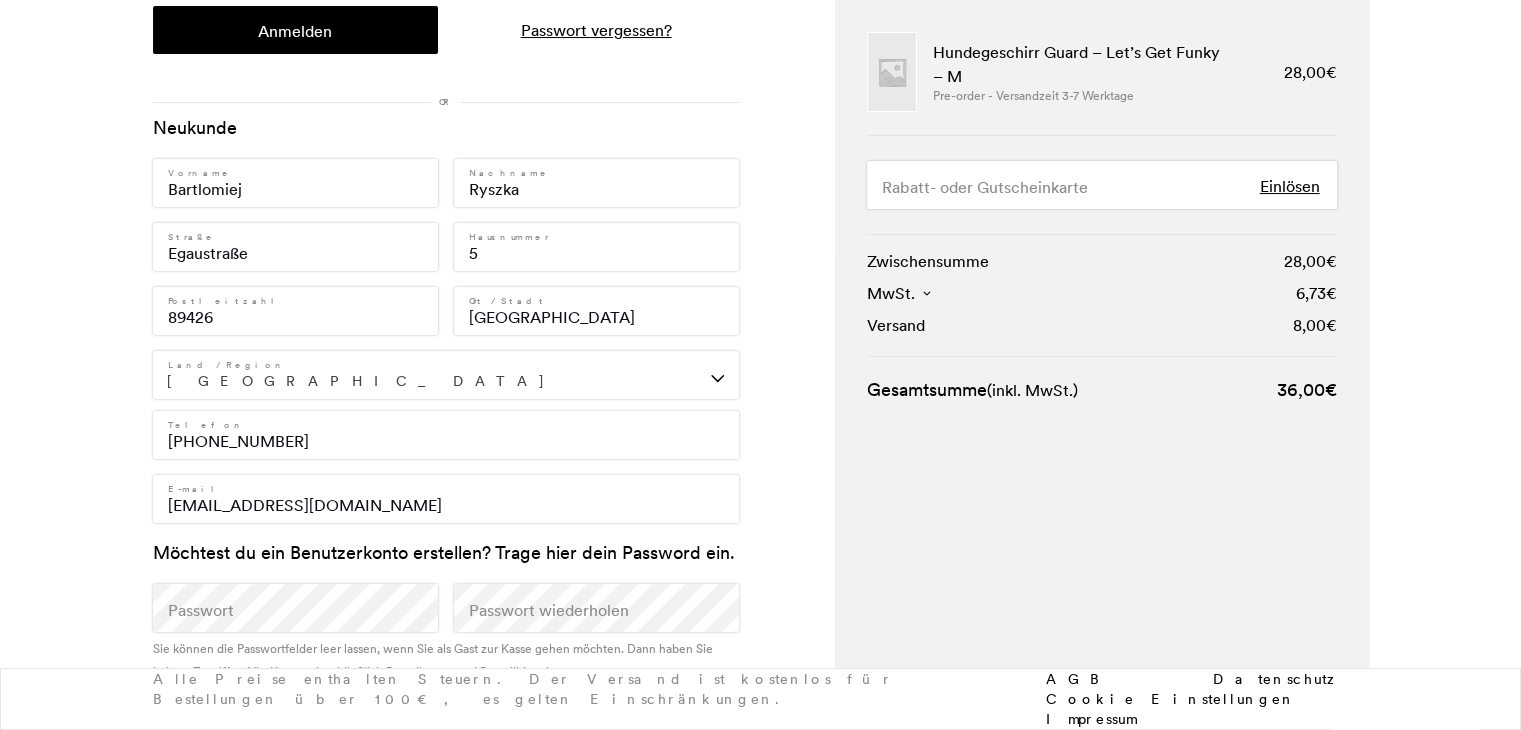 scroll, scrollTop: 423, scrollLeft: 0, axis: vertical 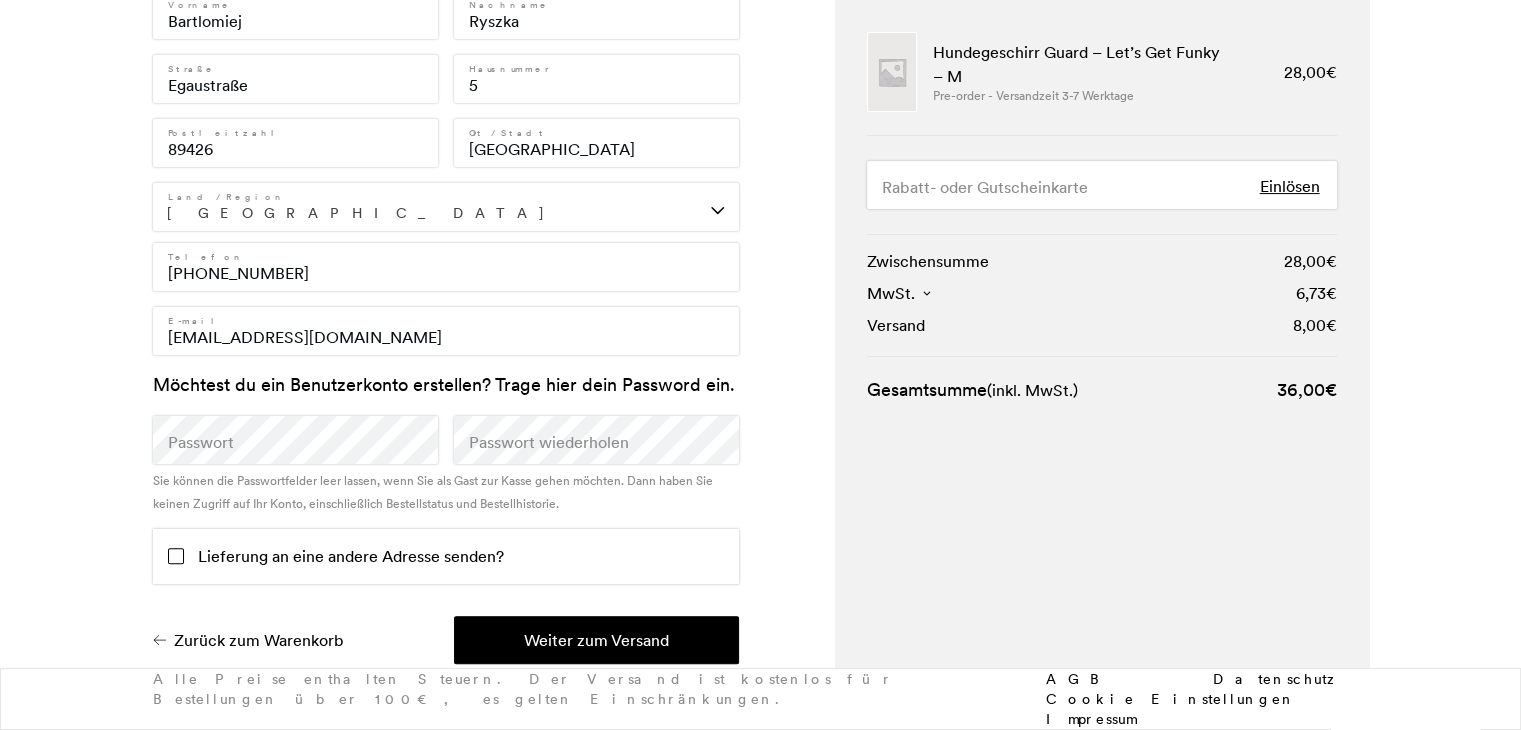 click on "Weiter zum Versand" at bounding box center [596, 640] 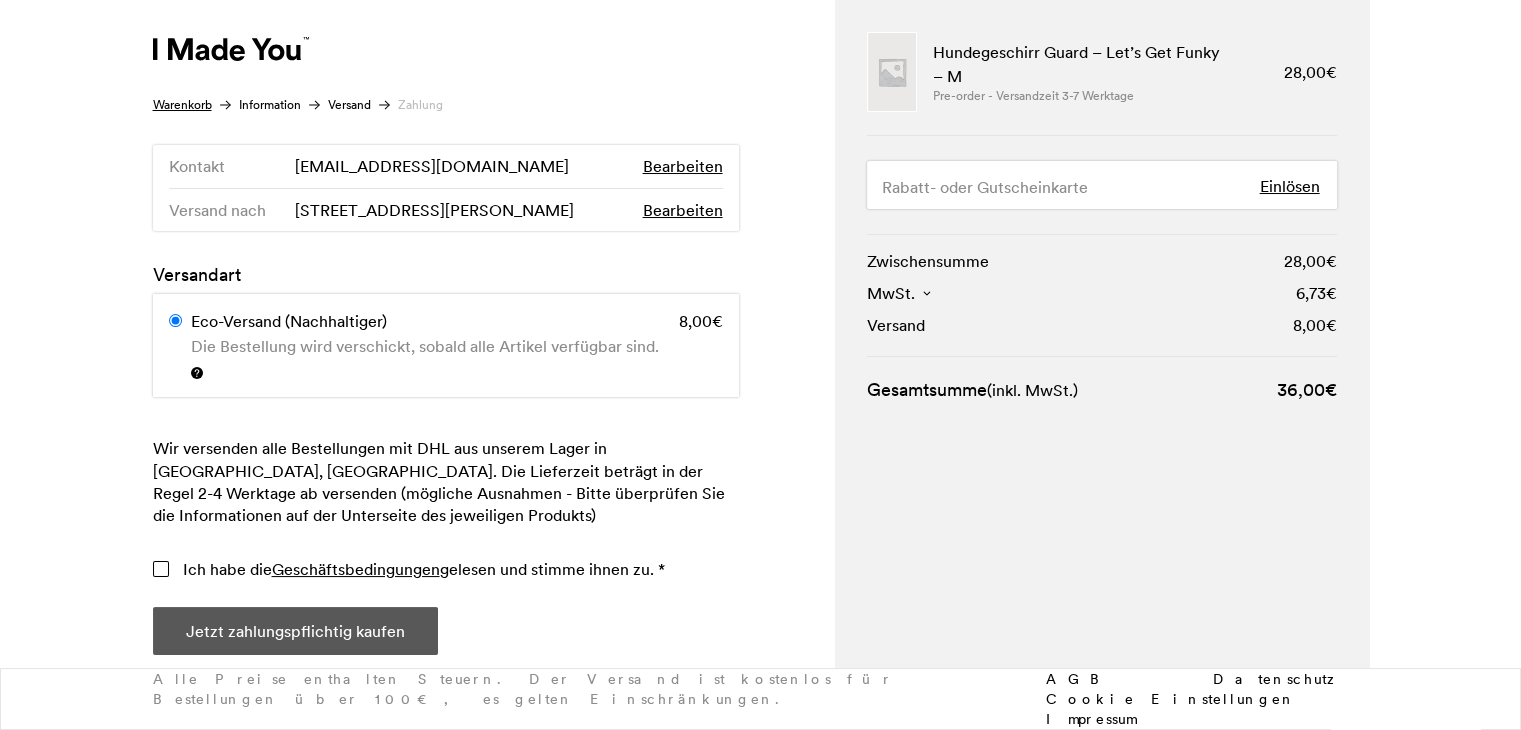 scroll, scrollTop: 0, scrollLeft: 0, axis: both 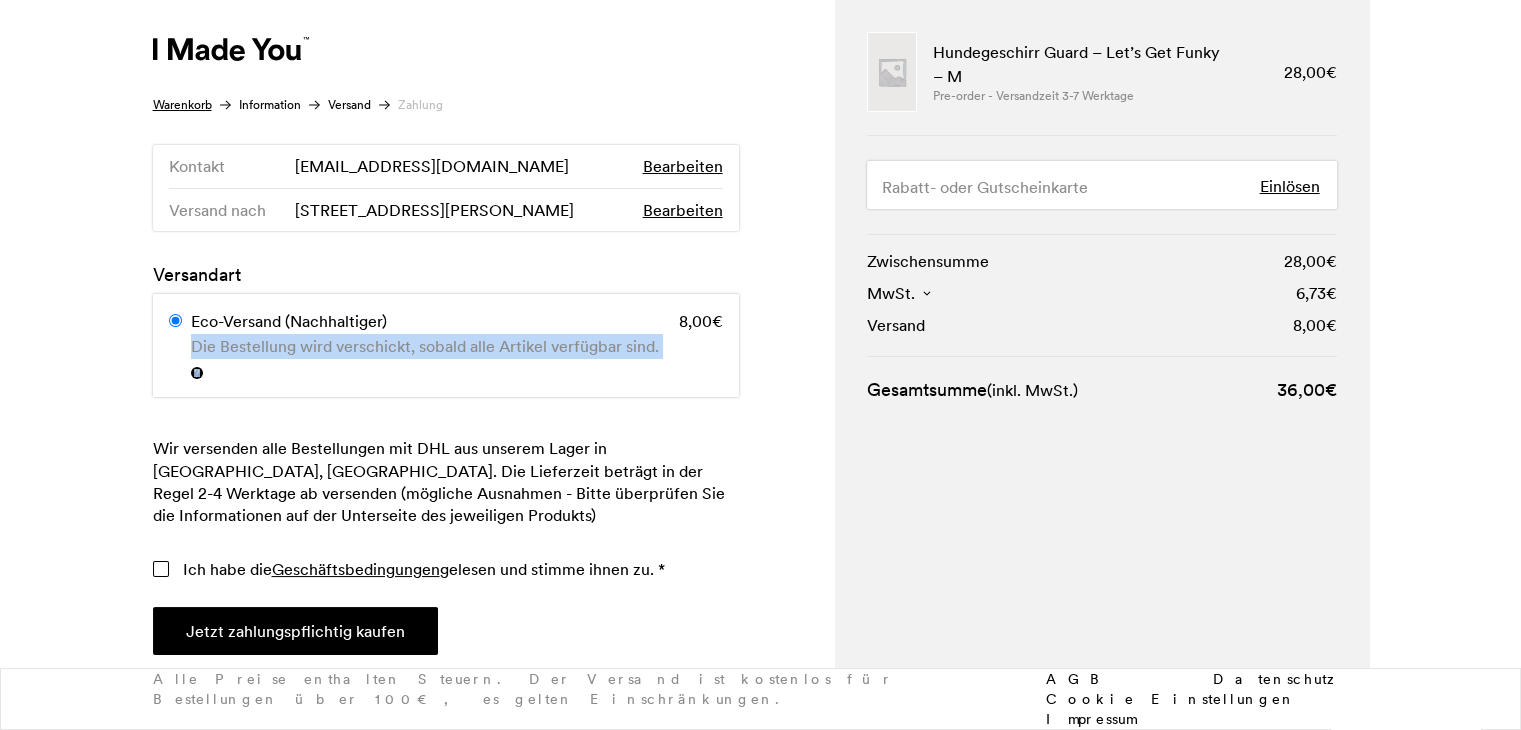 drag, startPoint x: 184, startPoint y: 373, endPoint x: 663, endPoint y: 373, distance: 479 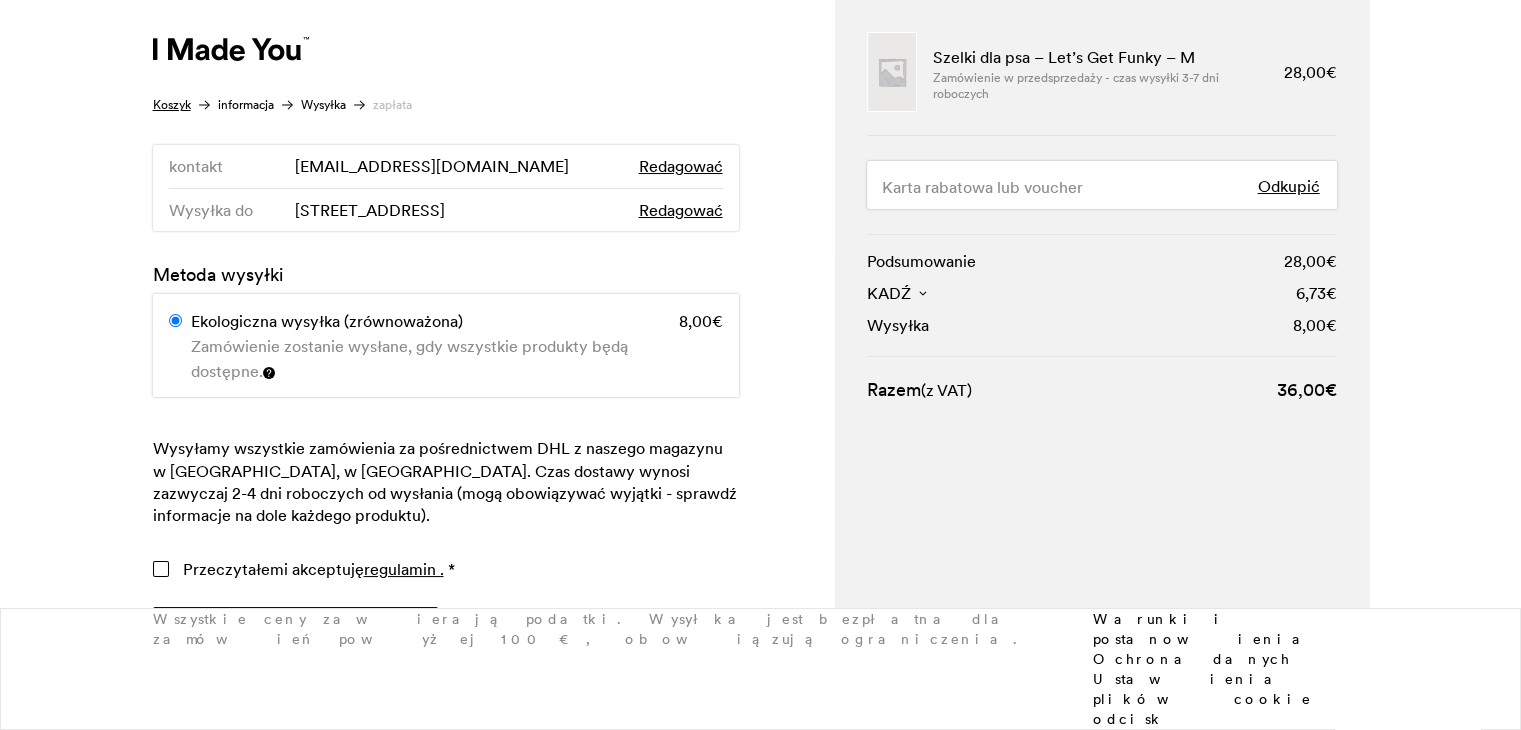 click on "Koszyk
informacja
Wysyłka
zapłata" at bounding box center (760, 345) 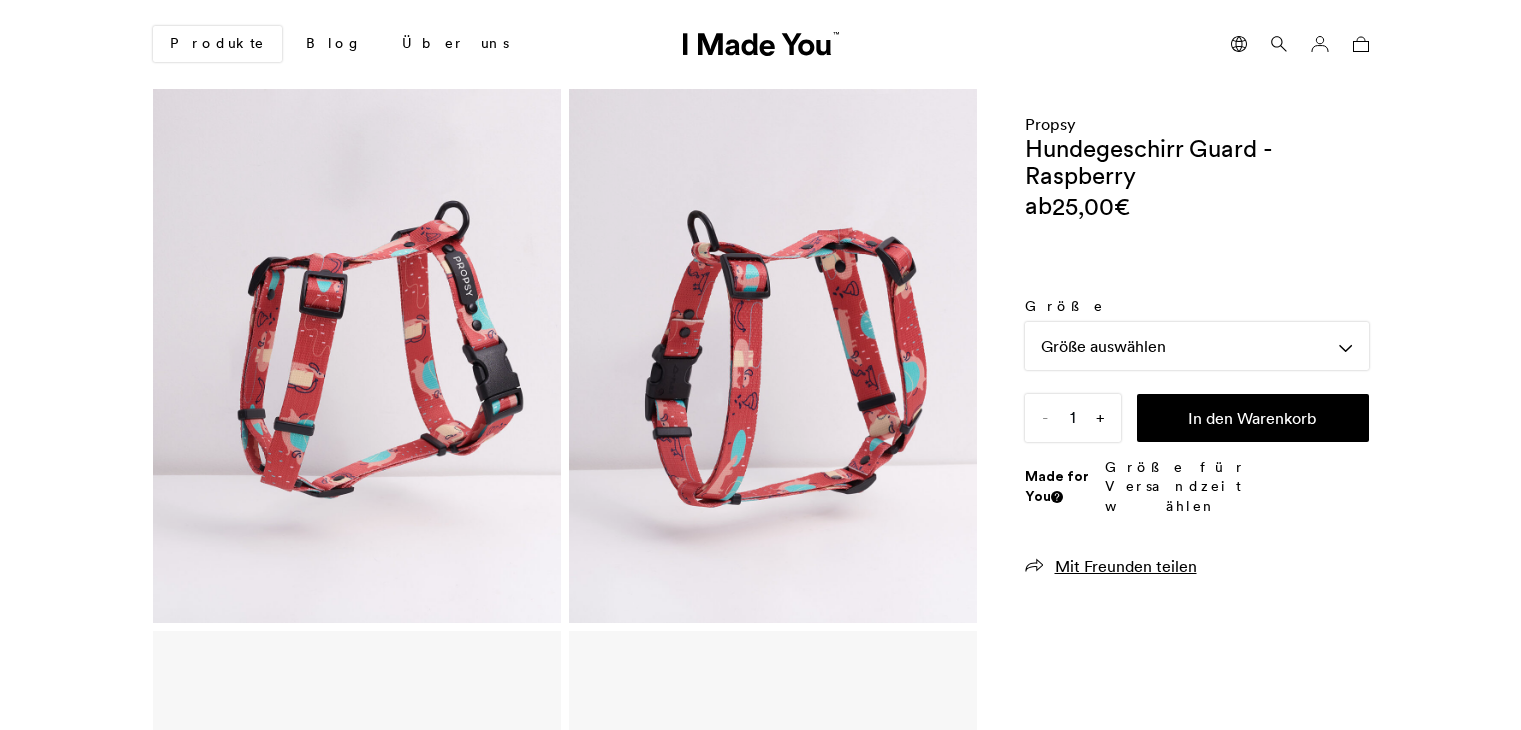 scroll, scrollTop: 0, scrollLeft: 0, axis: both 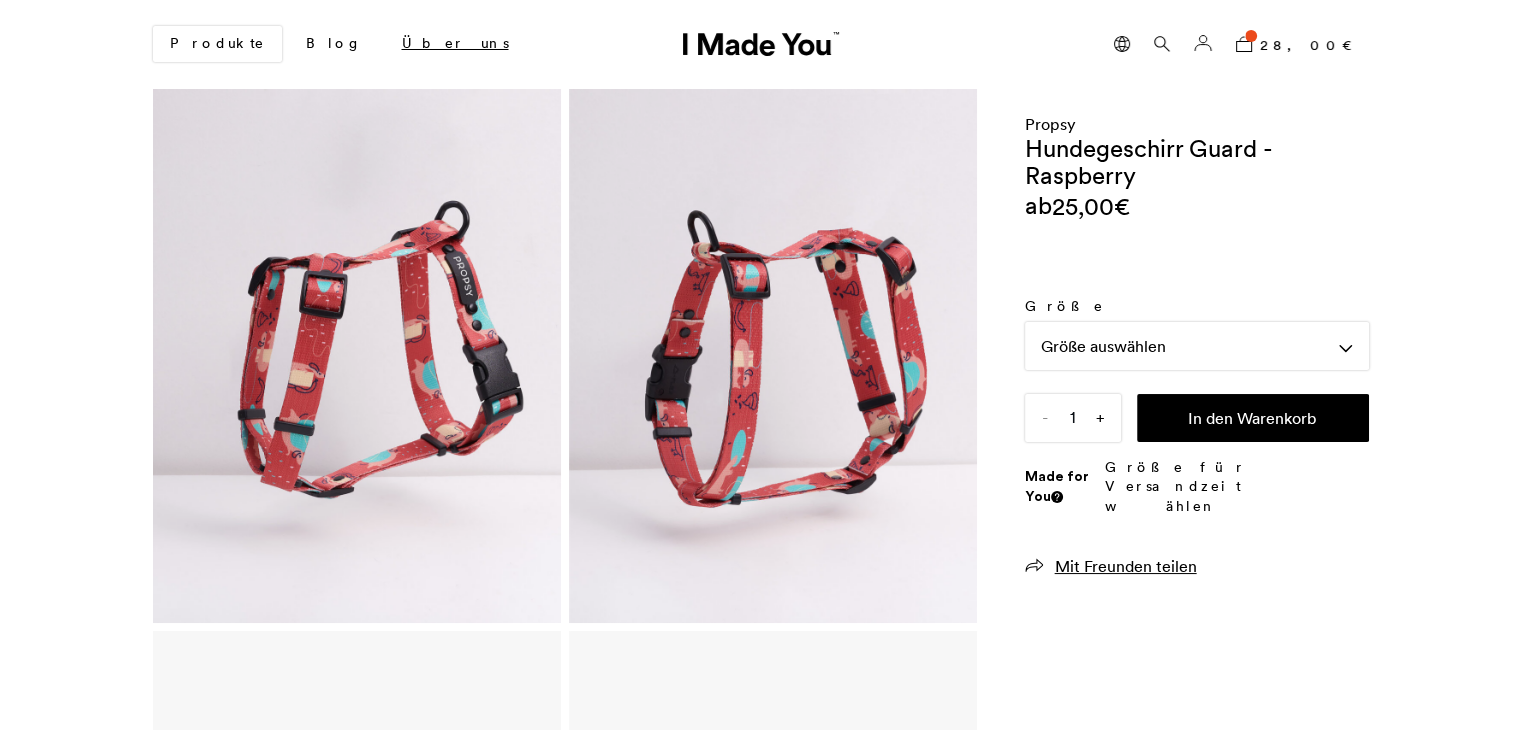 click on "Über uns" at bounding box center (455, 44) 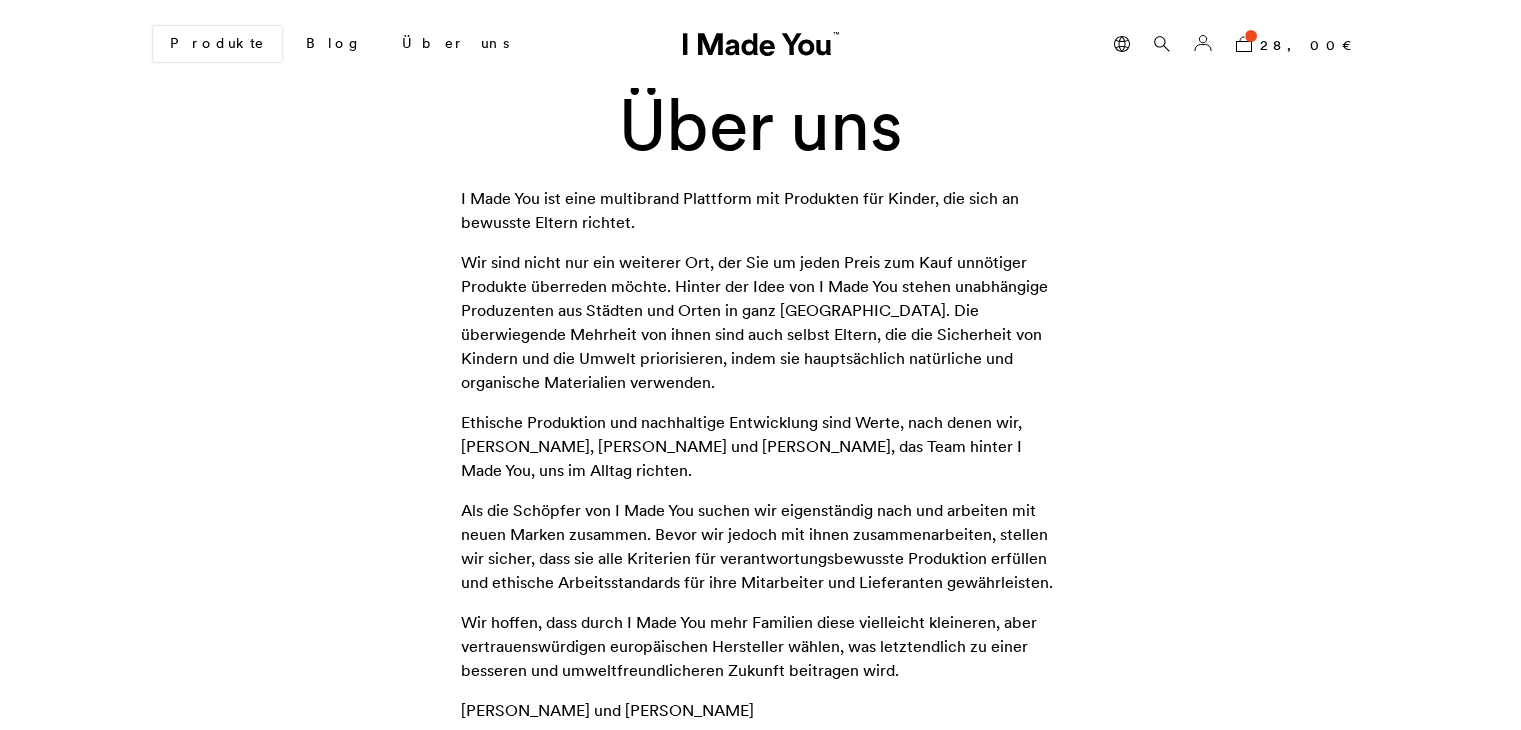 scroll, scrollTop: 0, scrollLeft: 0, axis: both 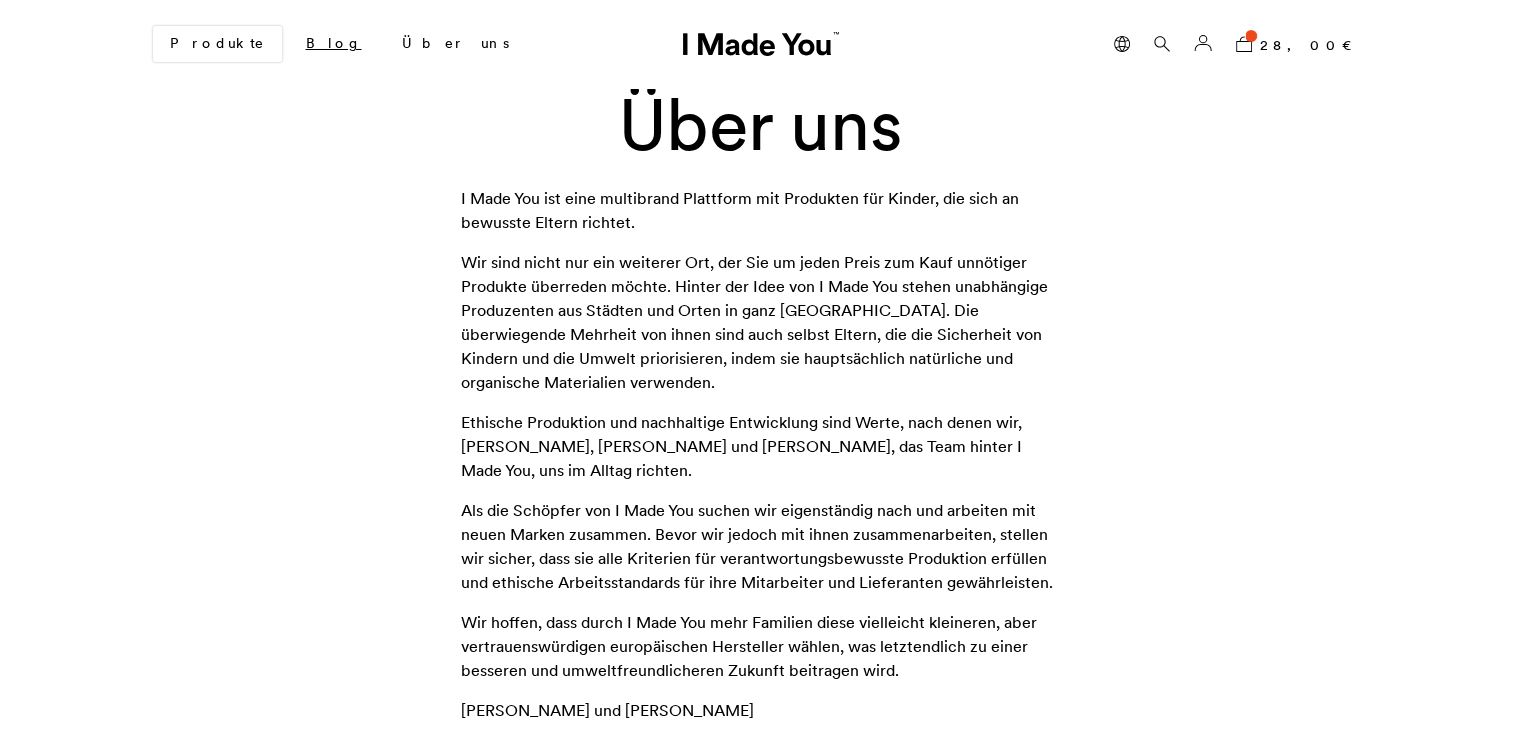 click on "Blog" at bounding box center [334, 44] 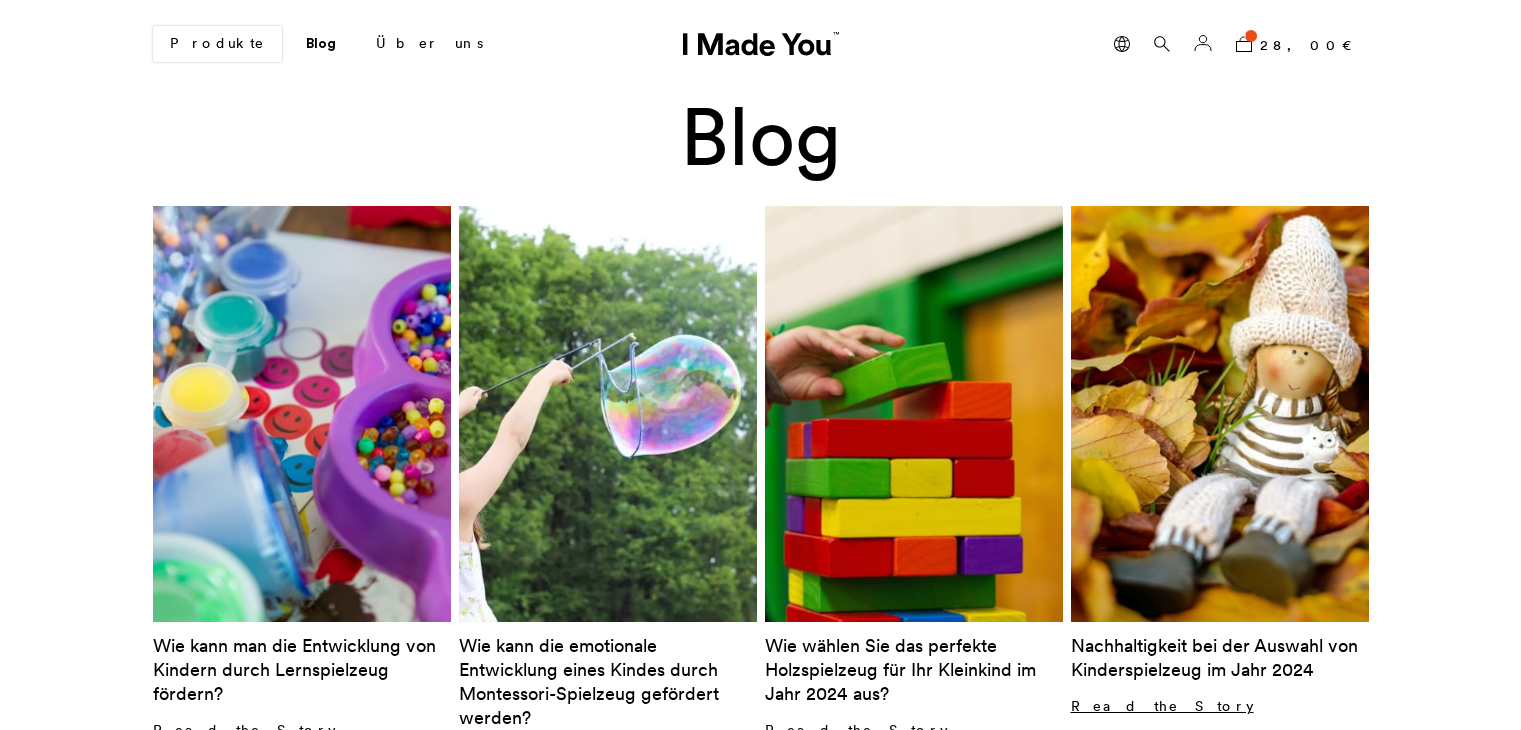 scroll, scrollTop: 0, scrollLeft: 0, axis: both 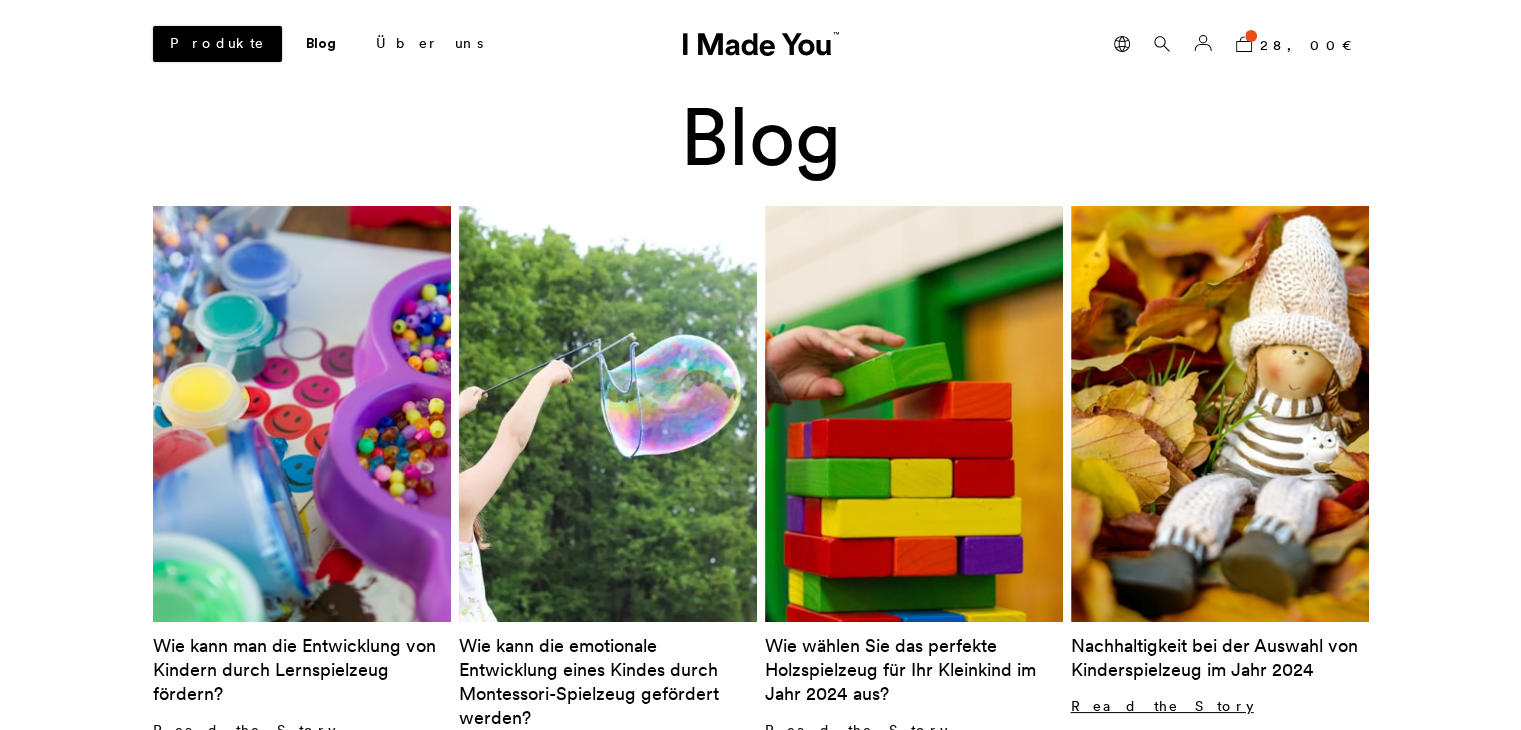 click on "Produkte" at bounding box center (217, 44) 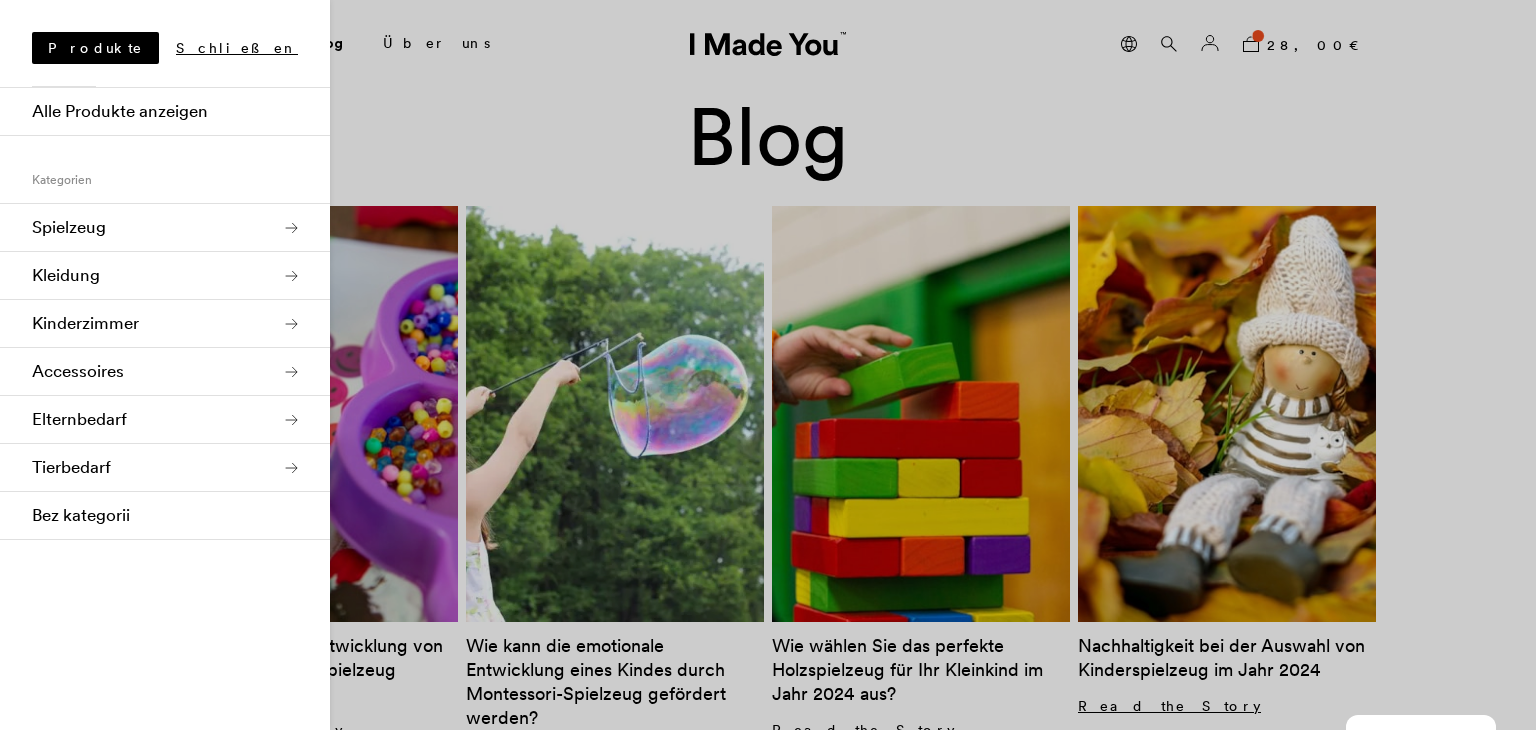 click on "Tierbedarf" at bounding box center (165, 468) 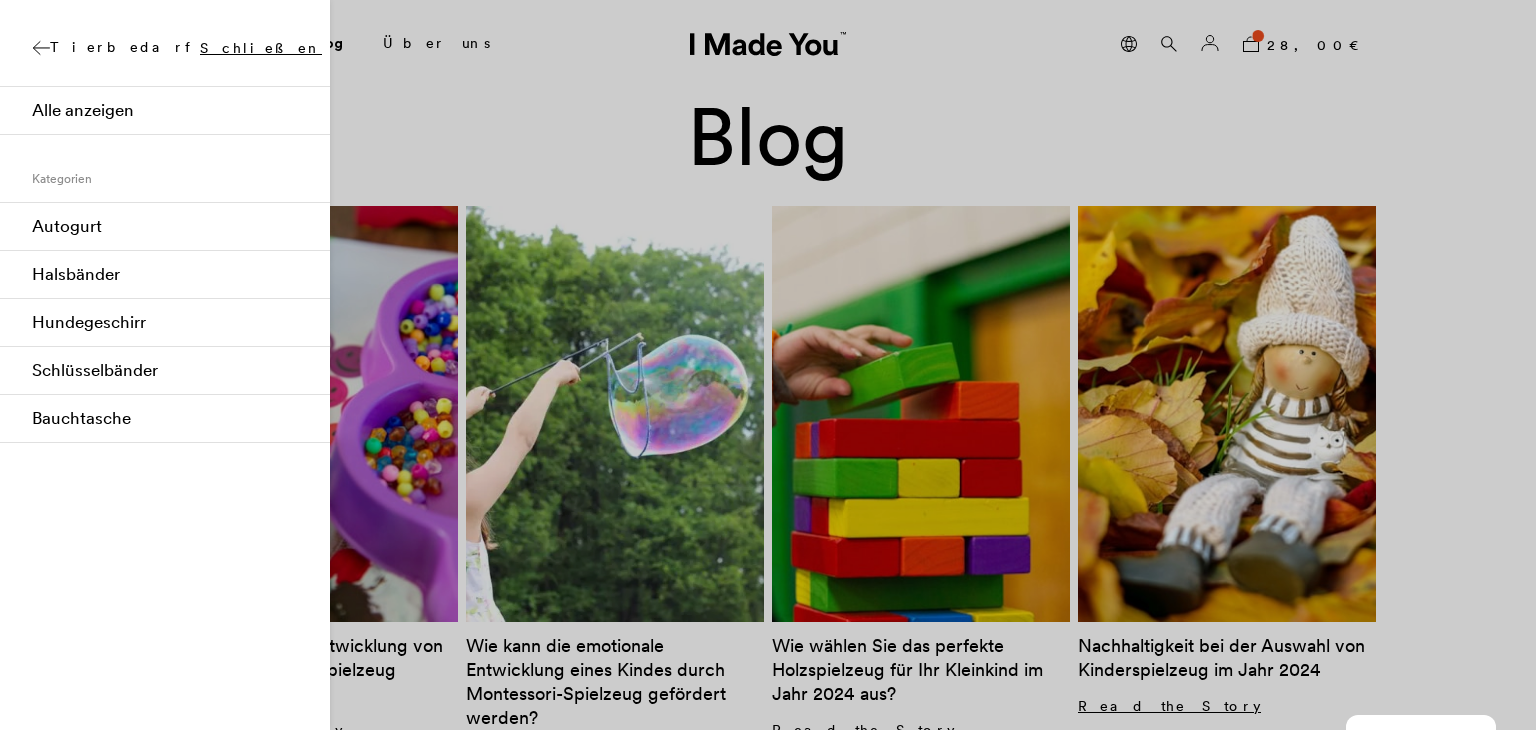 click on "Hundegeschirr" at bounding box center [165, 323] 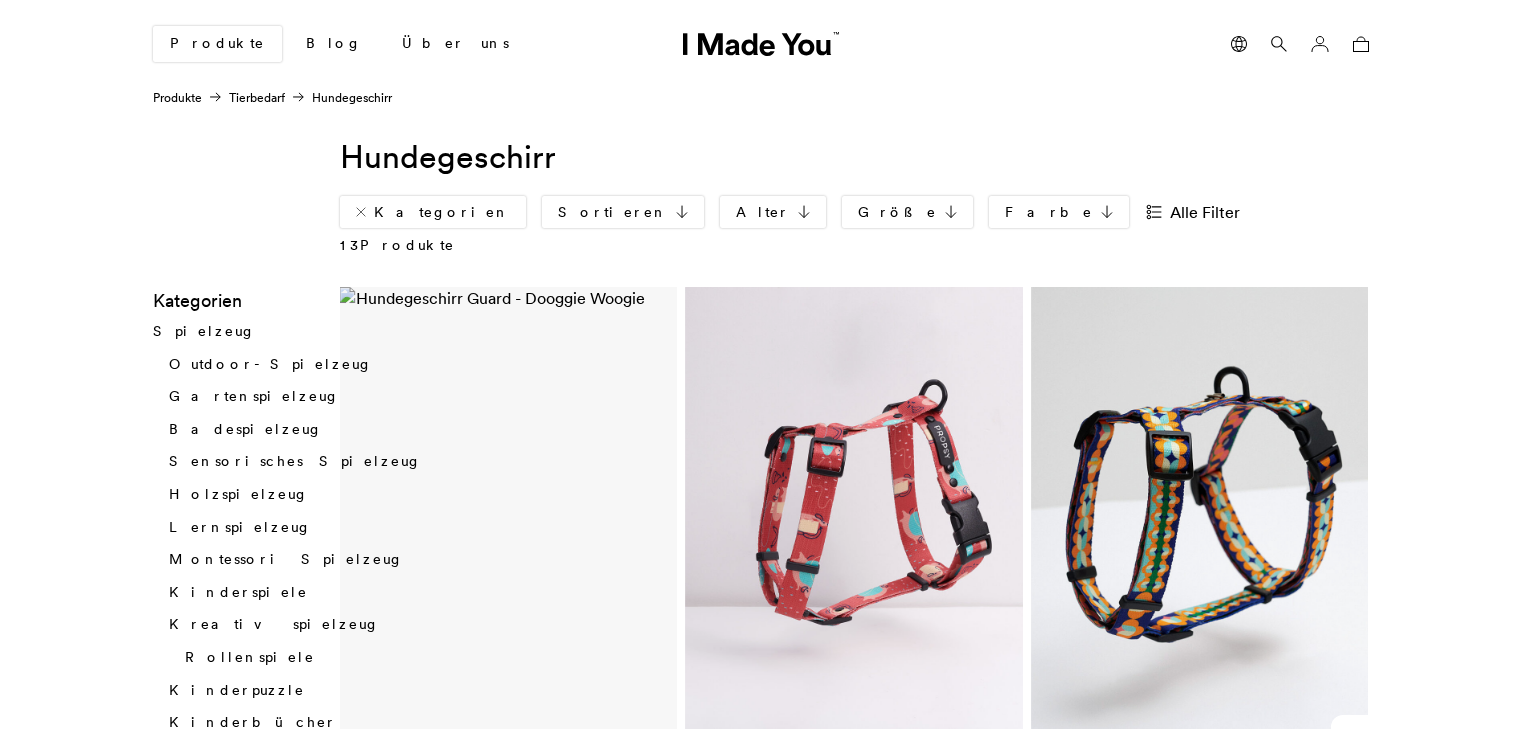 scroll, scrollTop: 0, scrollLeft: 0, axis: both 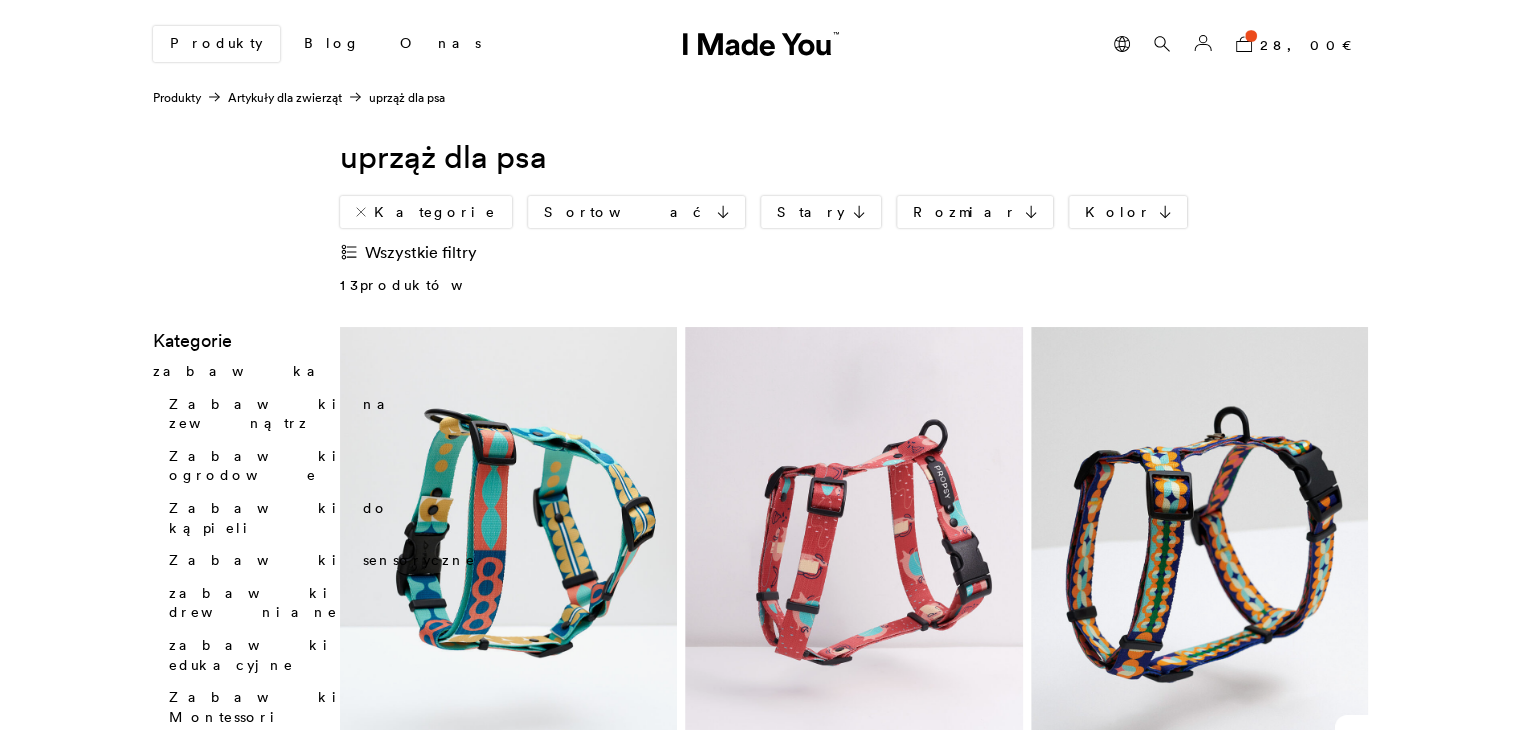 click at bounding box center [509, 548] 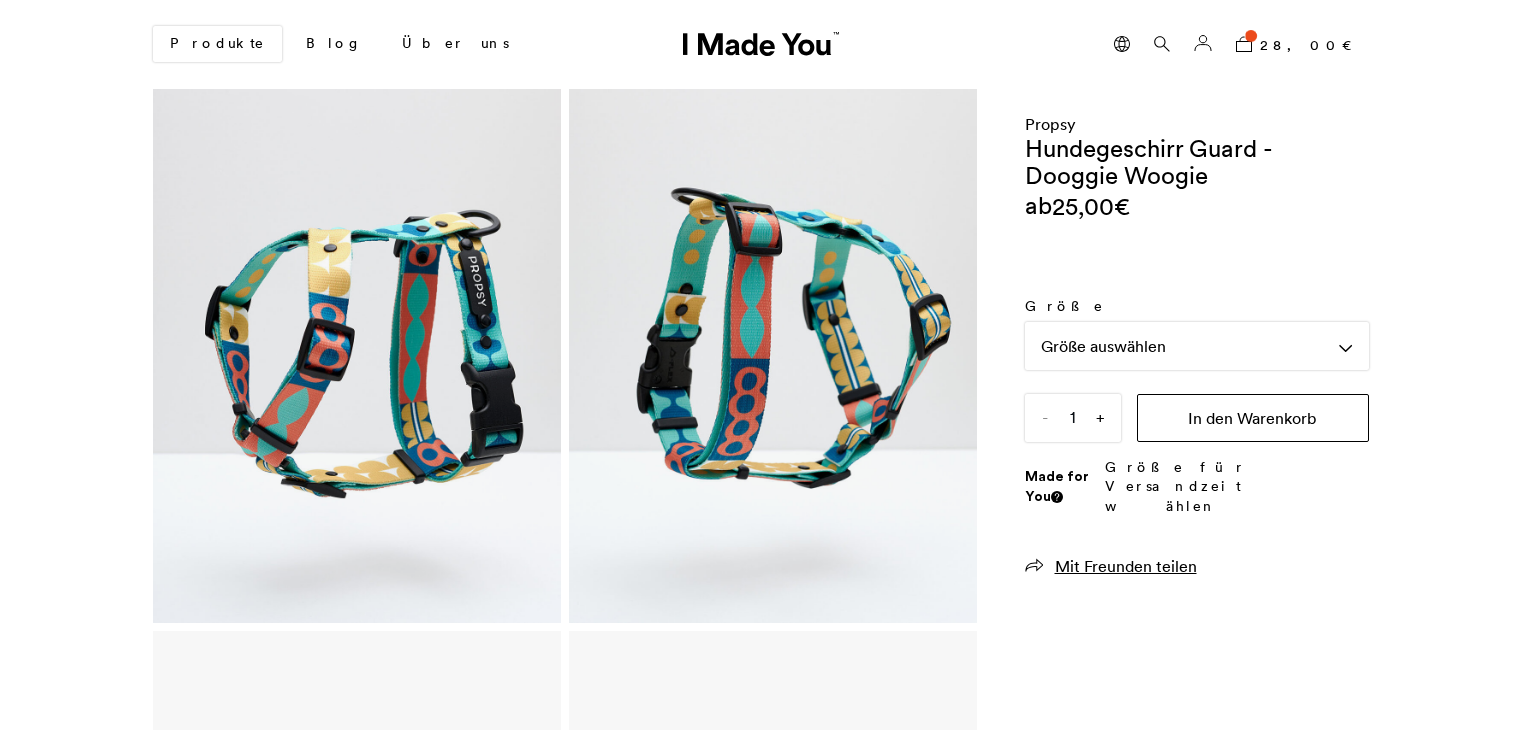 scroll, scrollTop: 0, scrollLeft: 0, axis: both 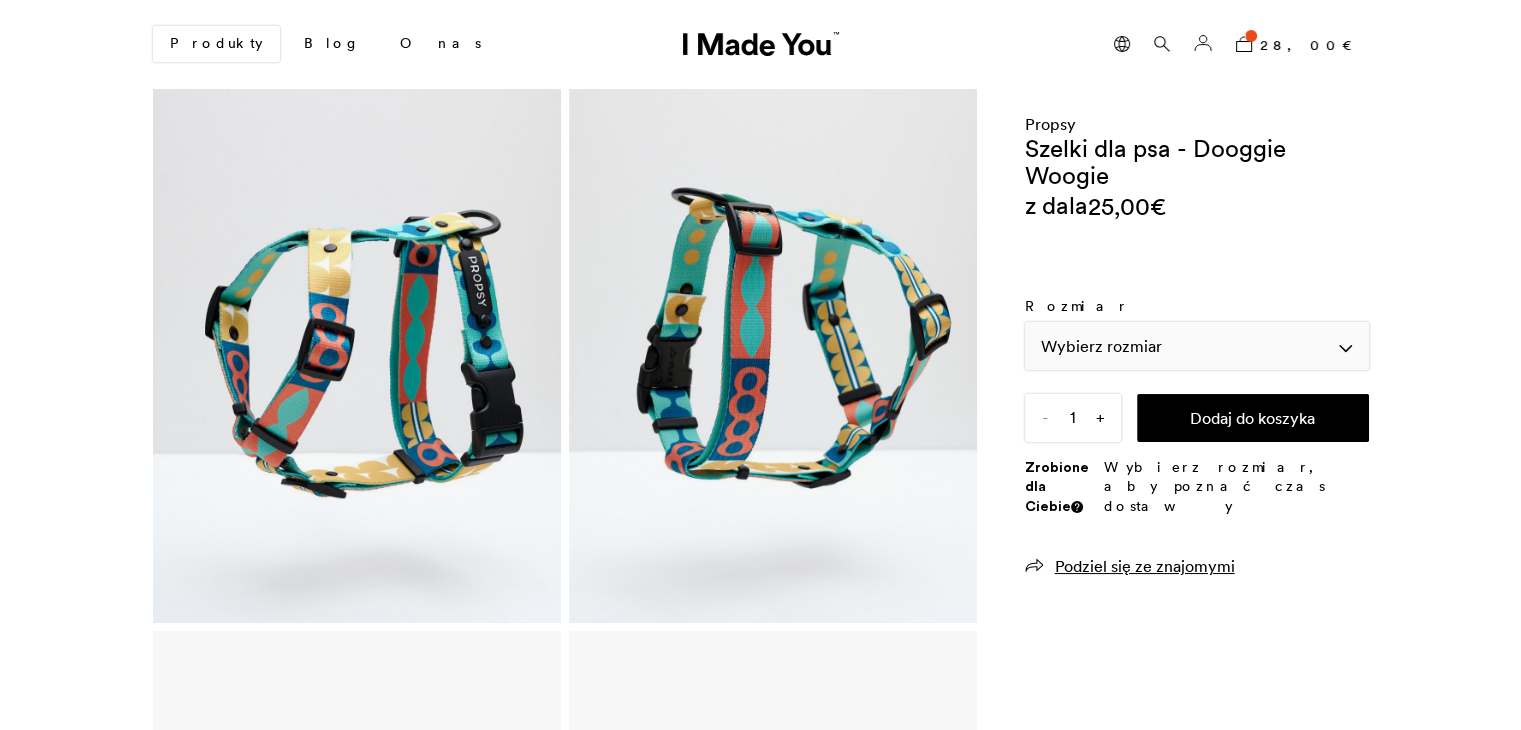 click on "Wybierz rozmiar" 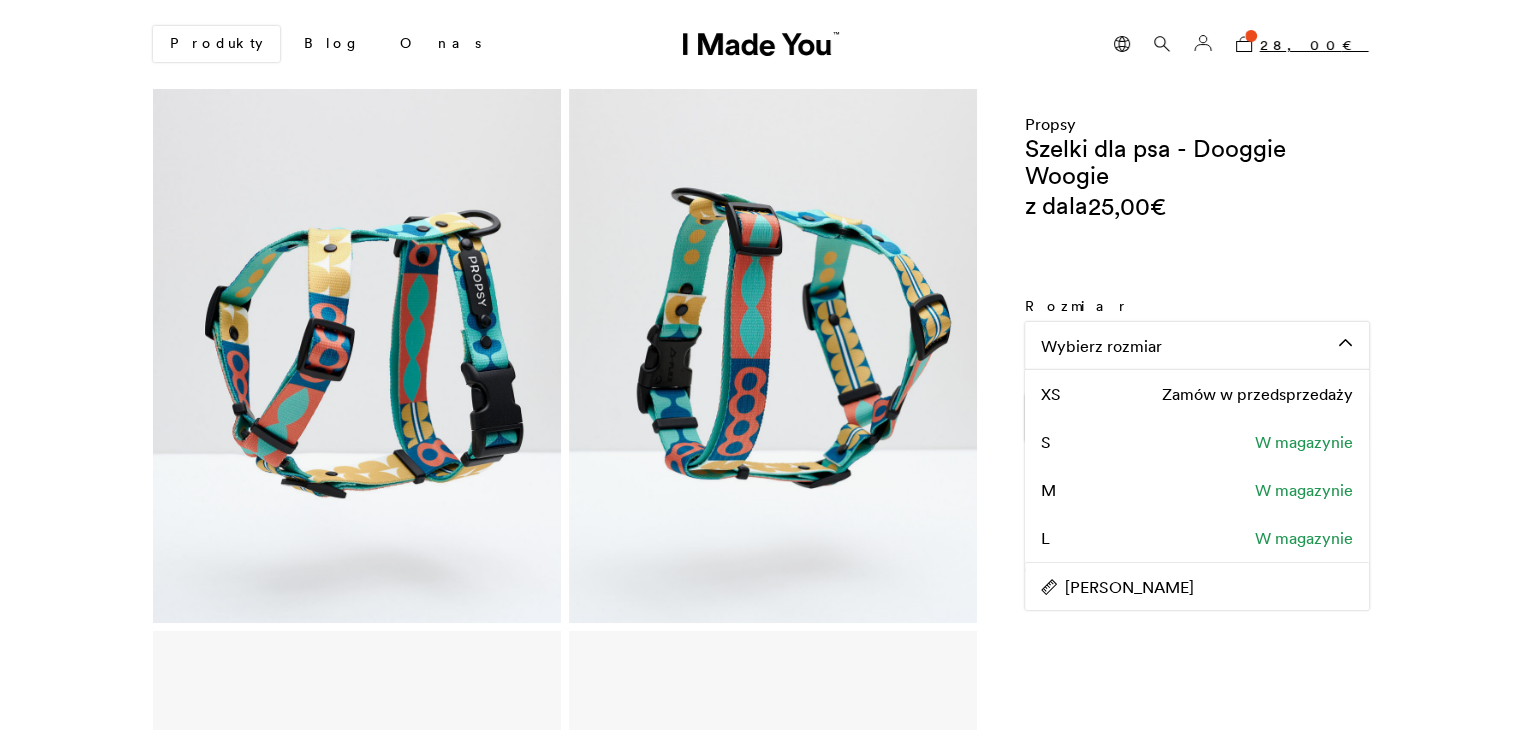 click 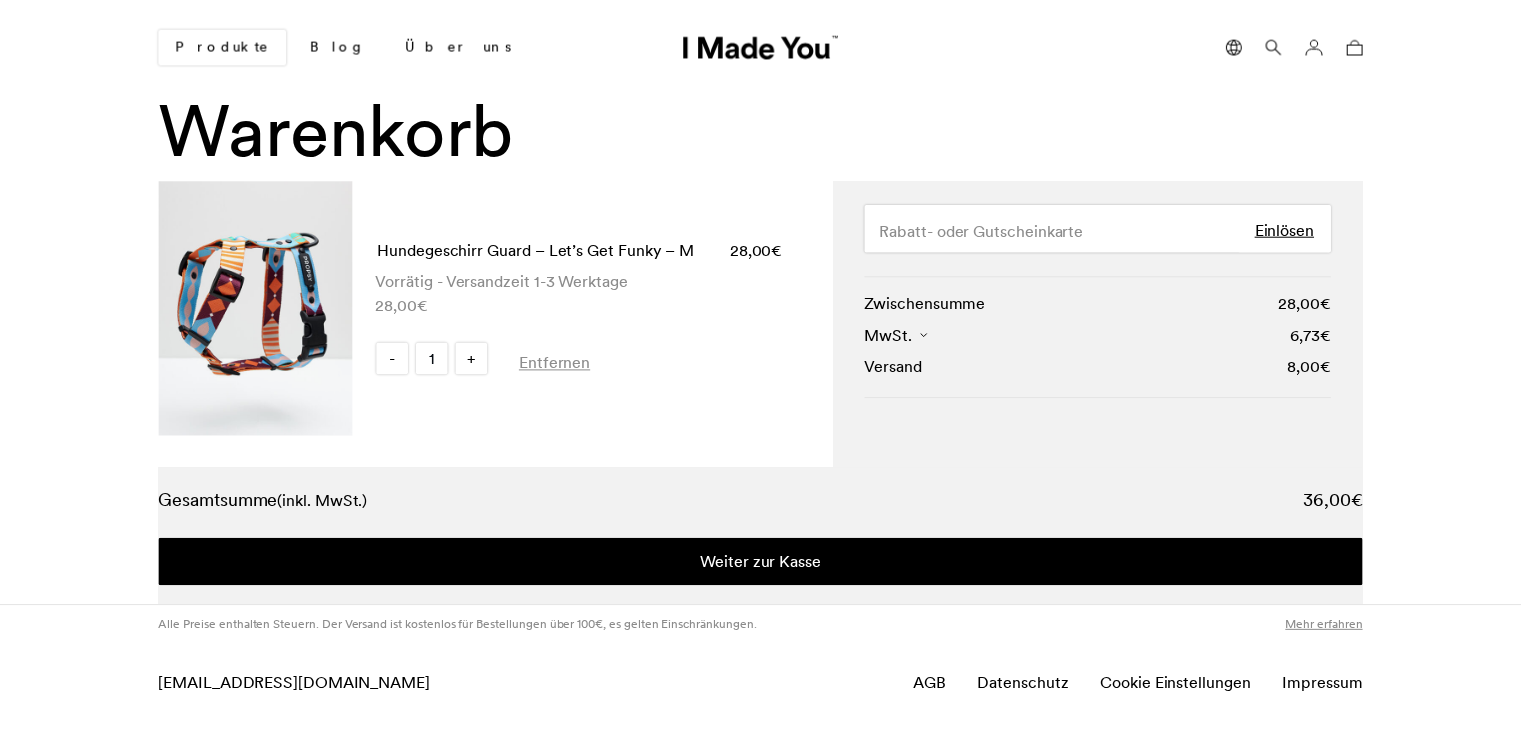 scroll, scrollTop: 0, scrollLeft: 0, axis: both 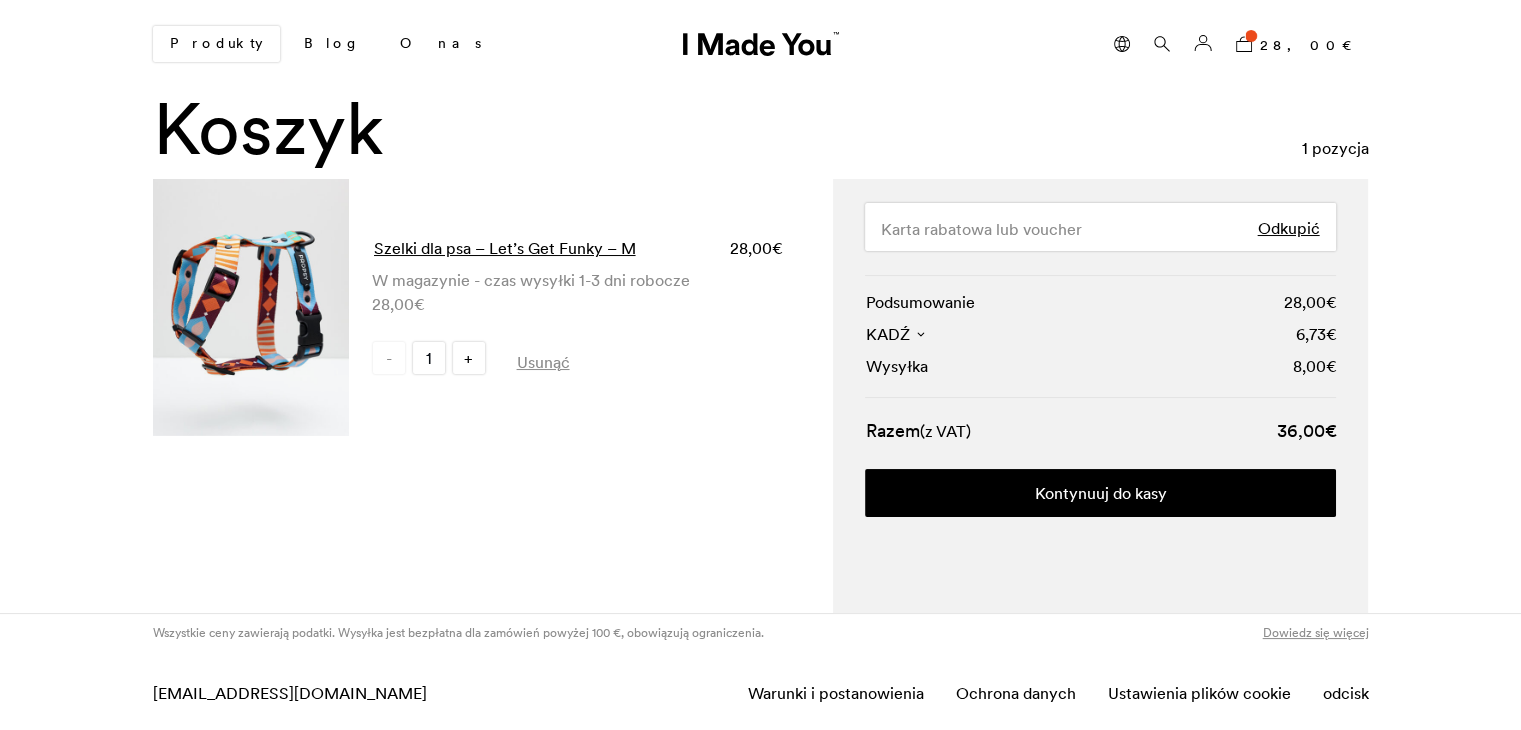 click on "Szelki dla psa – Let’s Get Funky – M" at bounding box center [505, 248] 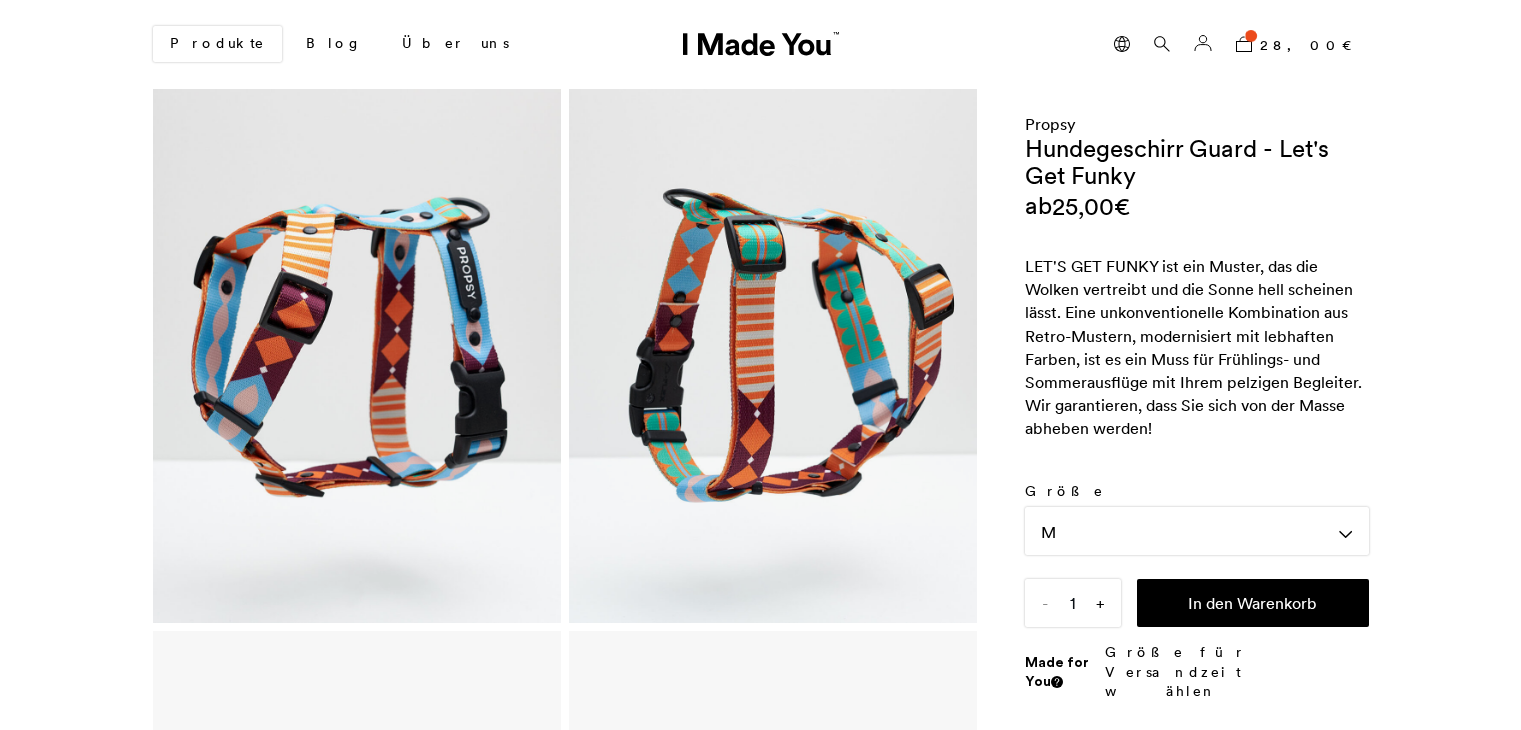 scroll, scrollTop: 0, scrollLeft: 0, axis: both 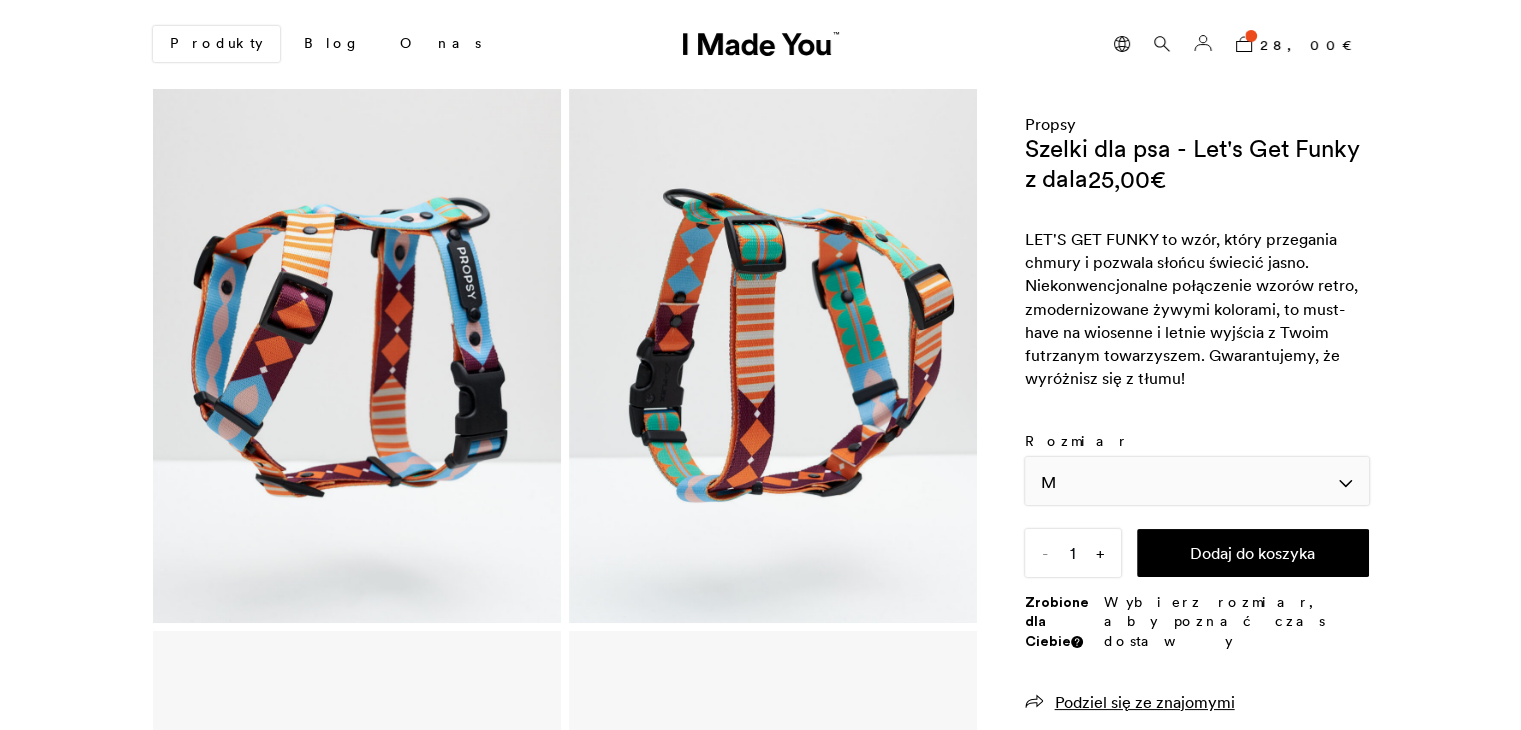 click on "M" 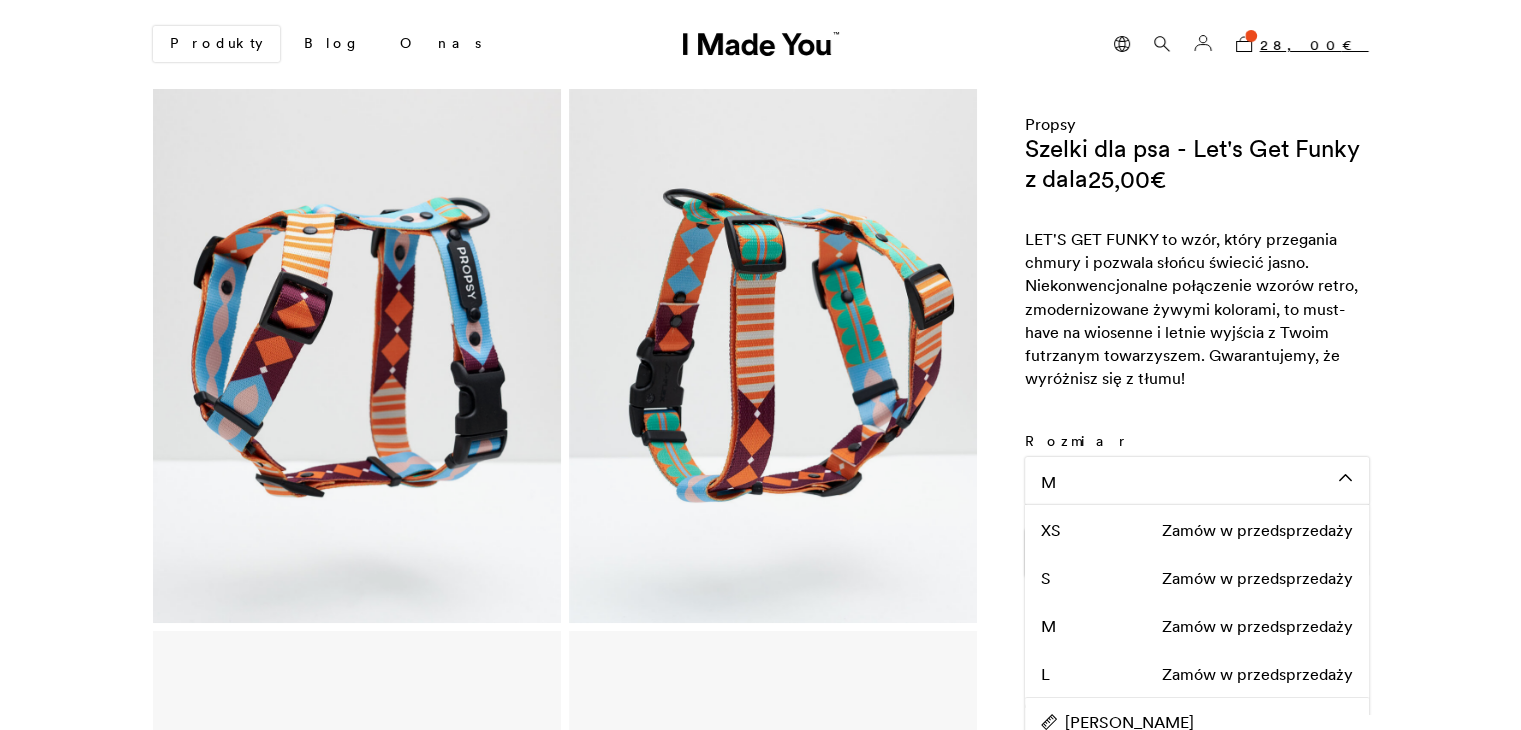 click on "28,00" at bounding box center (1301, 45) 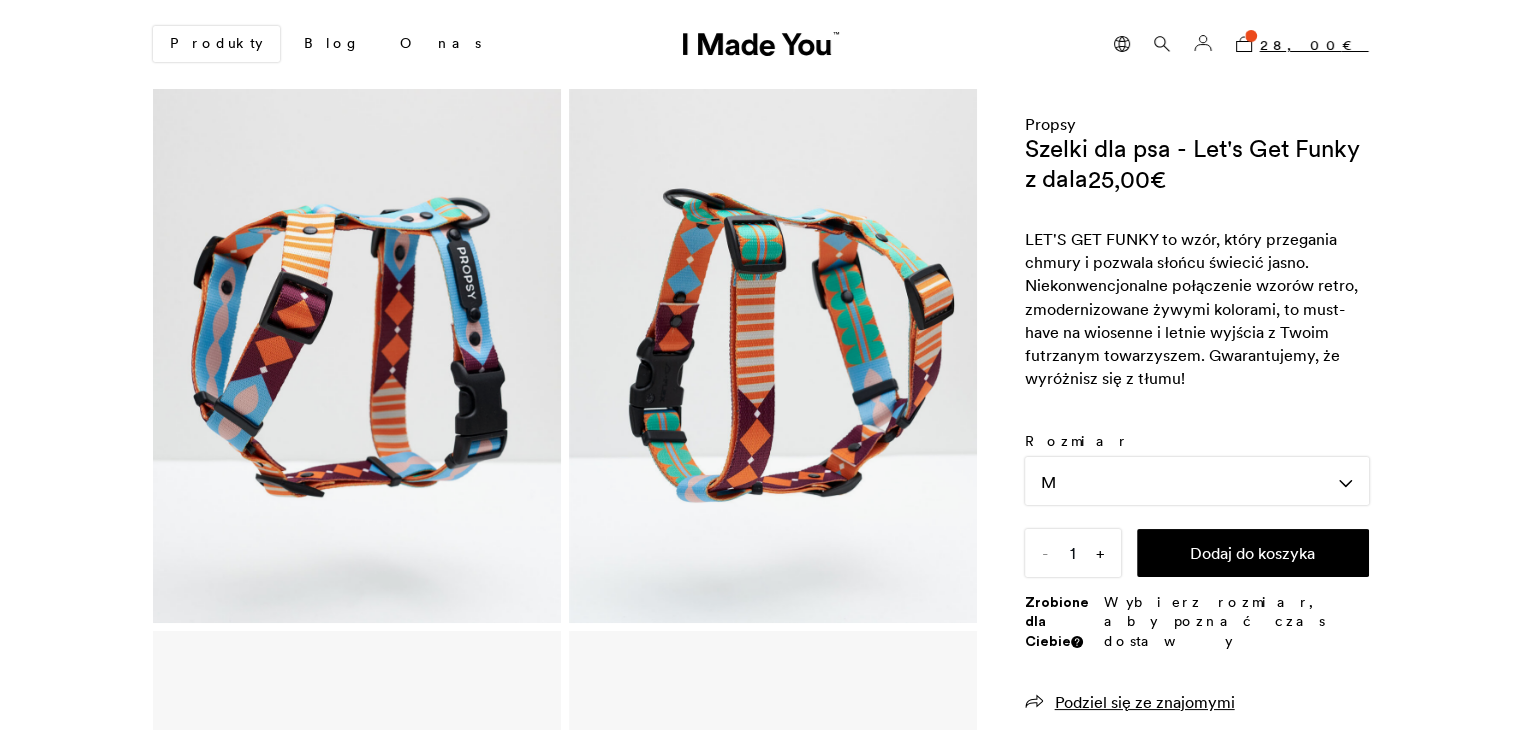 click on "28,00" at bounding box center [1301, 45] 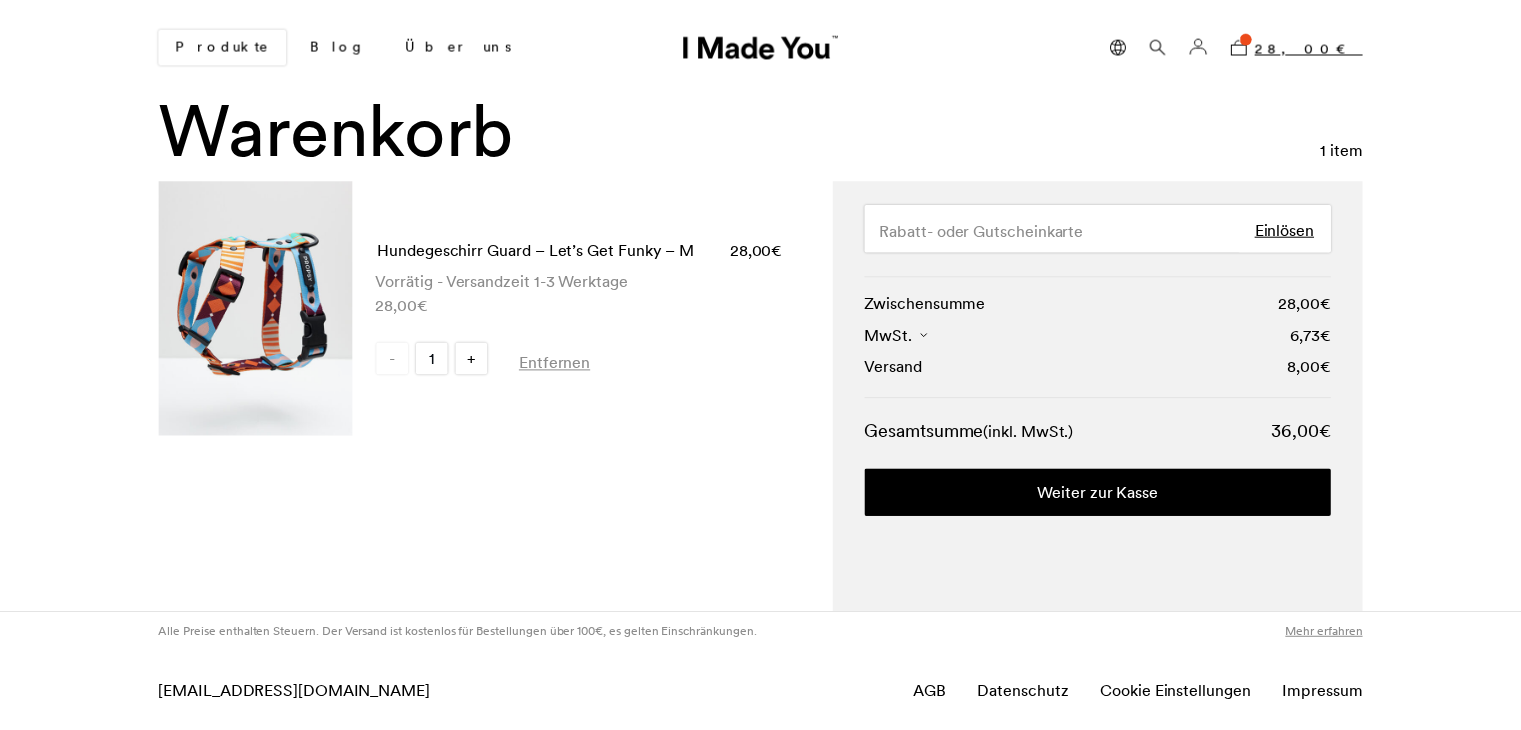 scroll, scrollTop: 0, scrollLeft: 0, axis: both 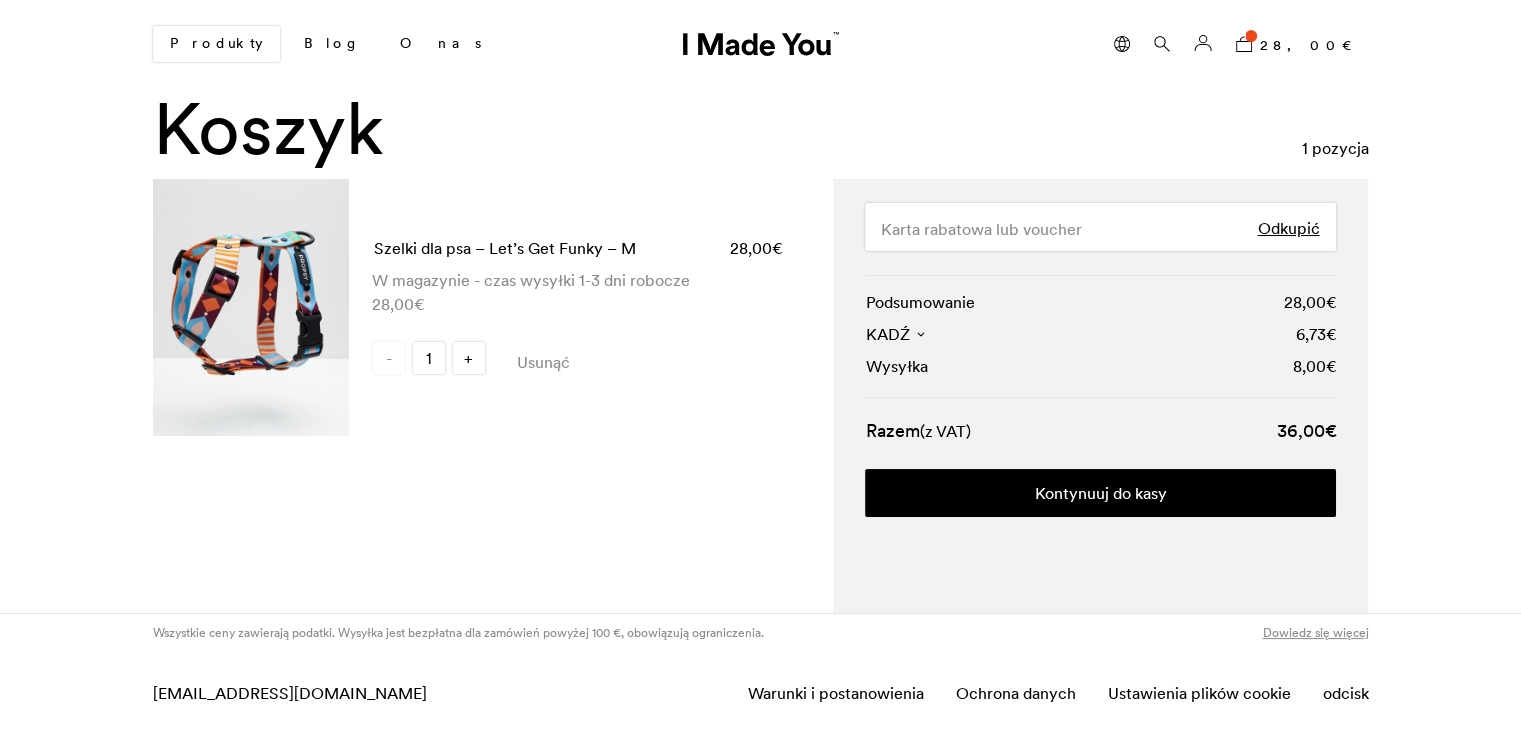 click on "Usunąć" at bounding box center (543, 362) 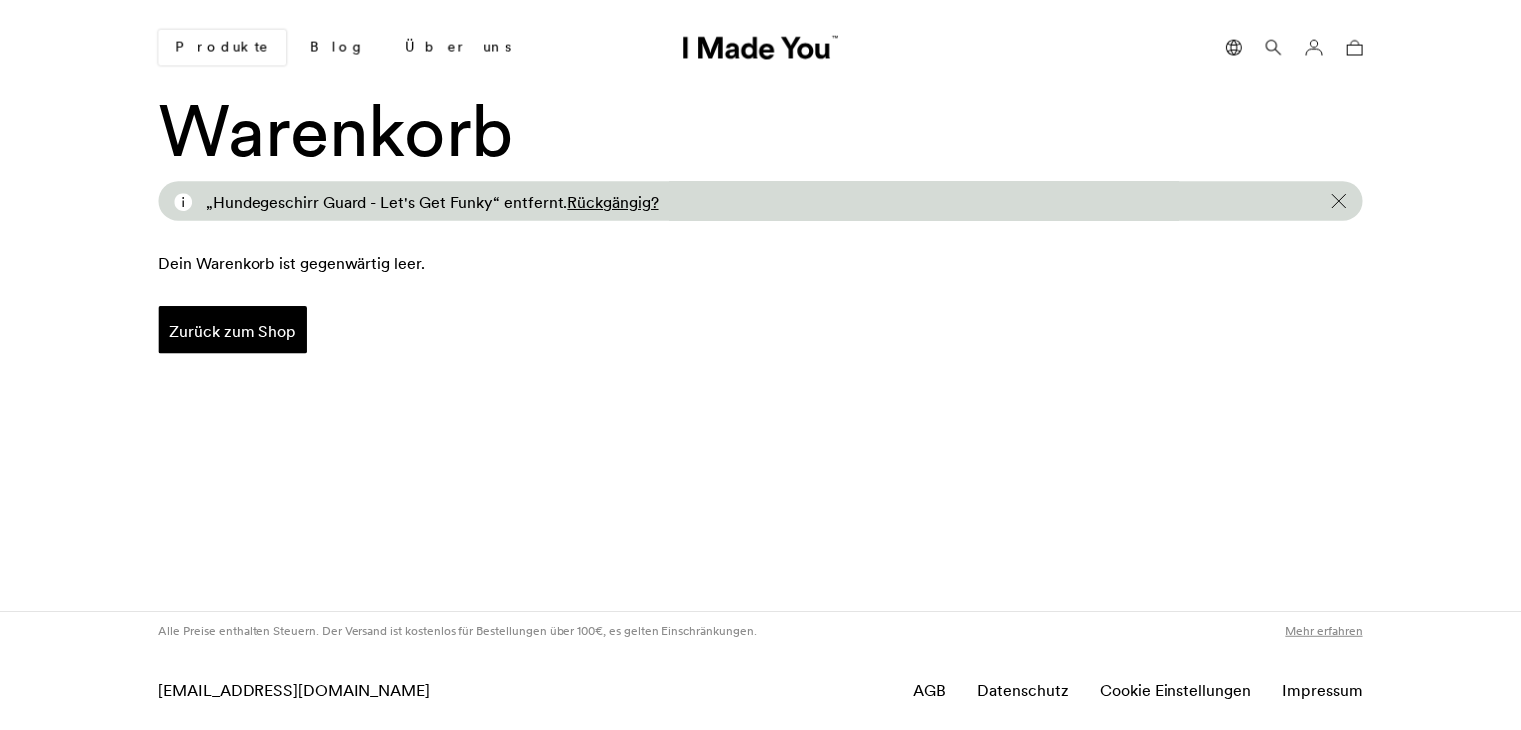 scroll, scrollTop: 0, scrollLeft: 0, axis: both 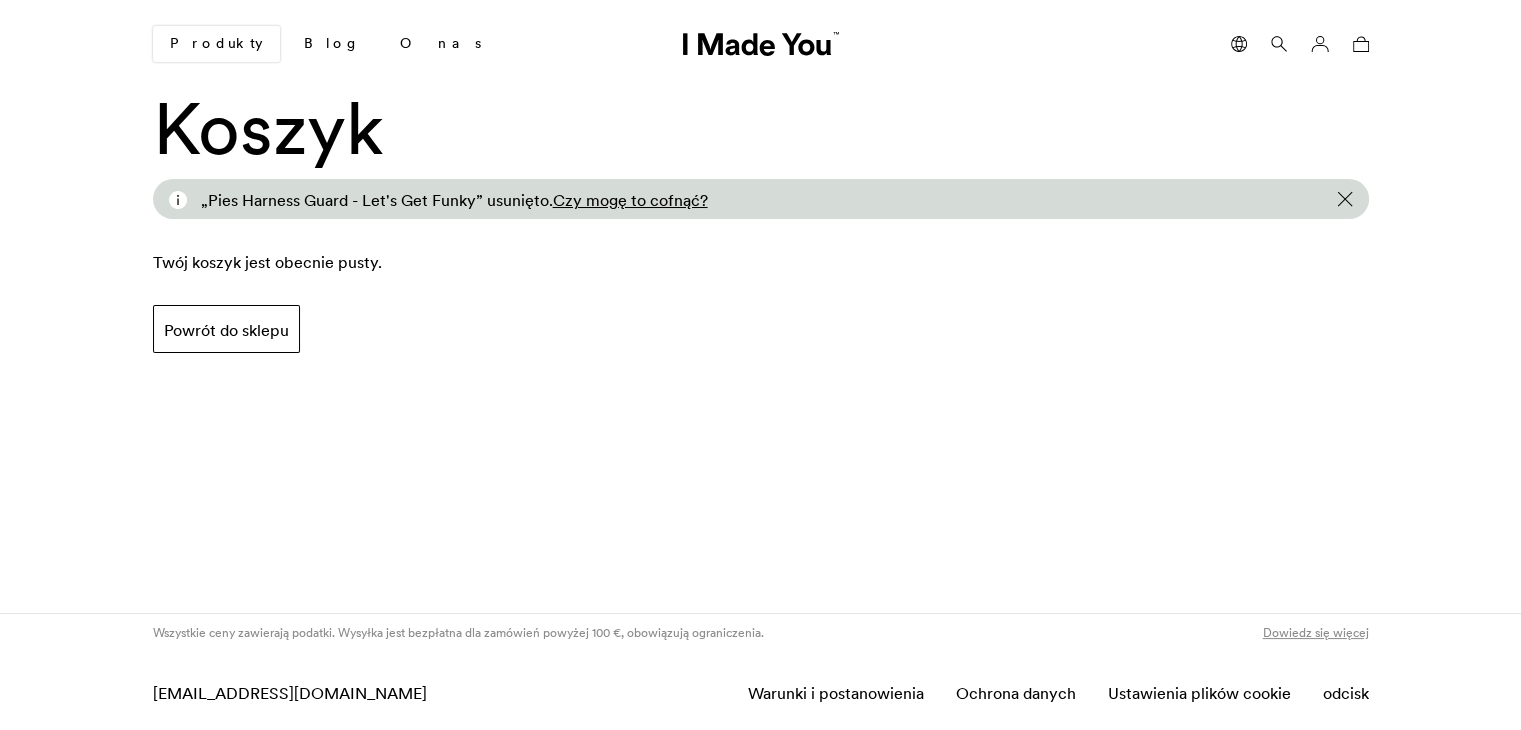 click on "Powrót do sklepu" at bounding box center [226, 330] 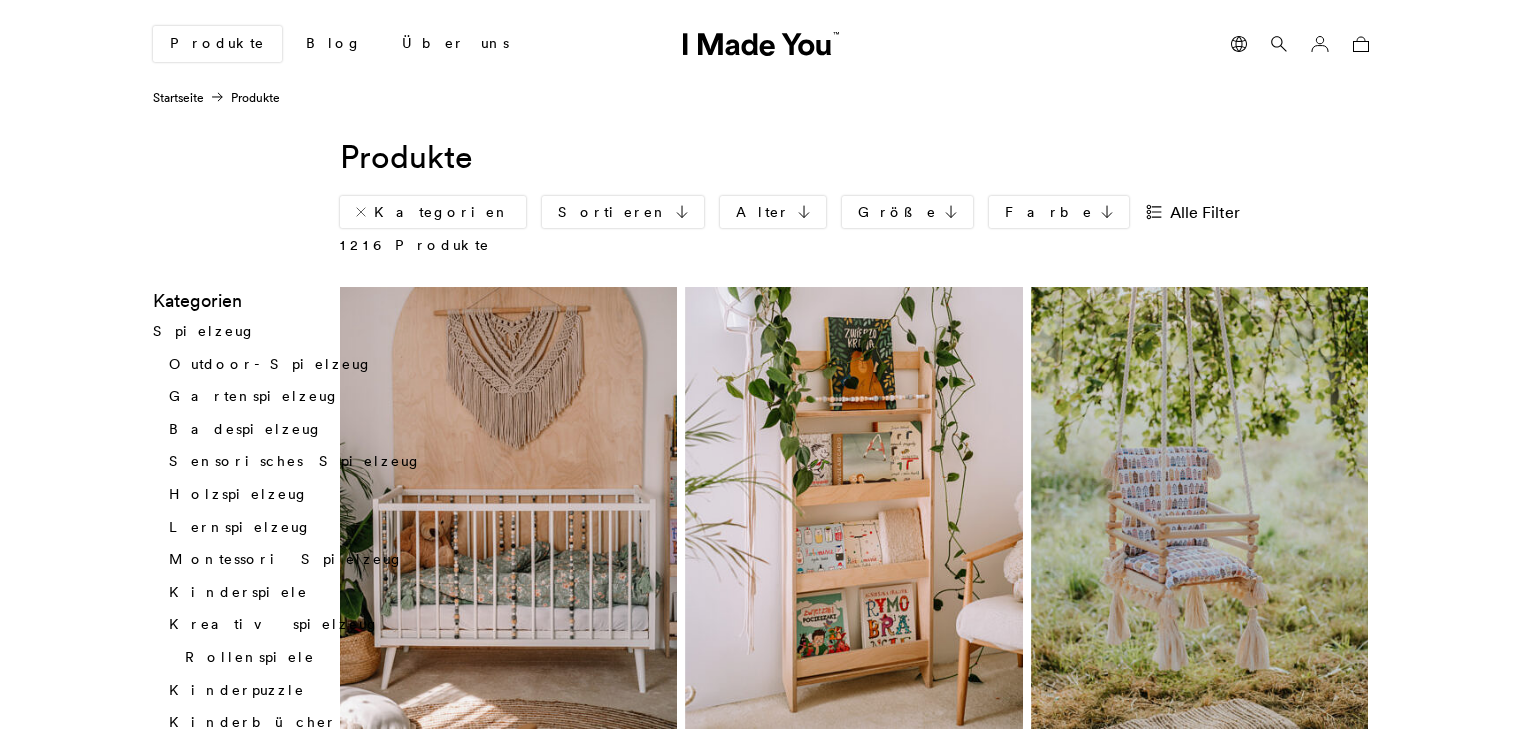 scroll, scrollTop: 0, scrollLeft: 0, axis: both 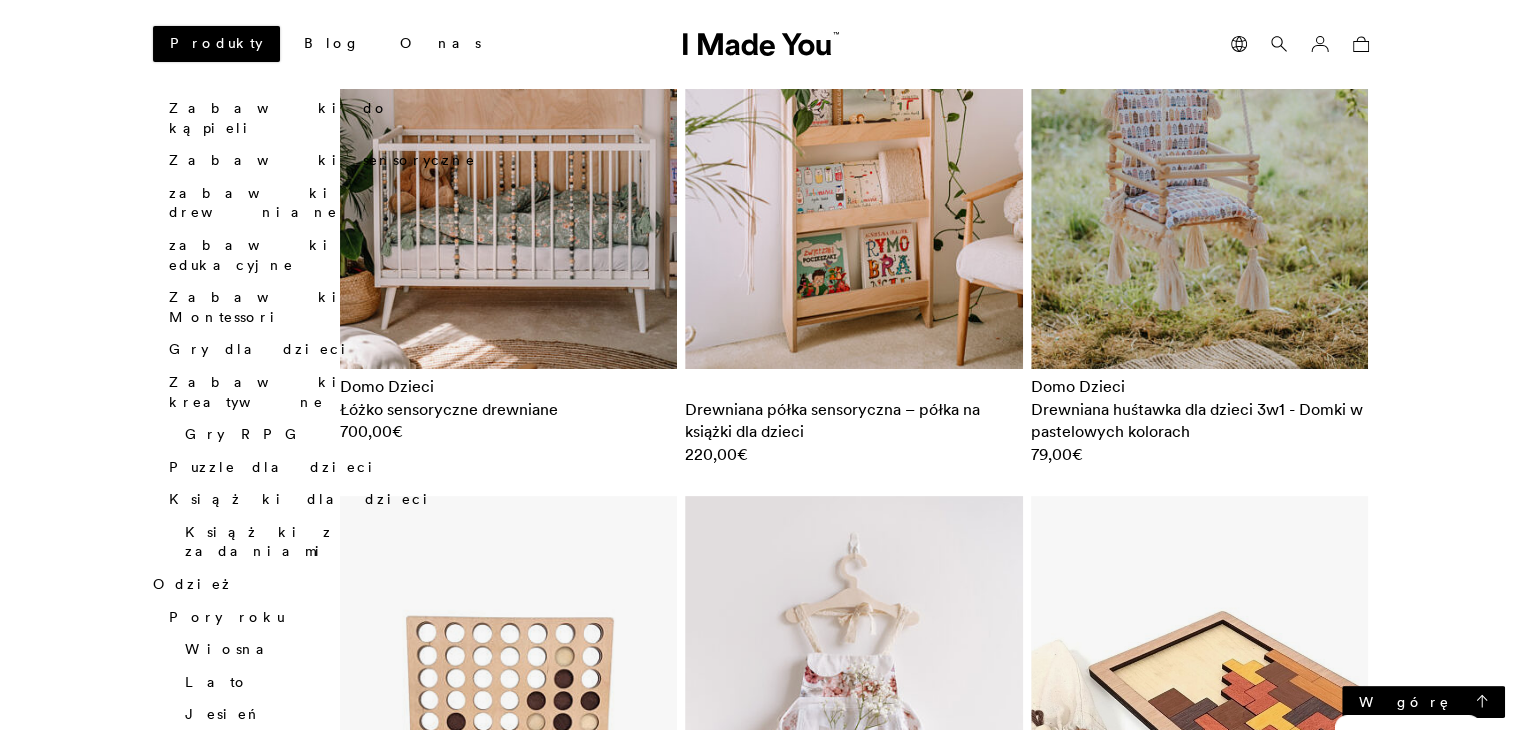 click on "Produkty" at bounding box center [216, 43] 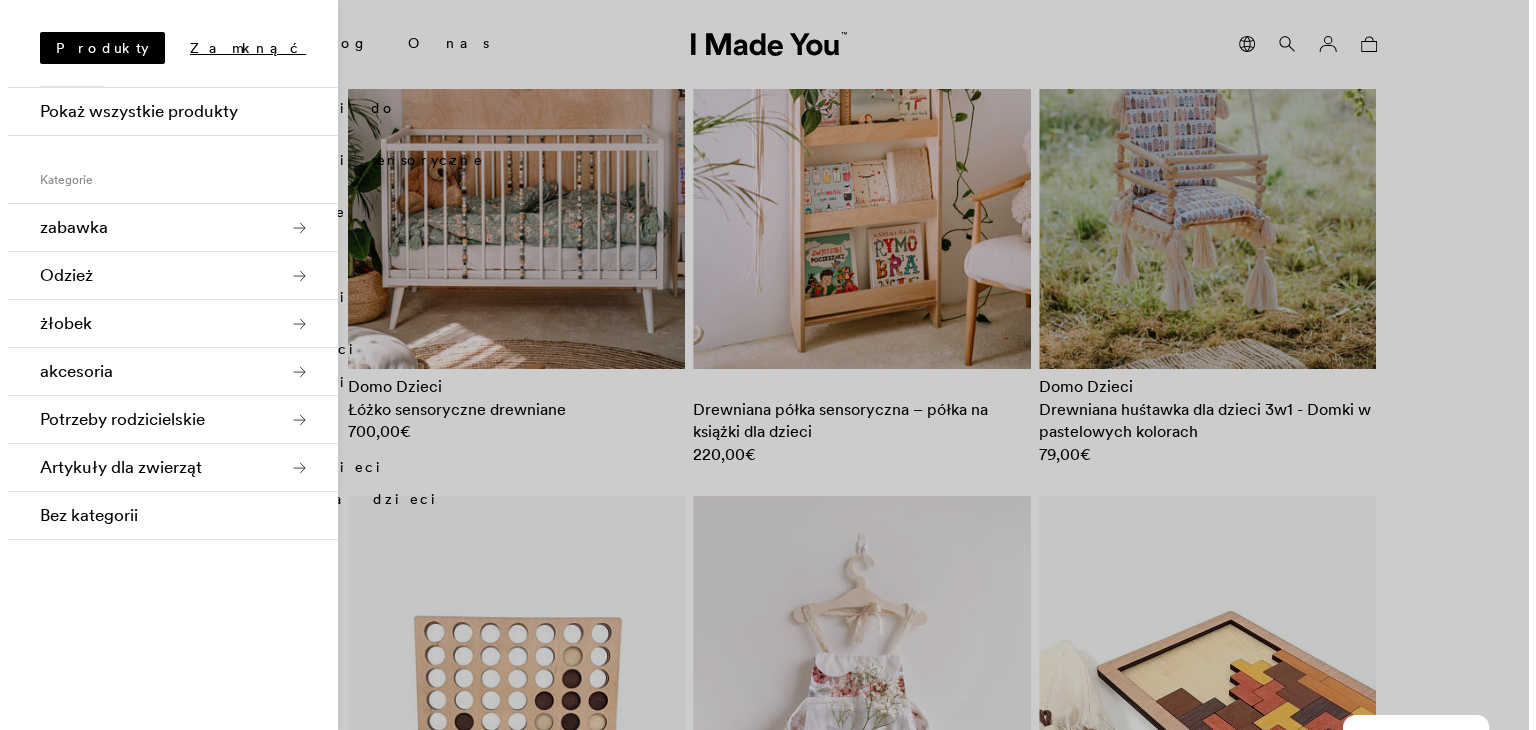 scroll, scrollTop: 0, scrollLeft: 0, axis: both 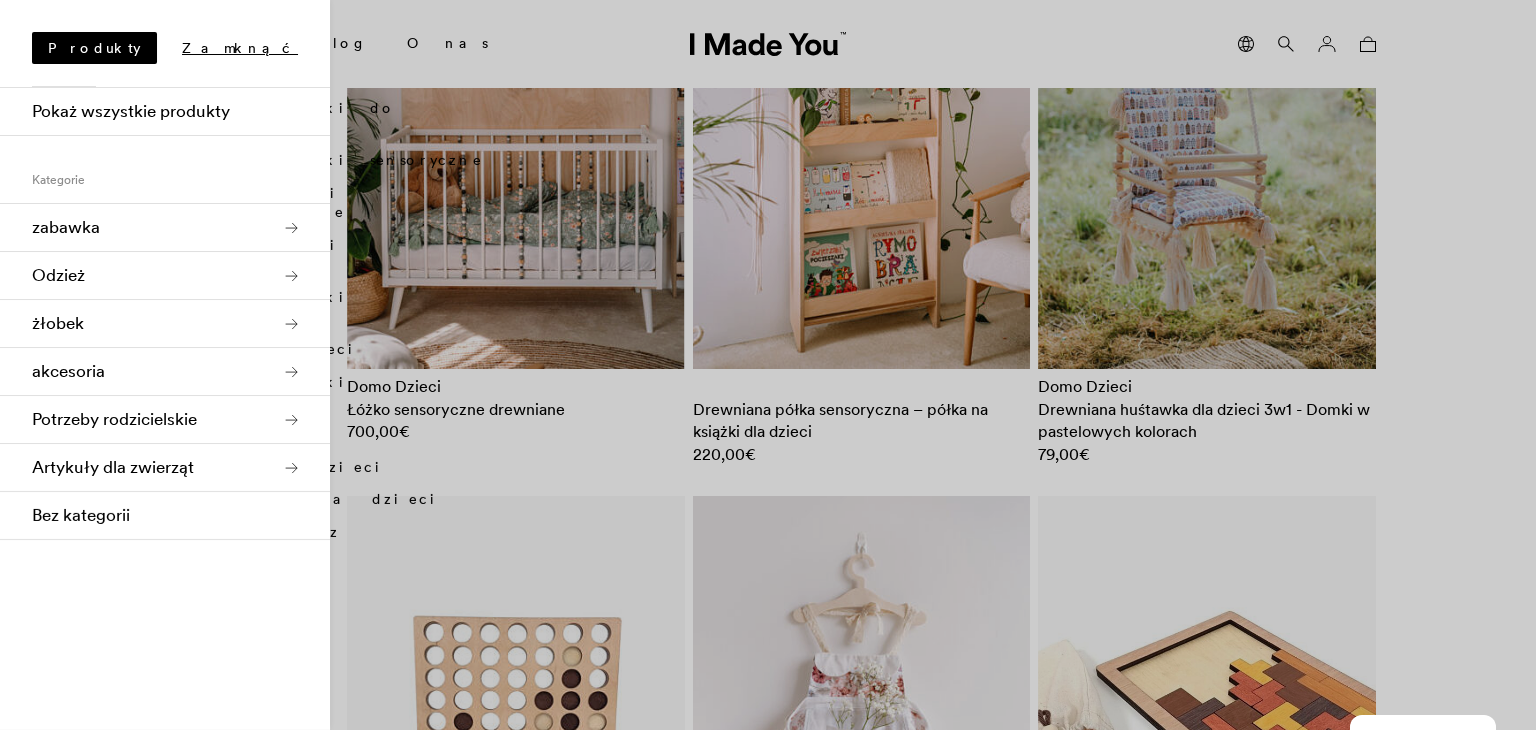 click on "Artykuły dla zwierząt" at bounding box center (113, 467) 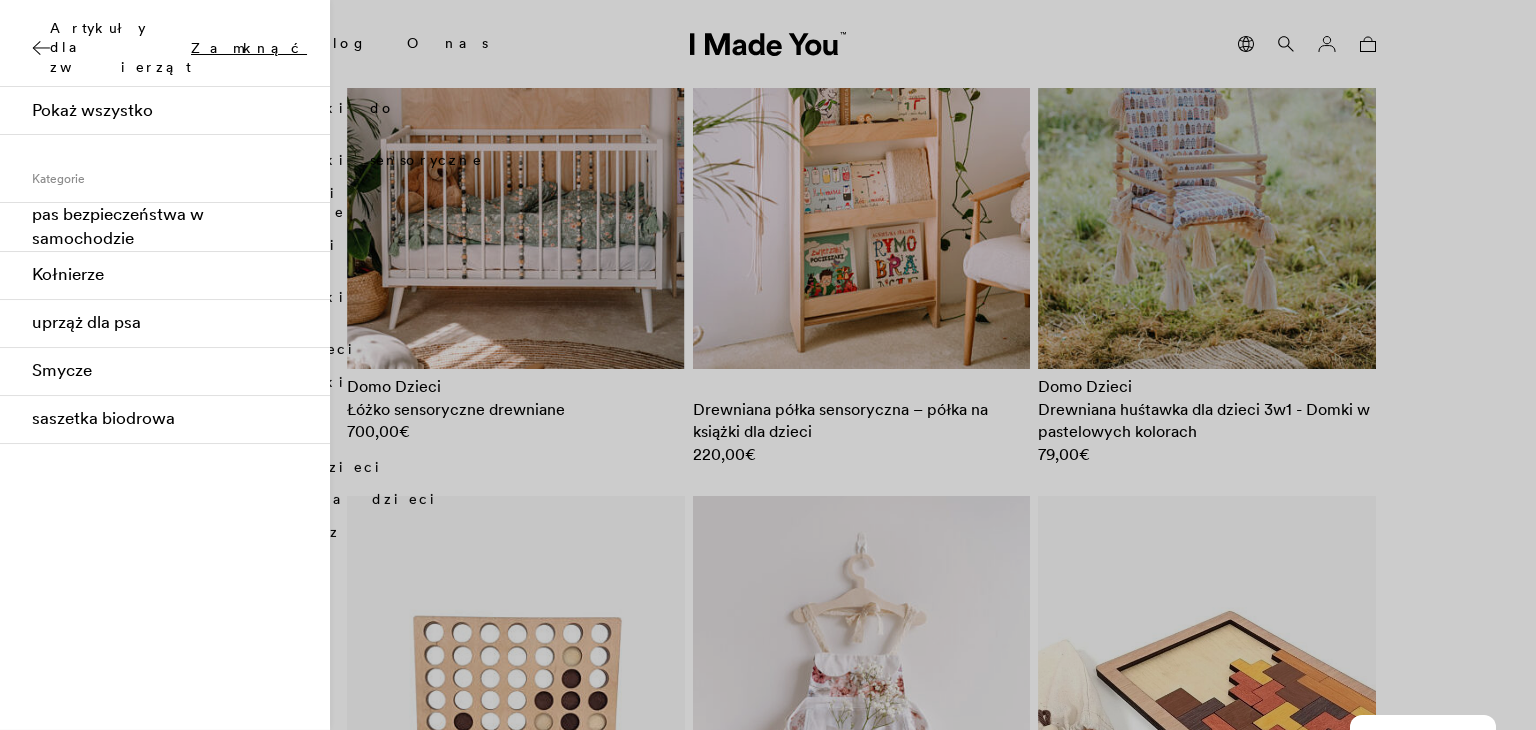 click on "uprząż dla psa" at bounding box center [86, 322] 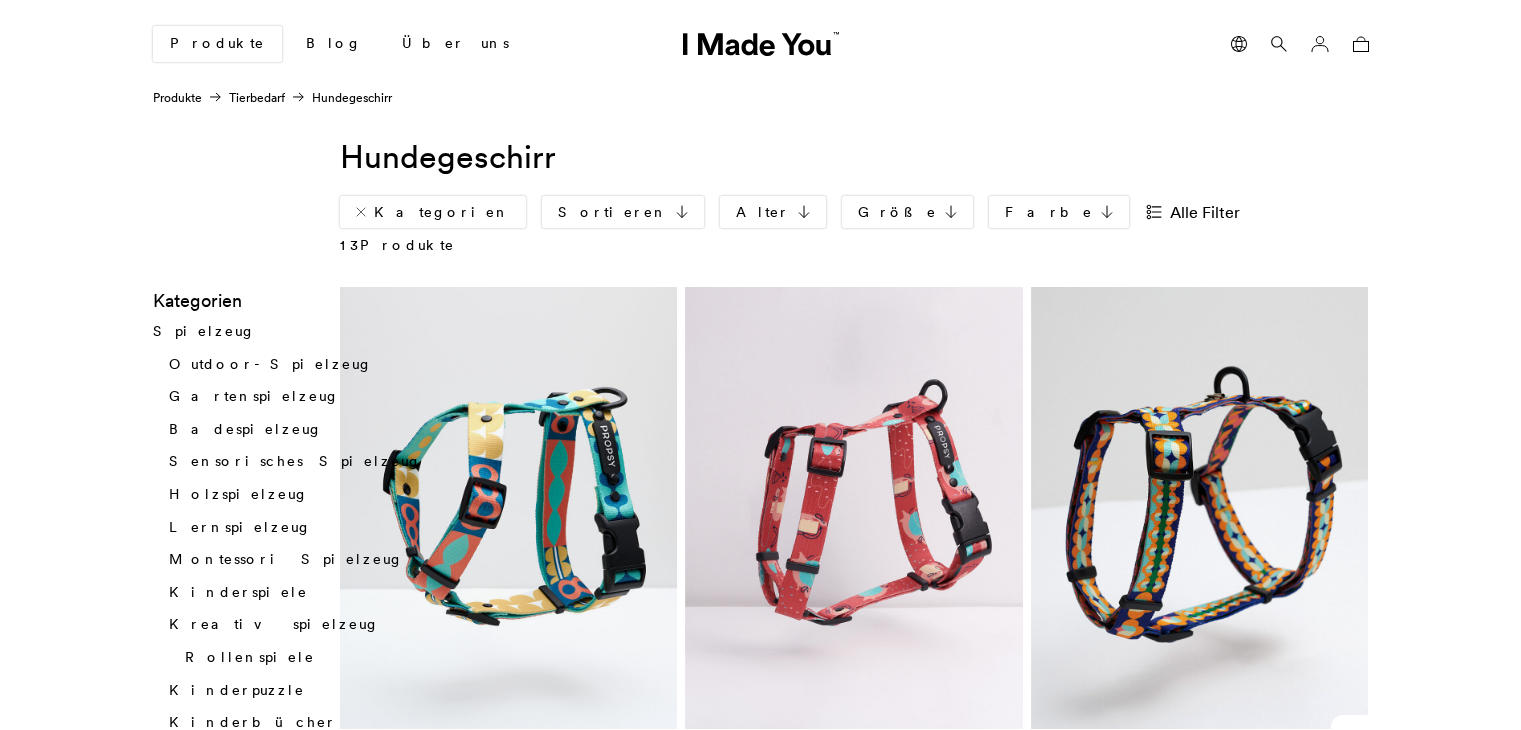 scroll, scrollTop: 0, scrollLeft: 0, axis: both 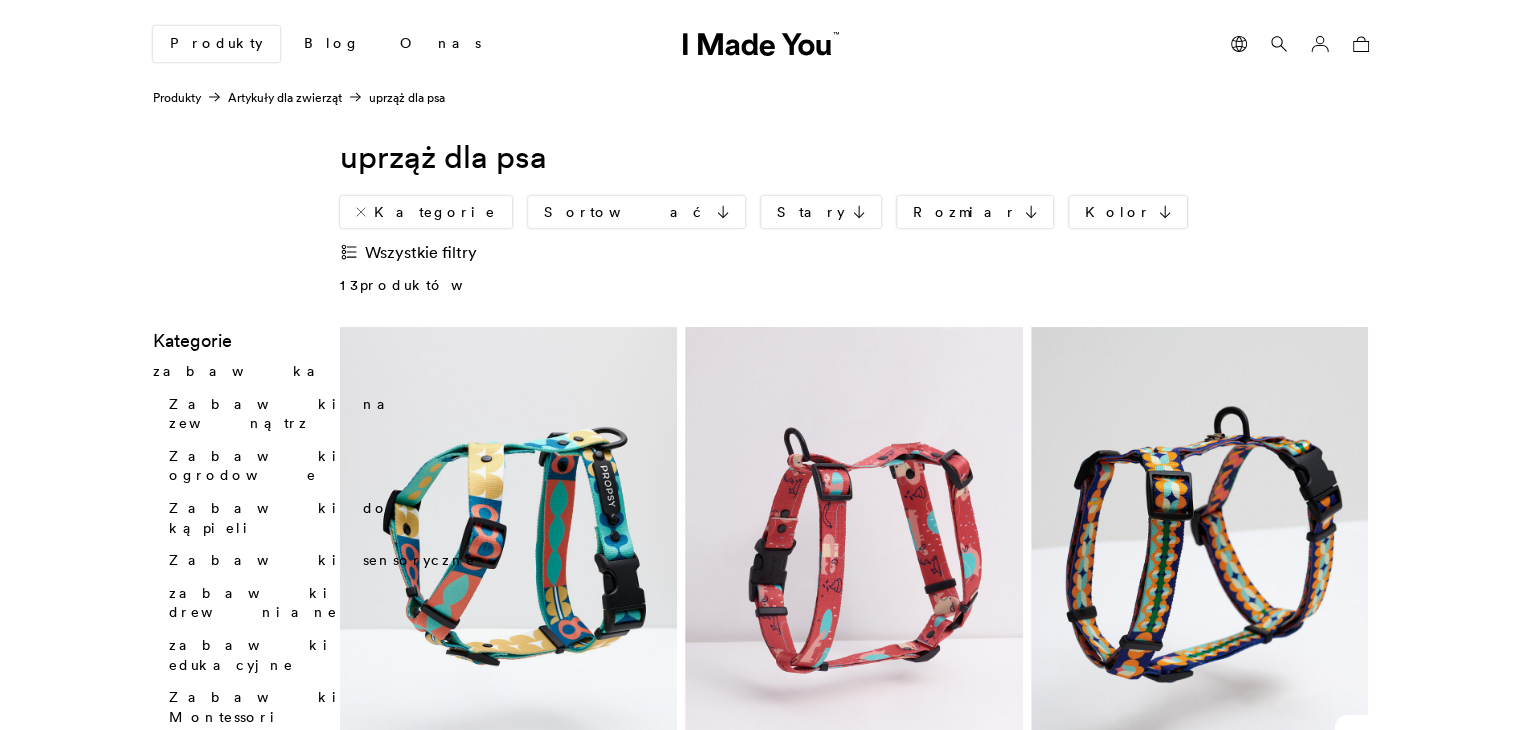 click at bounding box center [854, 548] 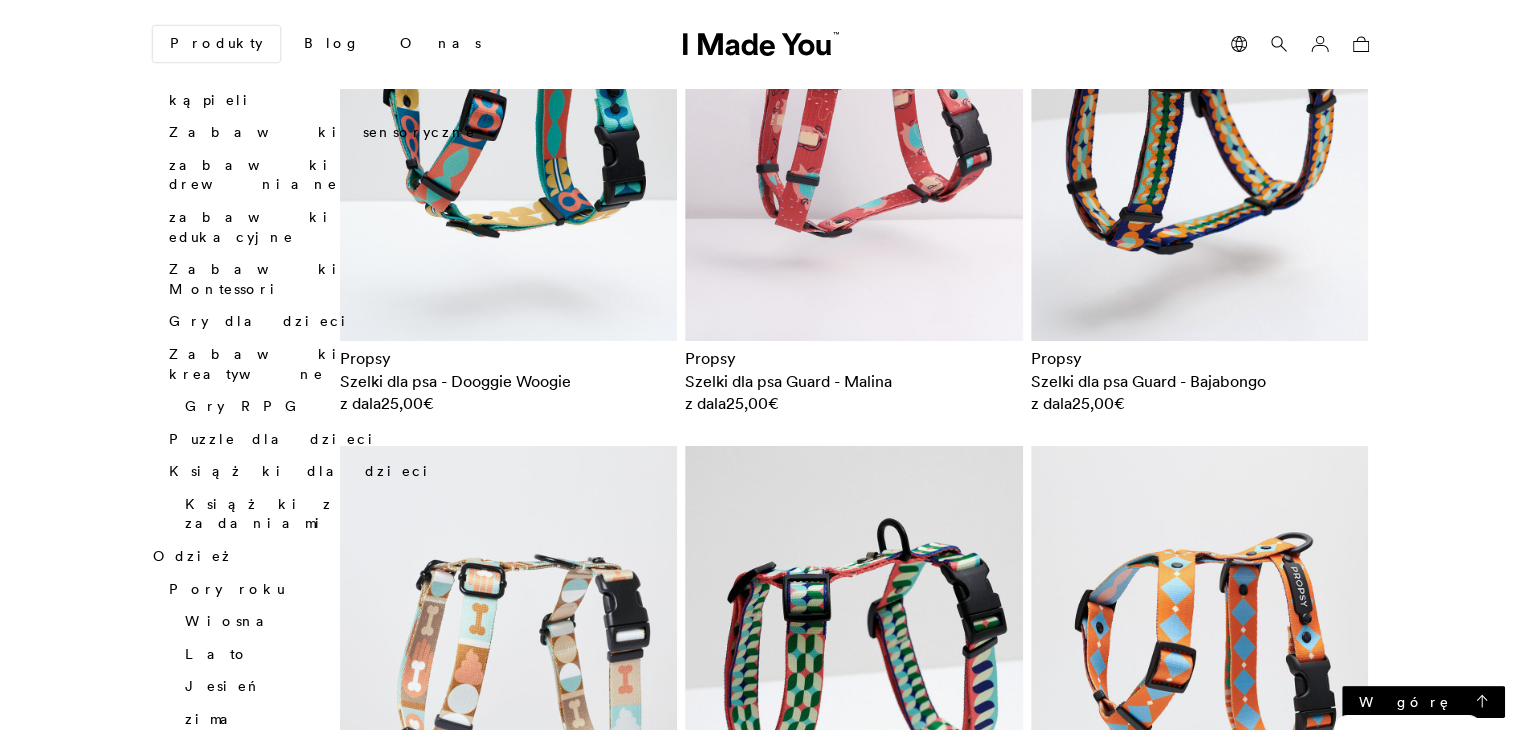 scroll, scrollTop: 200, scrollLeft: 0, axis: vertical 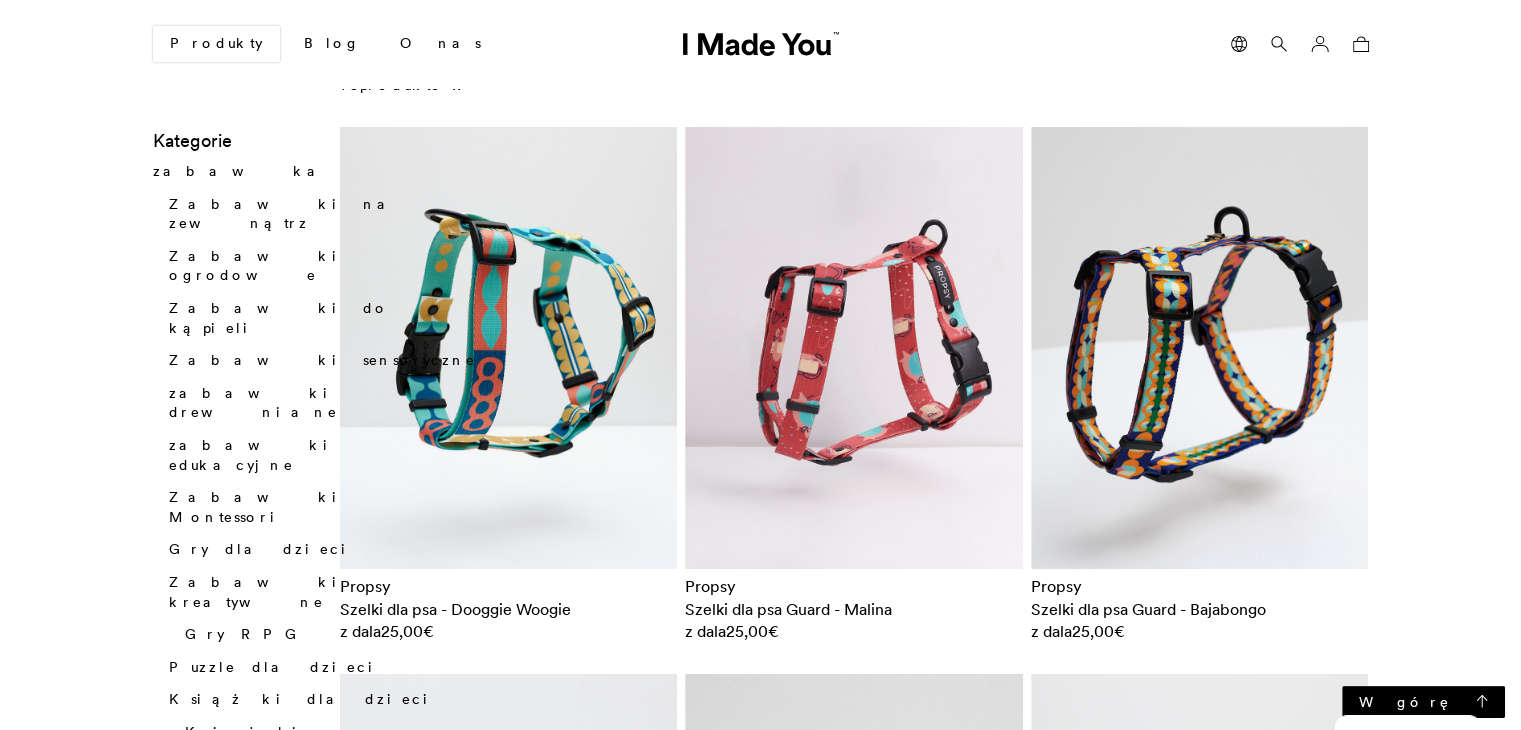 click at bounding box center [509, 348] 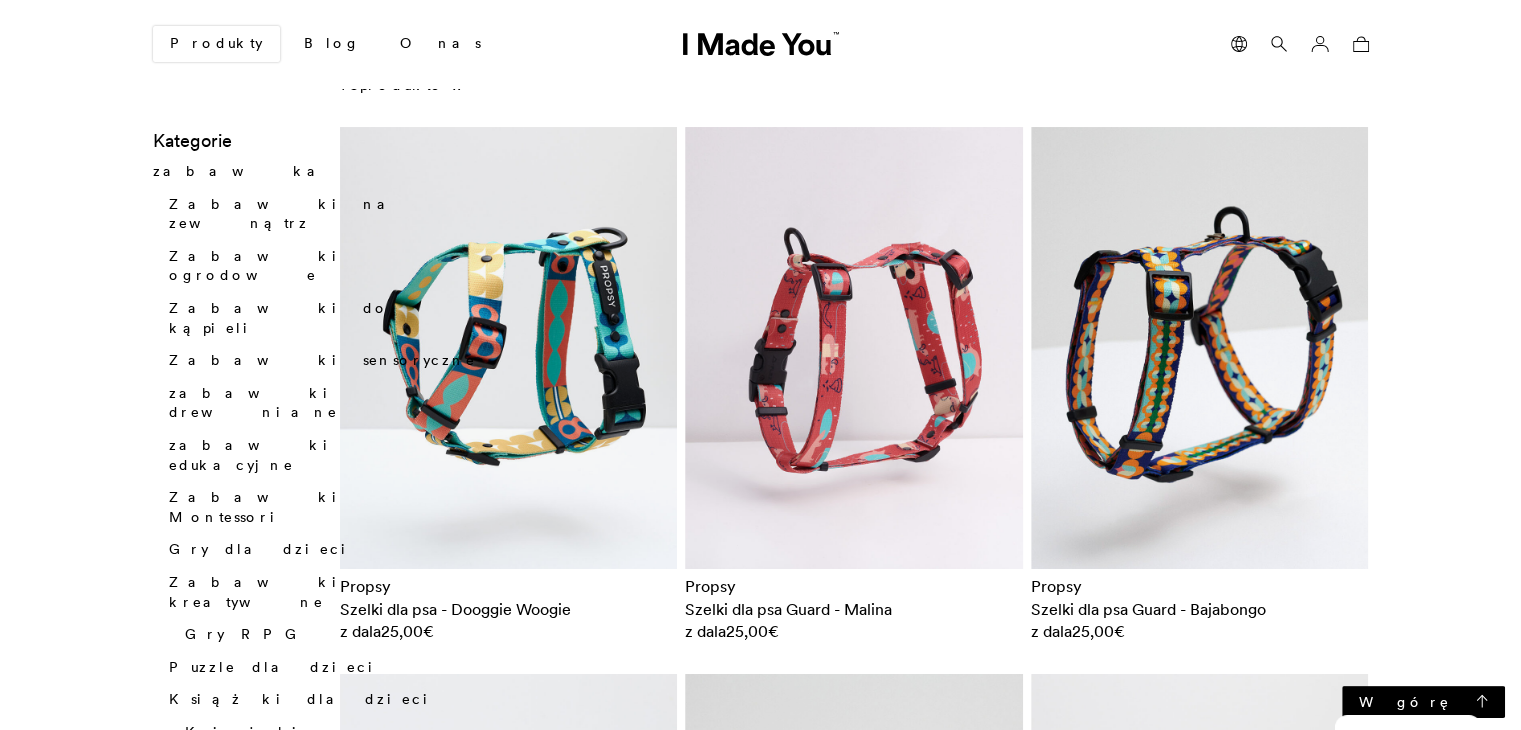 click at bounding box center (854, 348) 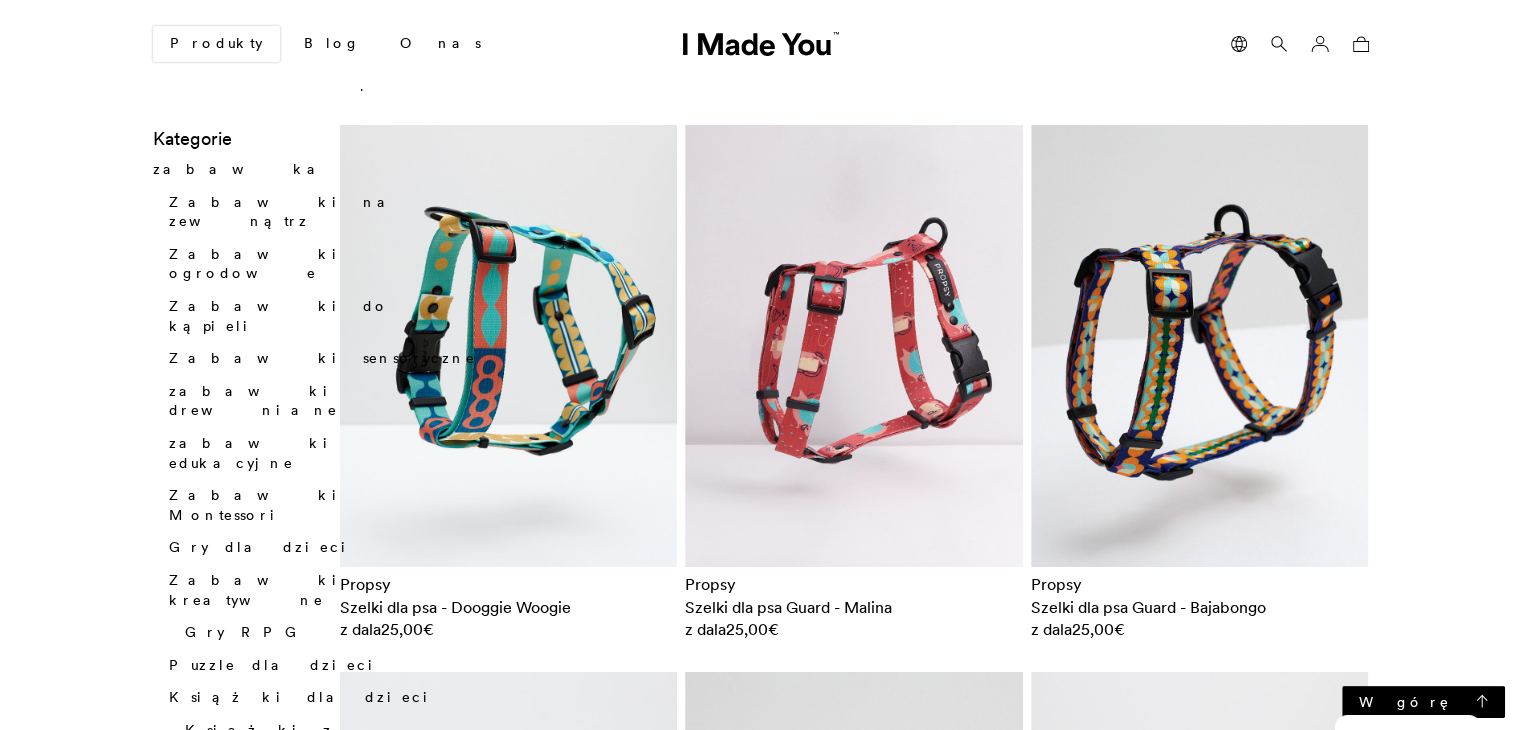 scroll, scrollTop: 200, scrollLeft: 0, axis: vertical 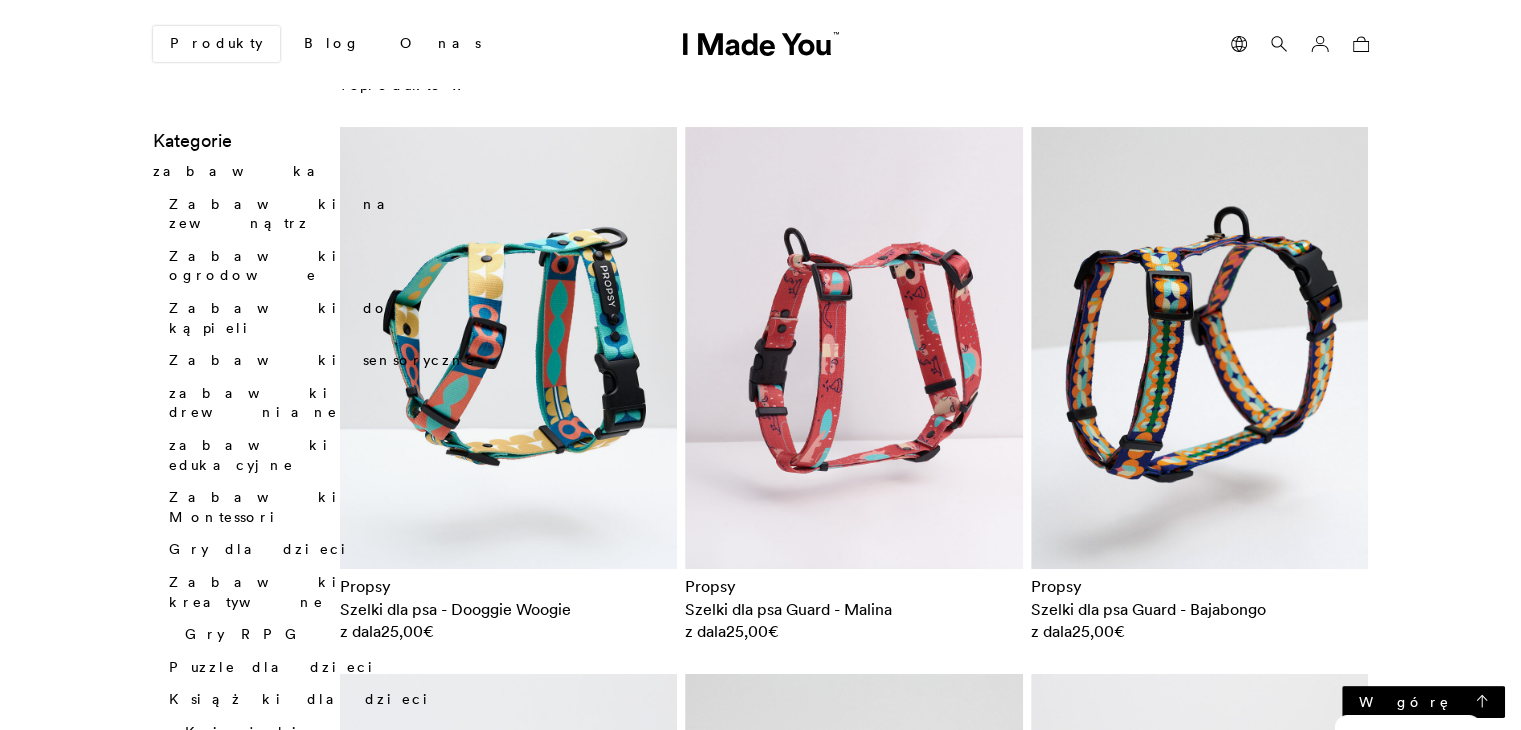 click at bounding box center (854, 348) 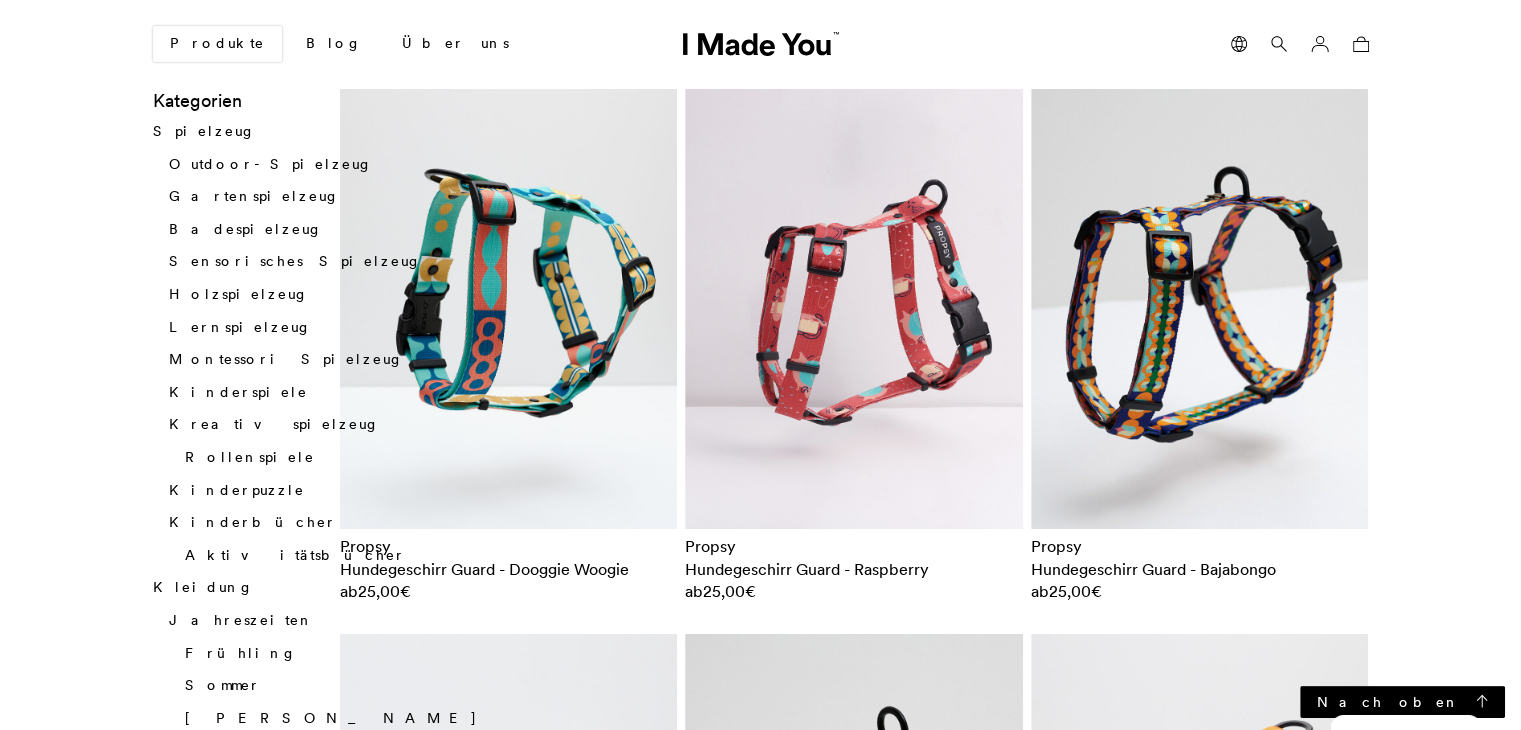 click at bounding box center [509, 308] 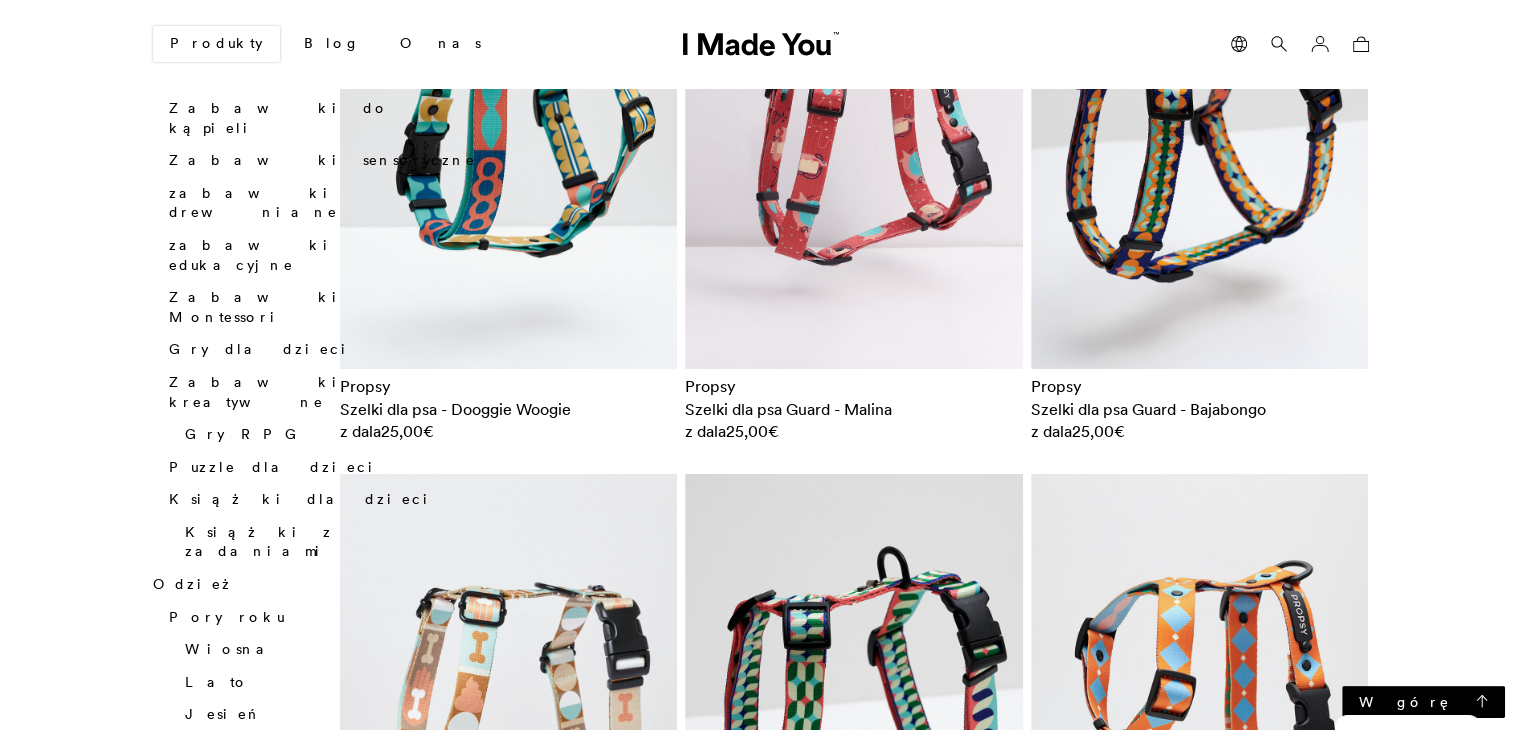 scroll, scrollTop: 200, scrollLeft: 0, axis: vertical 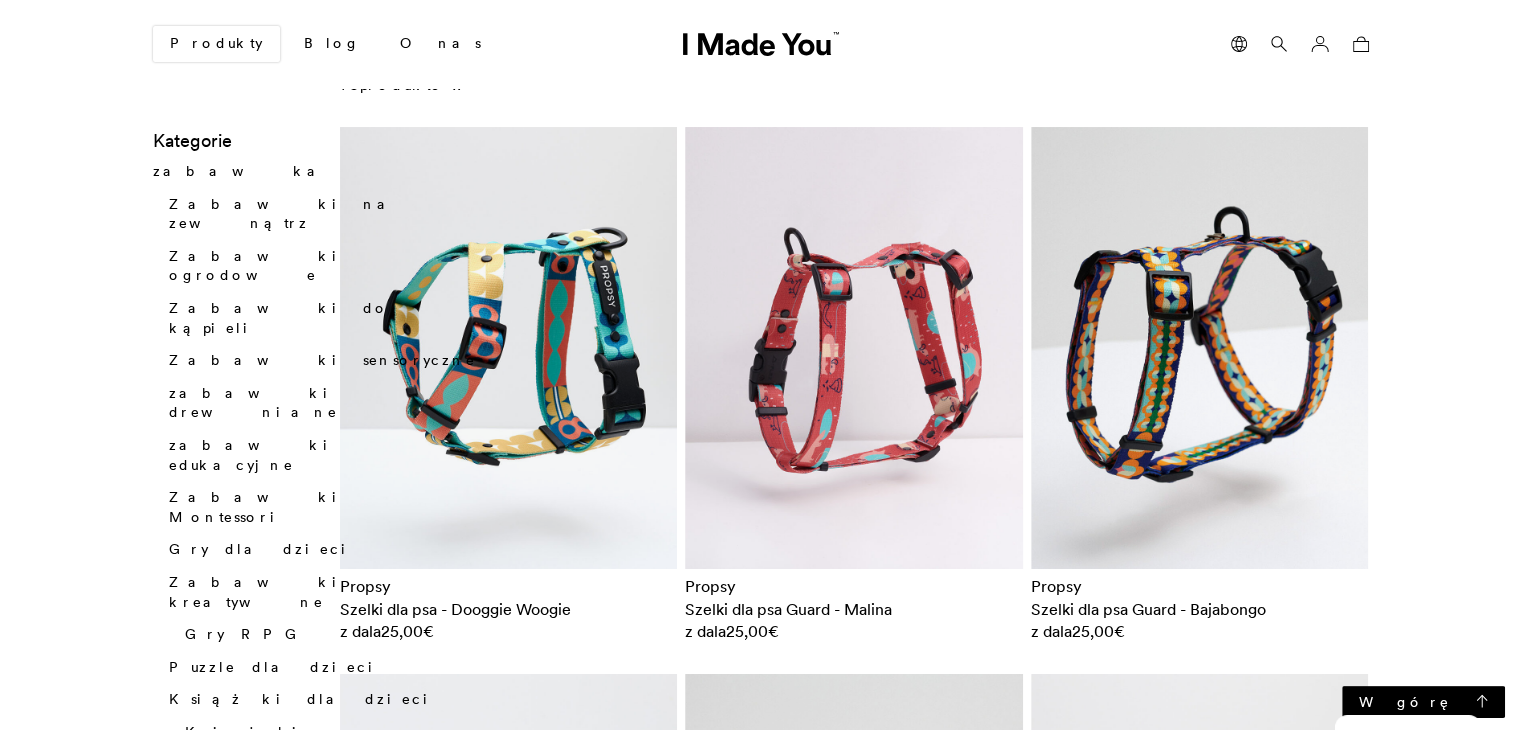 click at bounding box center [854, 348] 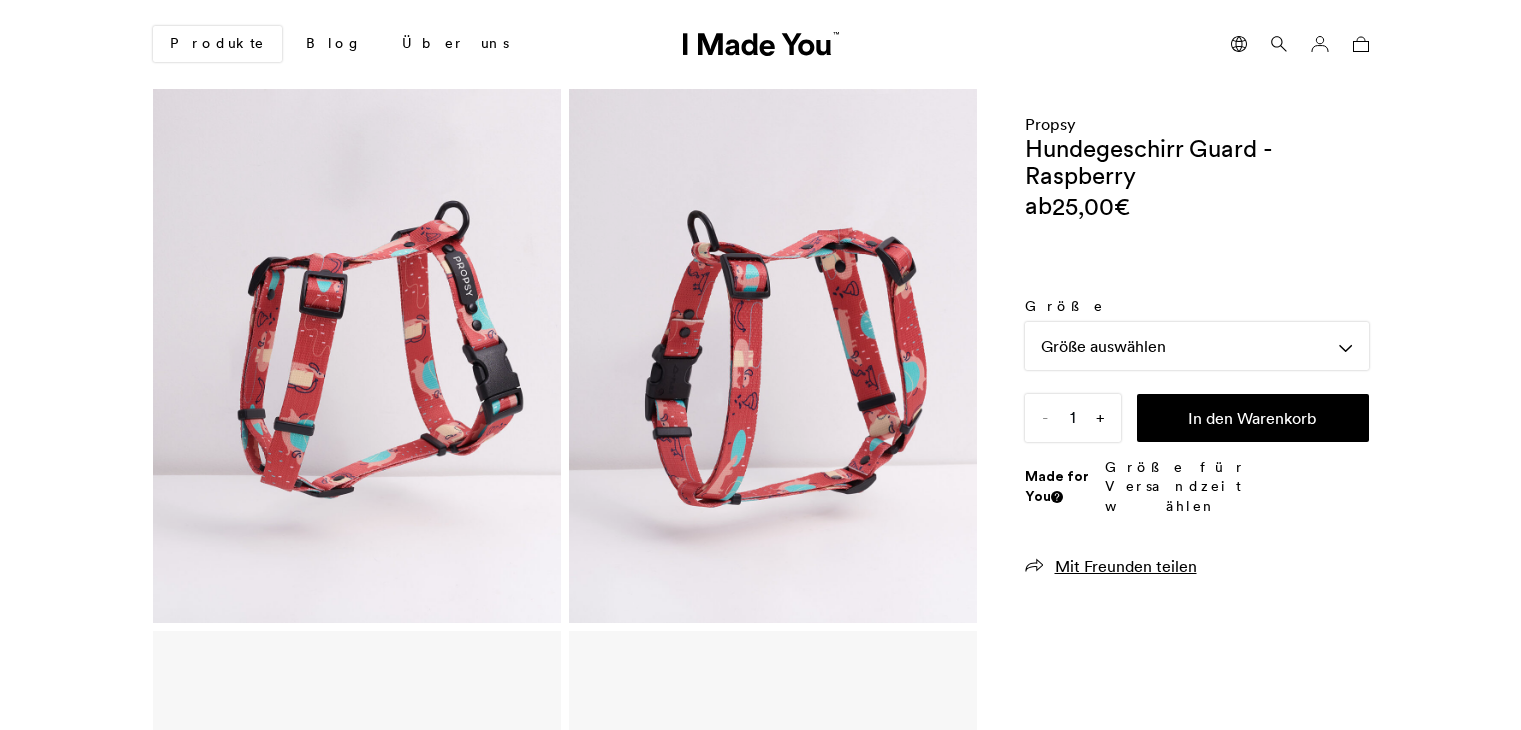 scroll, scrollTop: 0, scrollLeft: 0, axis: both 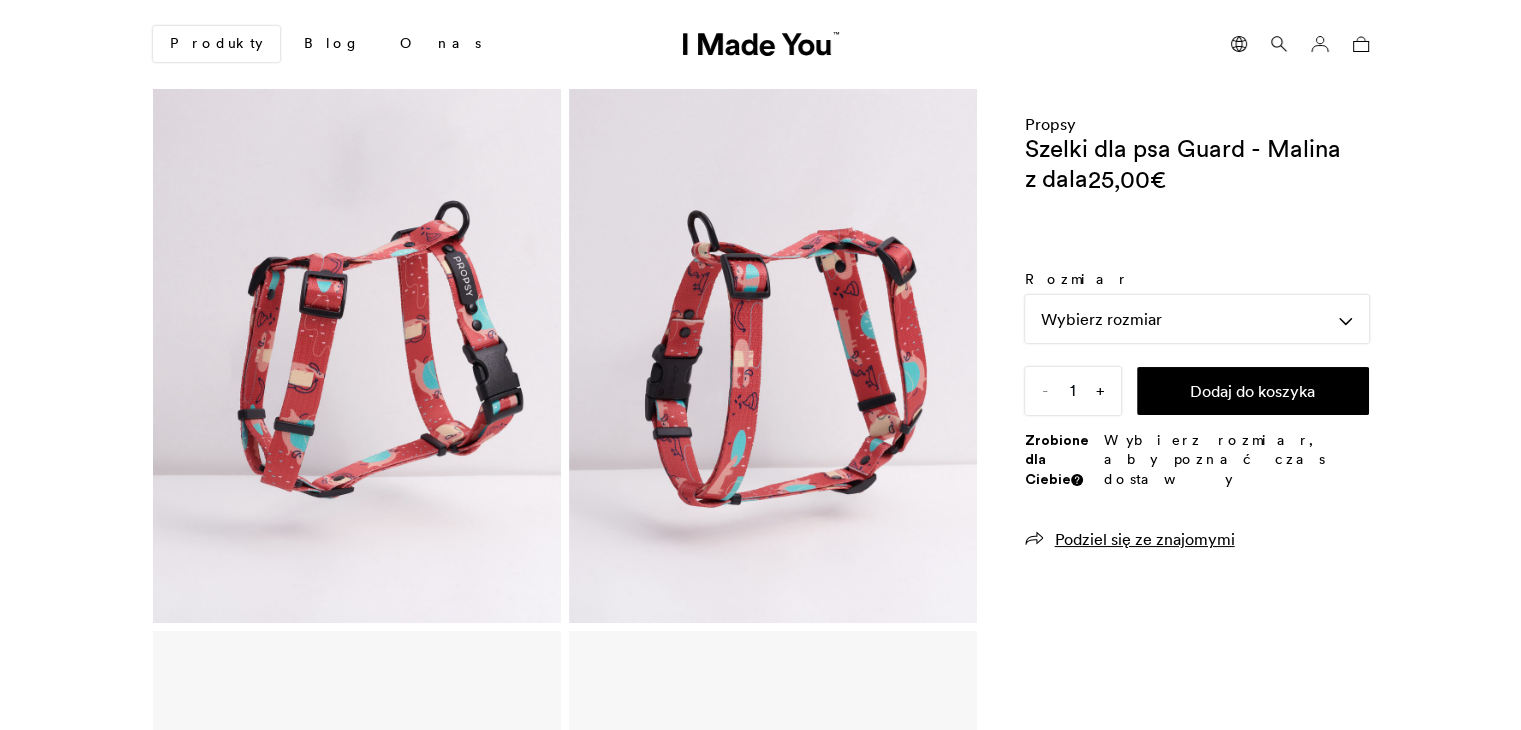 click at bounding box center [773, 356] 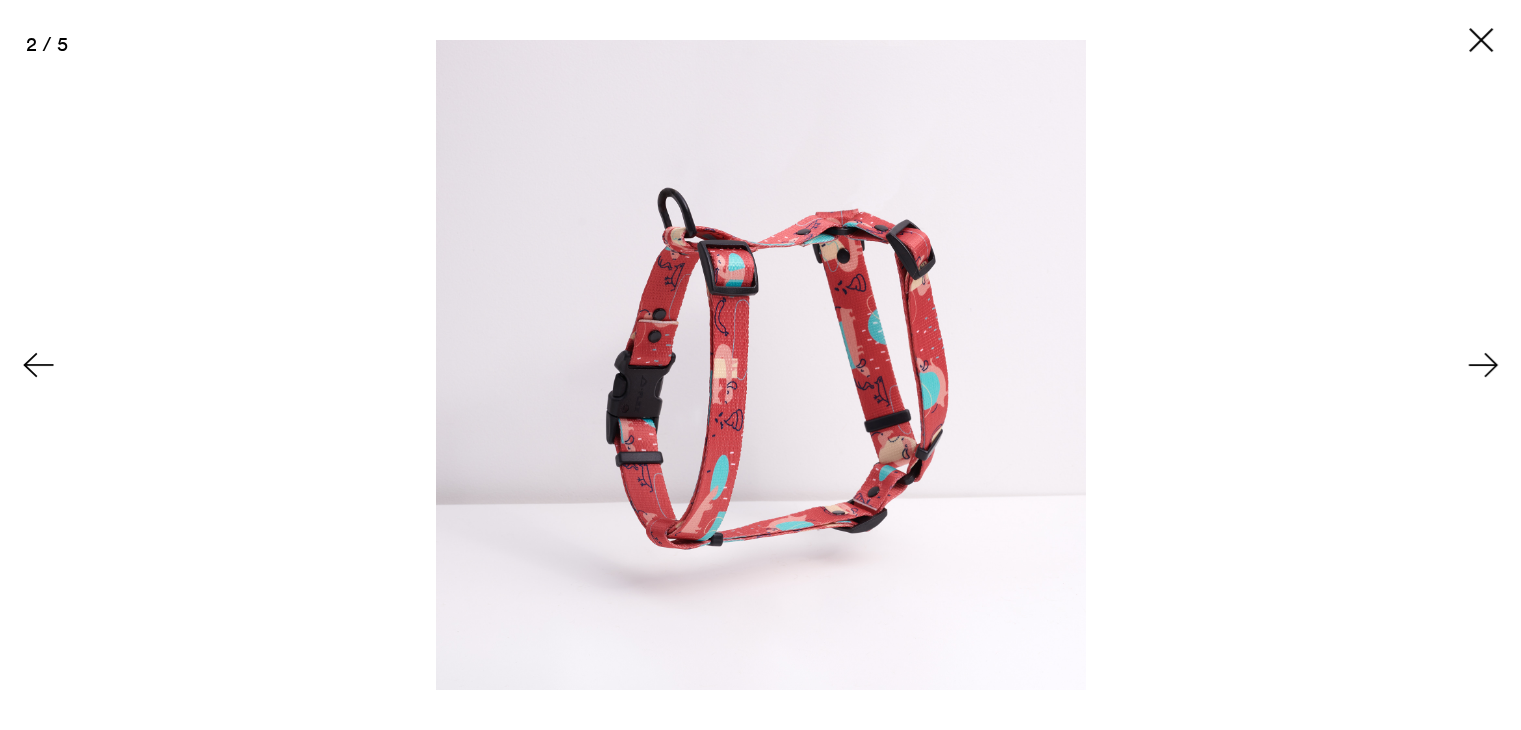 click at bounding box center (761, 365) 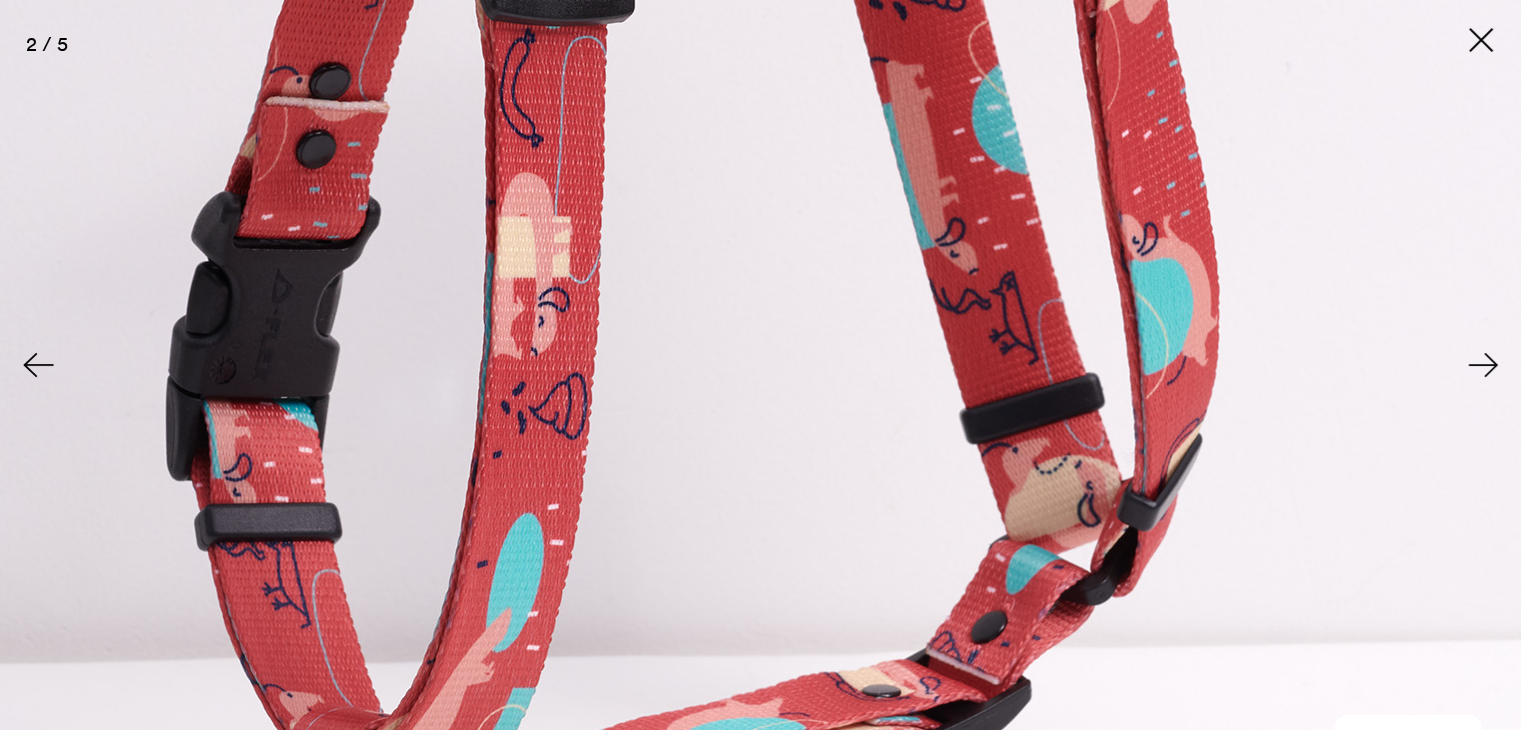 click at bounding box center [1481, 40] 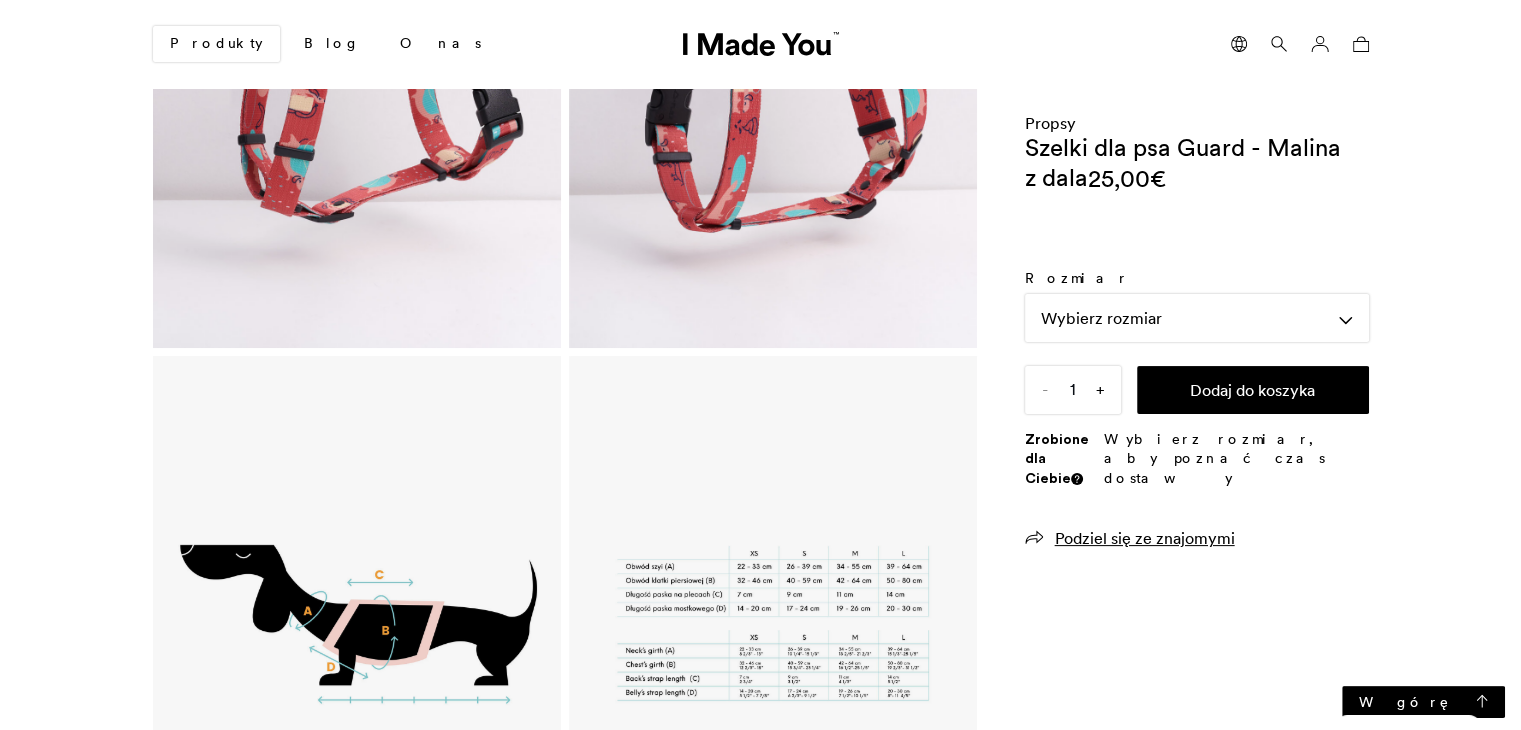 scroll, scrollTop: 0, scrollLeft: 0, axis: both 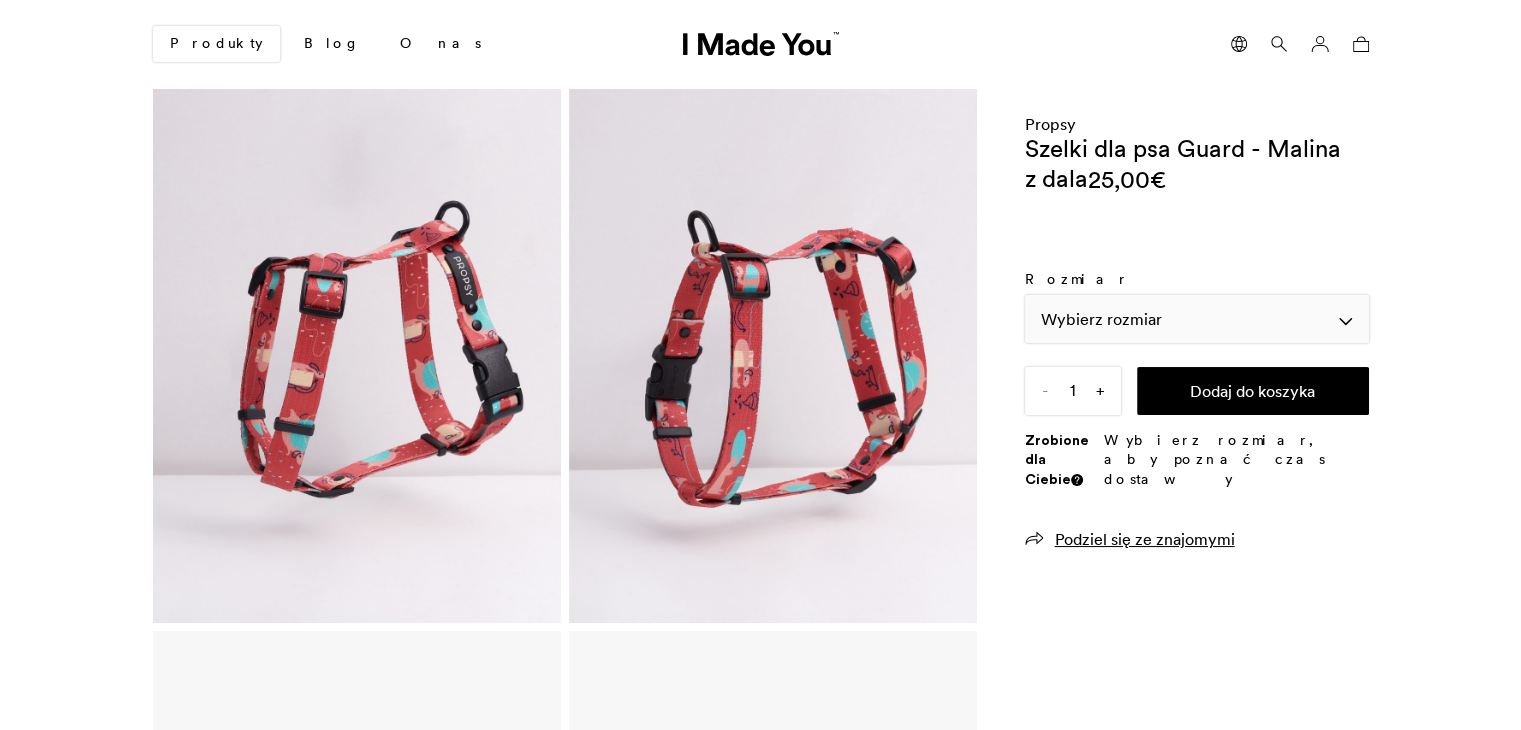 click on "Wybierz rozmiar" 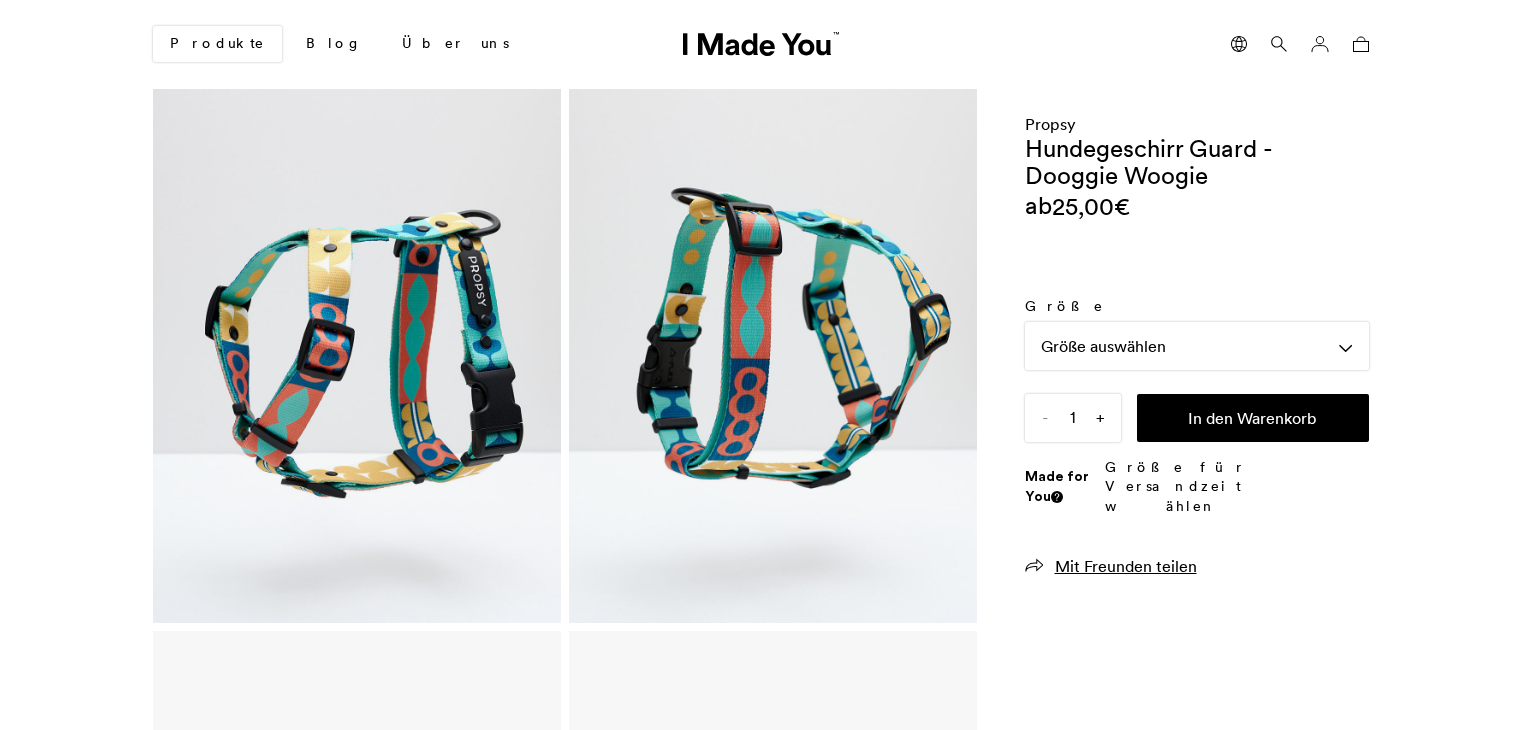 scroll, scrollTop: 0, scrollLeft: 0, axis: both 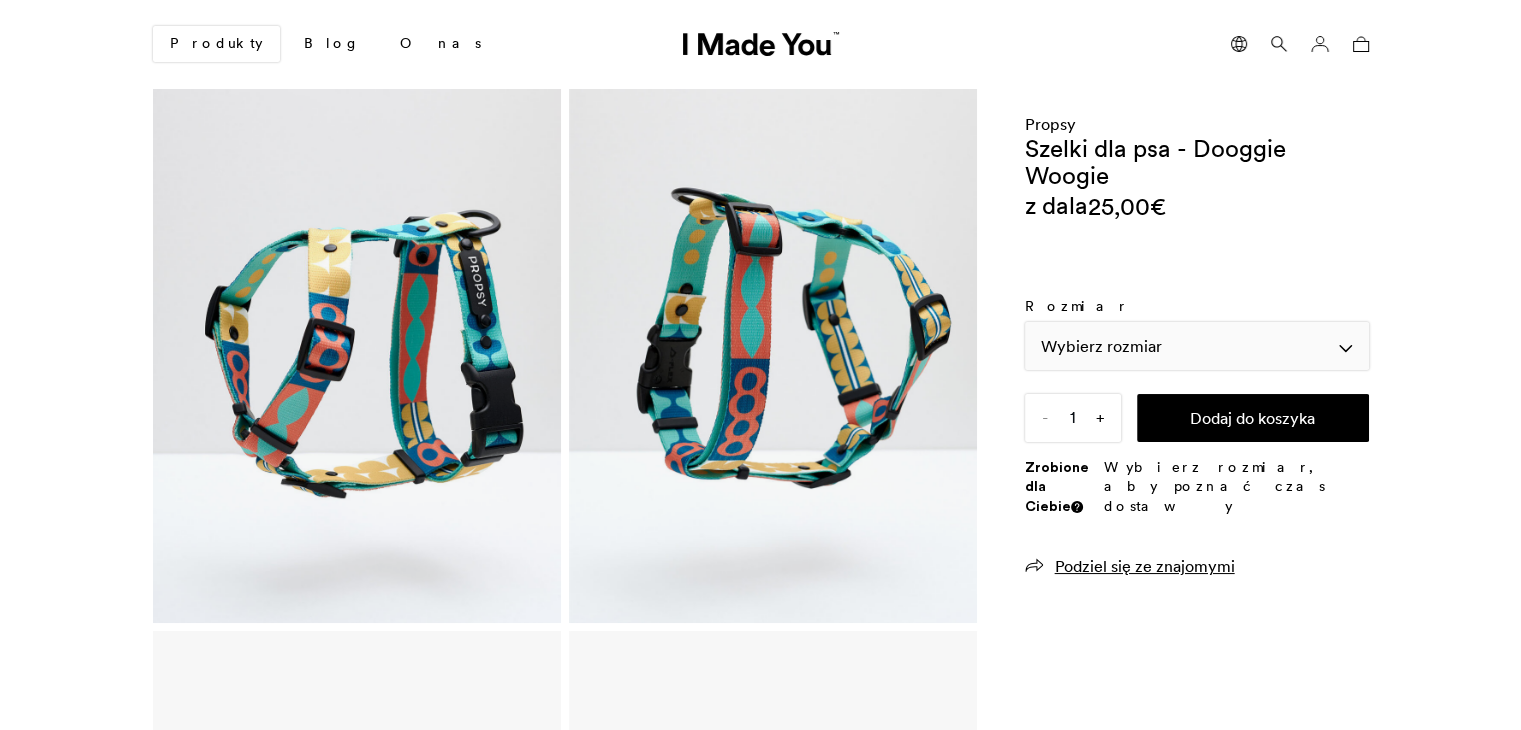 click on "Wybierz rozmiar" 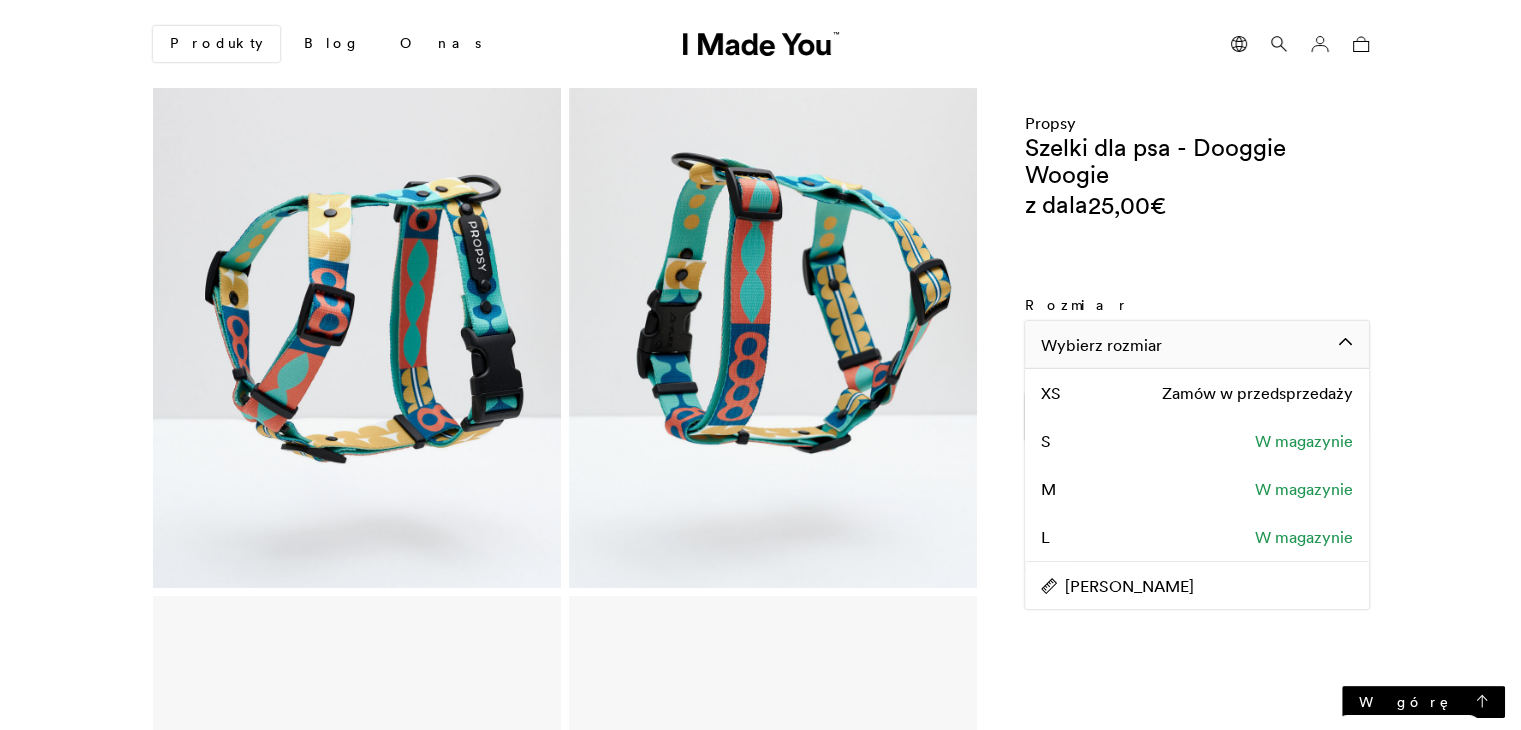 scroll, scrollTop: 0, scrollLeft: 0, axis: both 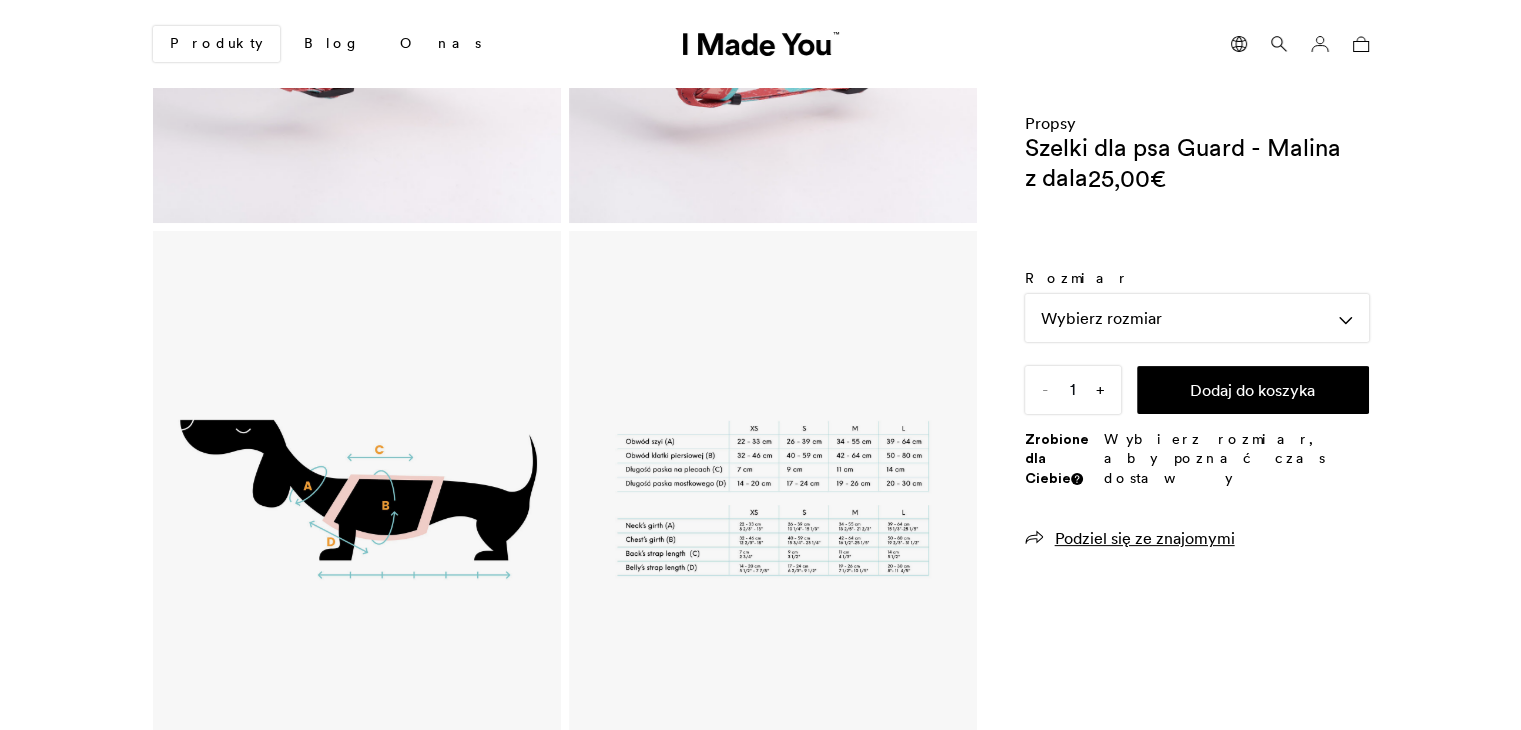 click at bounding box center (772, 498) 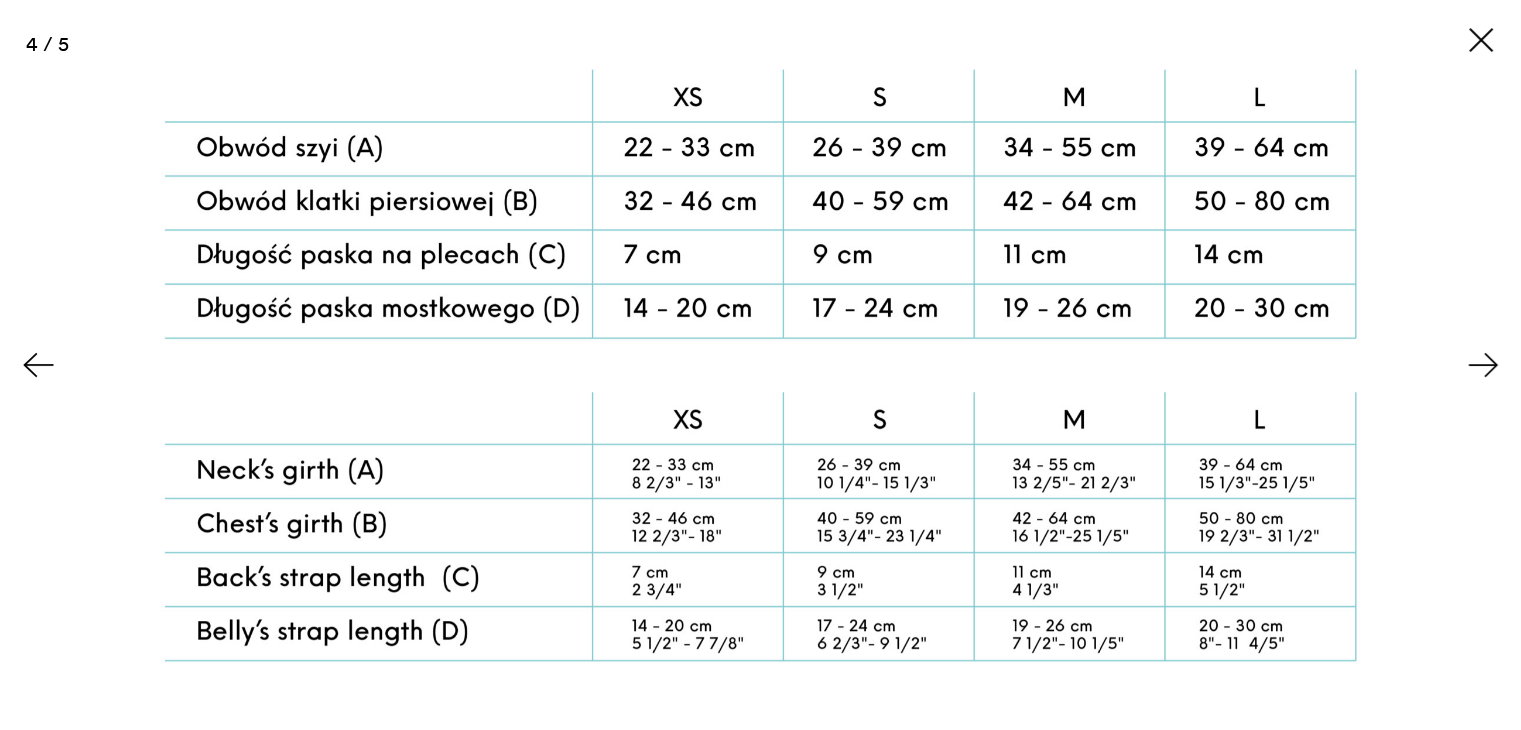 click at bounding box center (1481, 40) 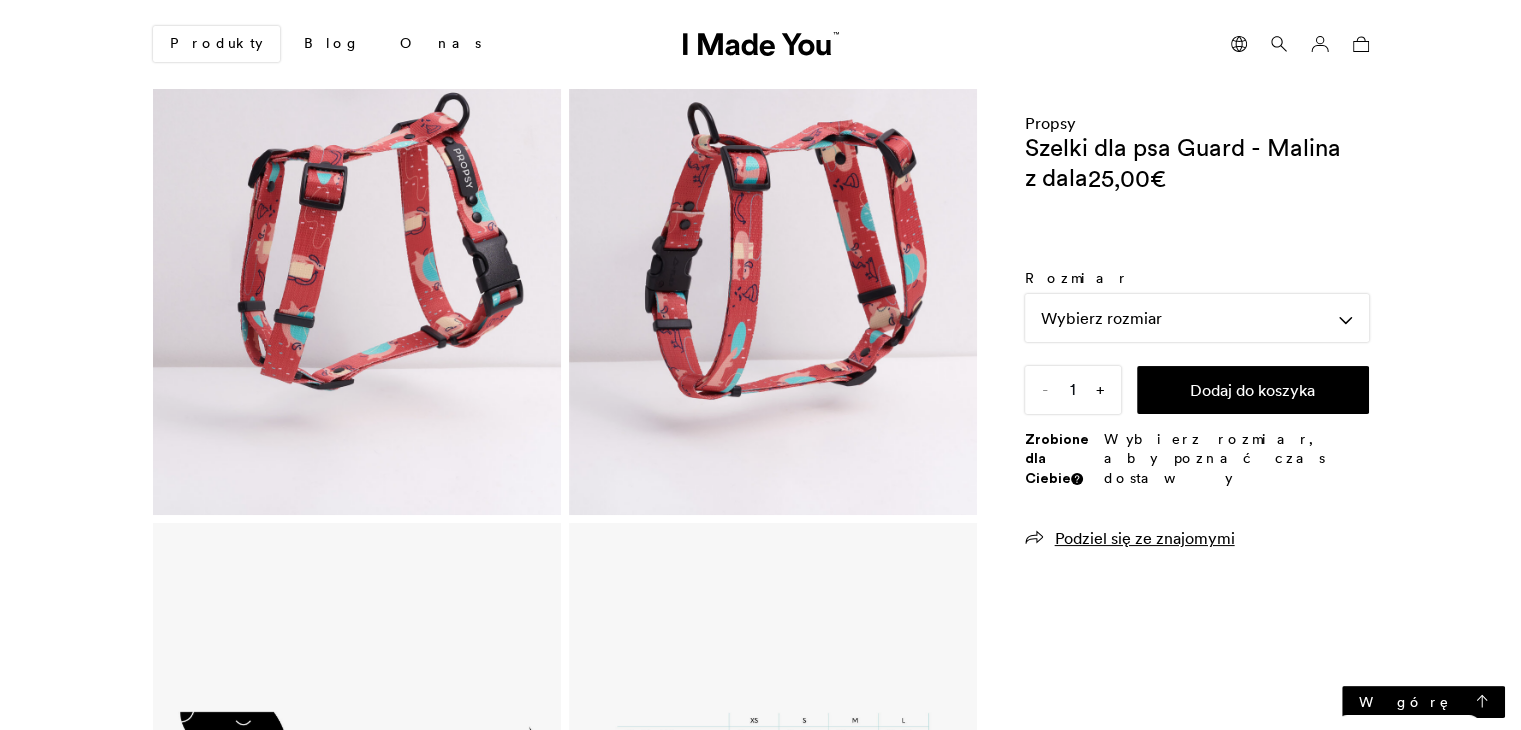 scroll, scrollTop: 0, scrollLeft: 0, axis: both 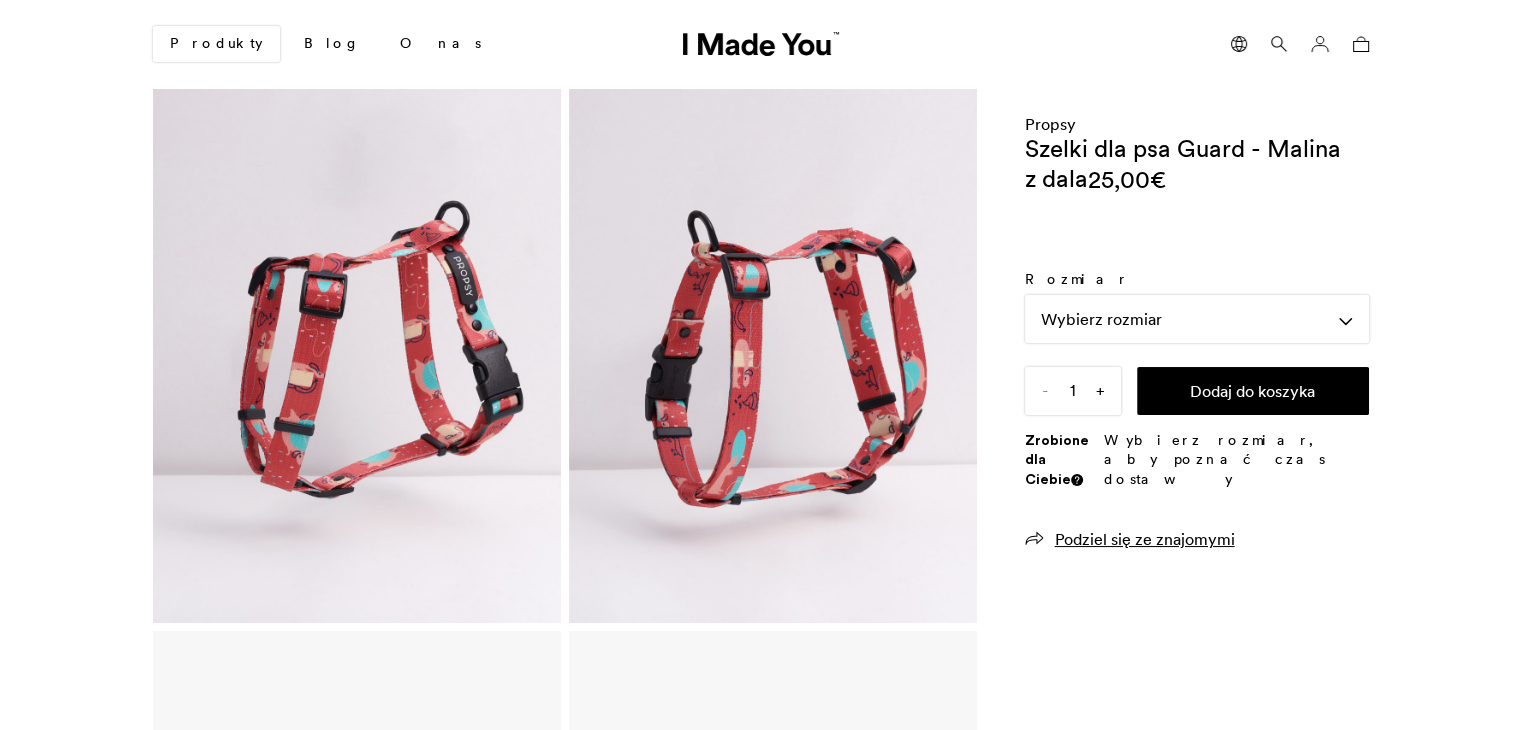 click at bounding box center (357, 356) 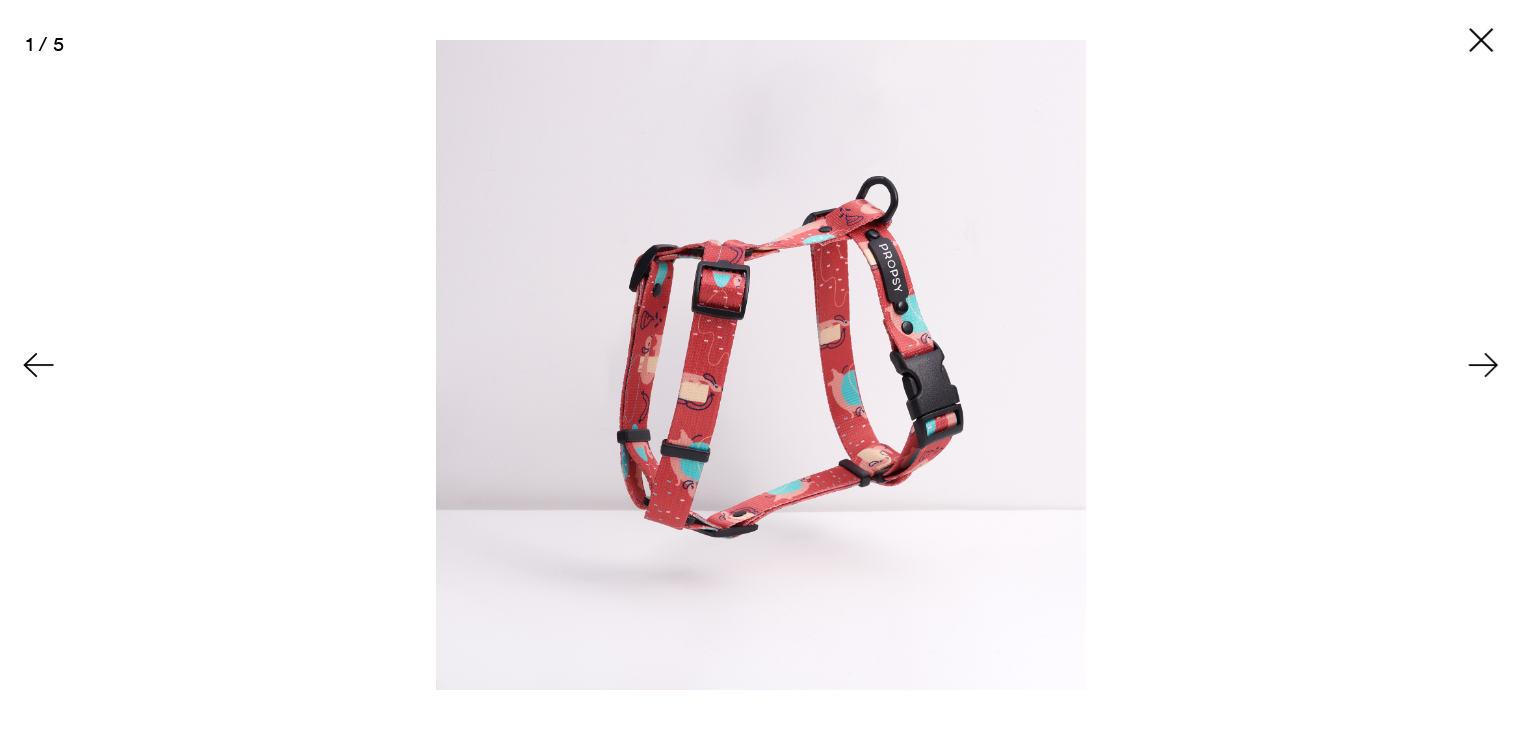 click at bounding box center [761, 365] 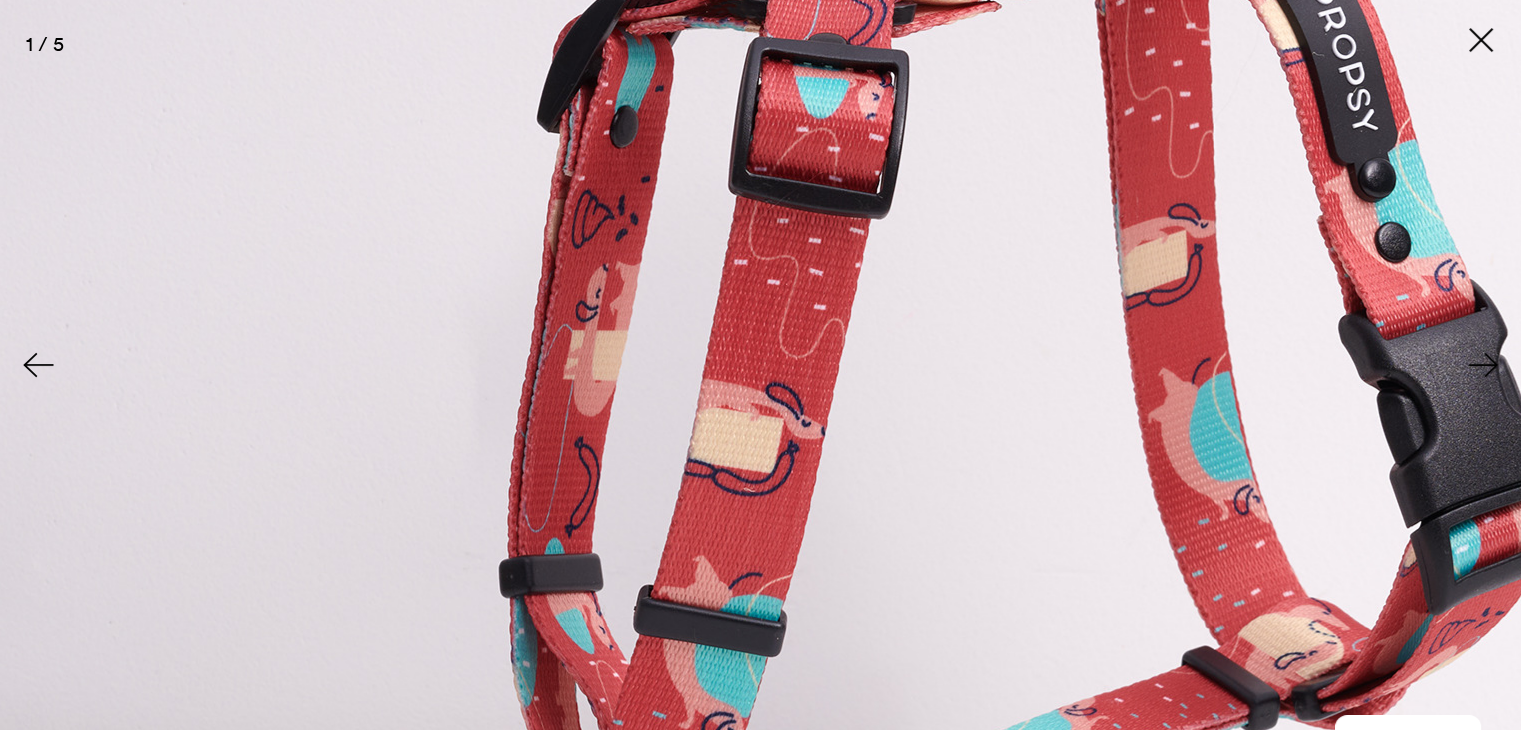 click at bounding box center (1481, 40) 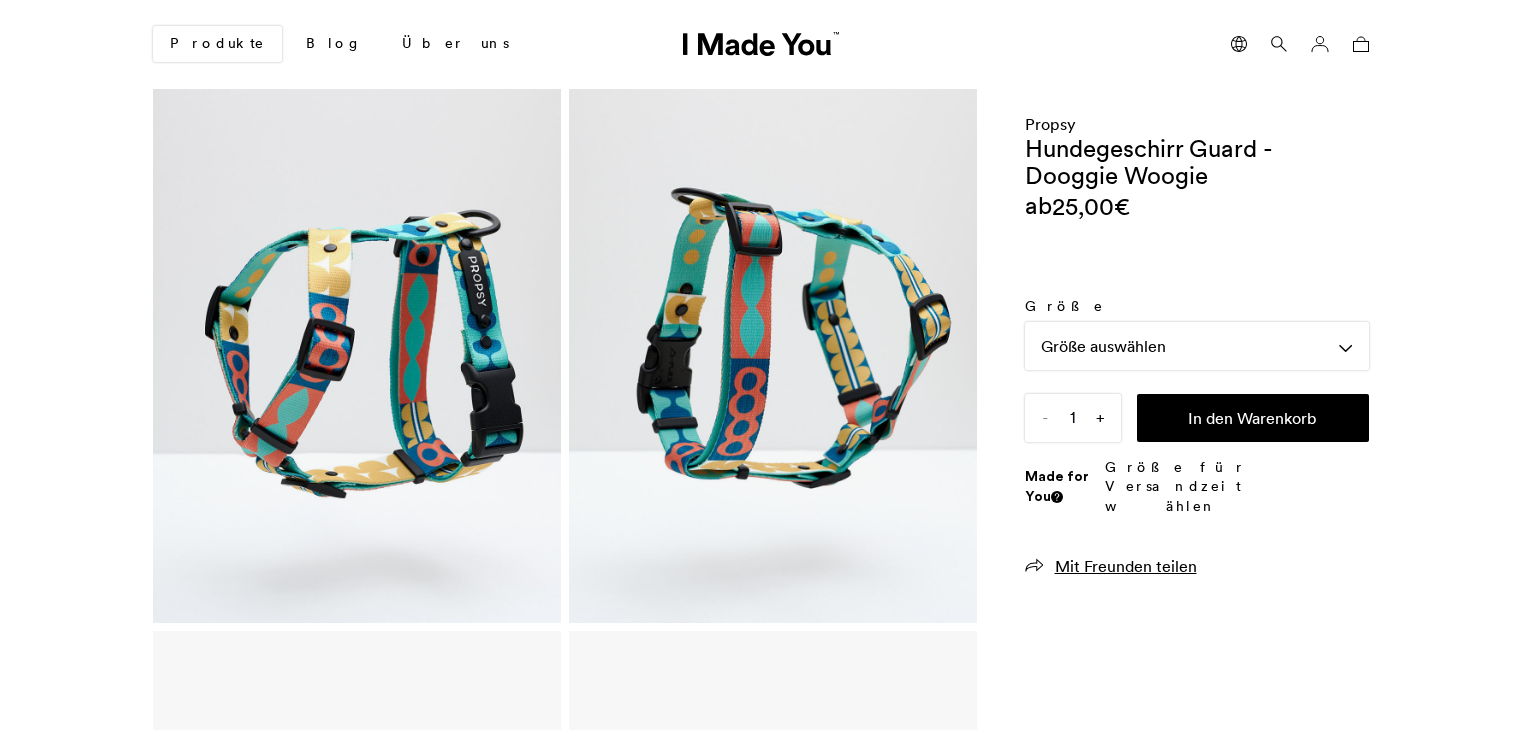 scroll, scrollTop: 0, scrollLeft: 0, axis: both 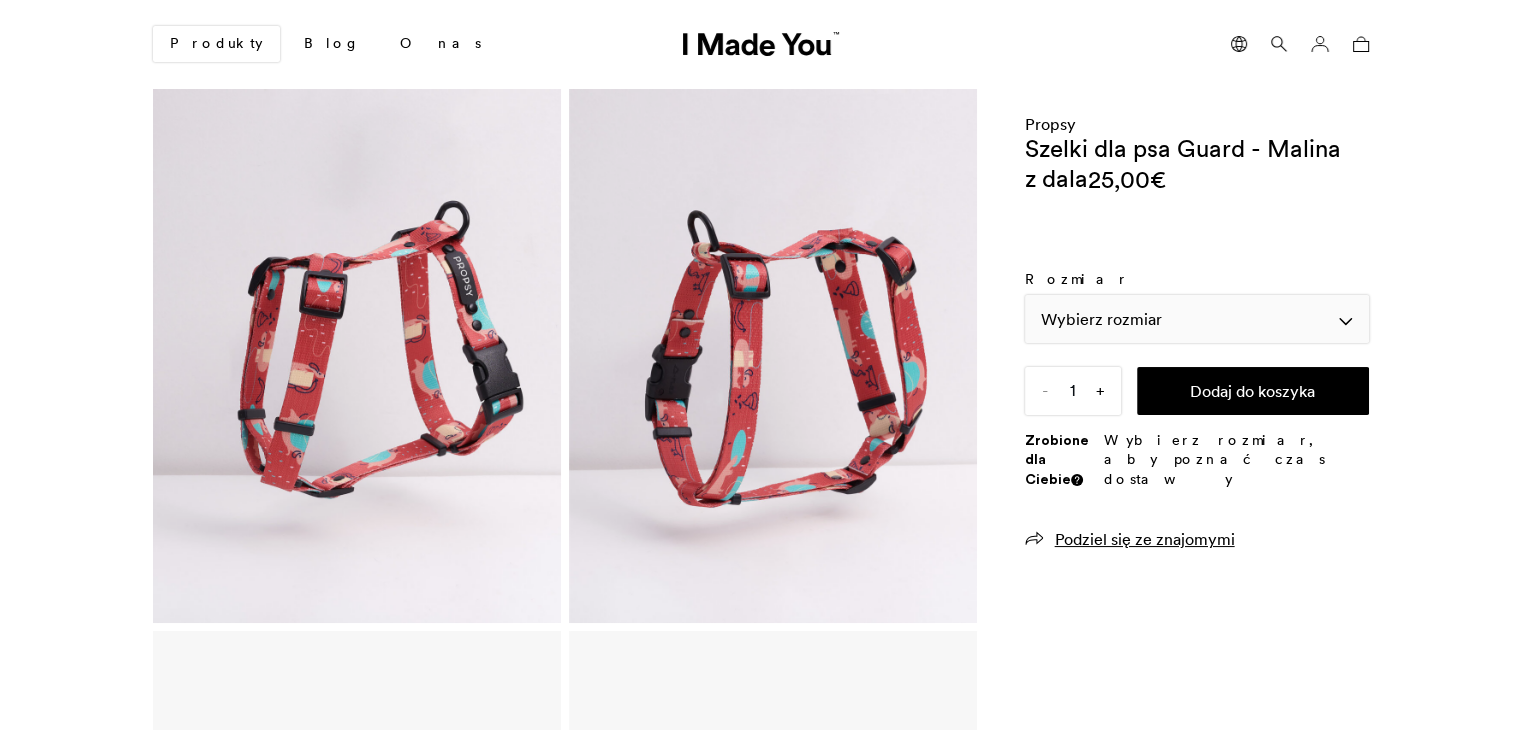 click on "Wybierz rozmiar" 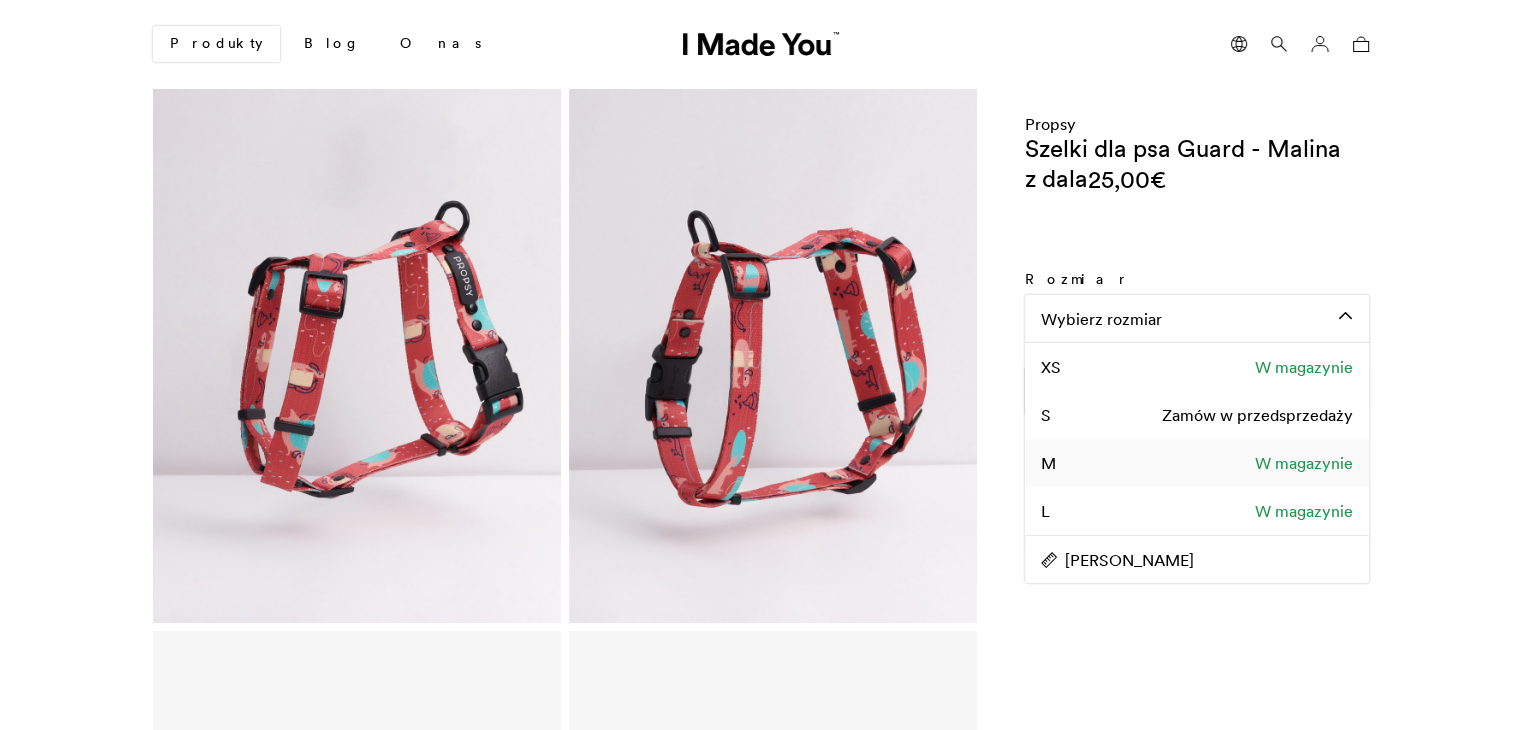click on "W magazynie" 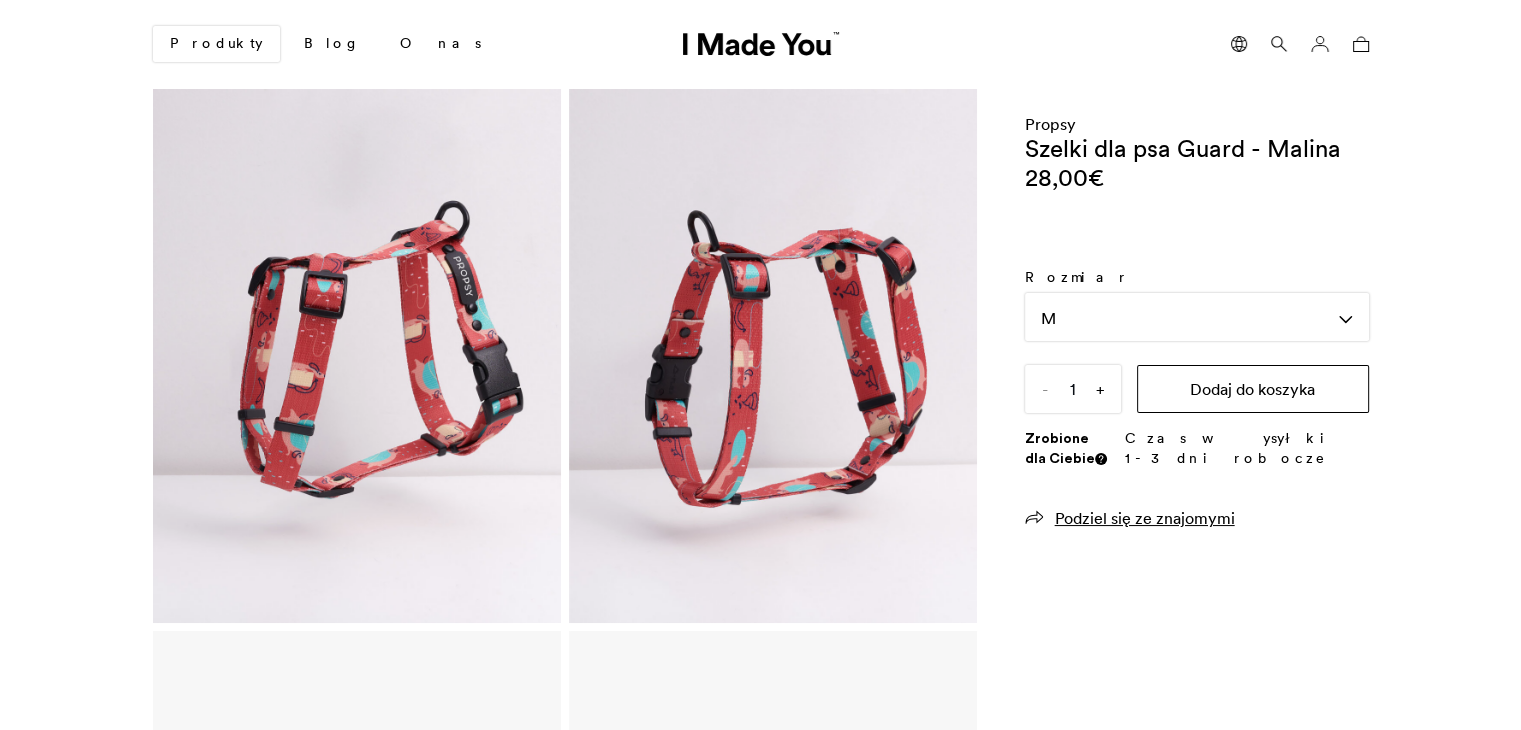 click on "Dodaj do koszyka" 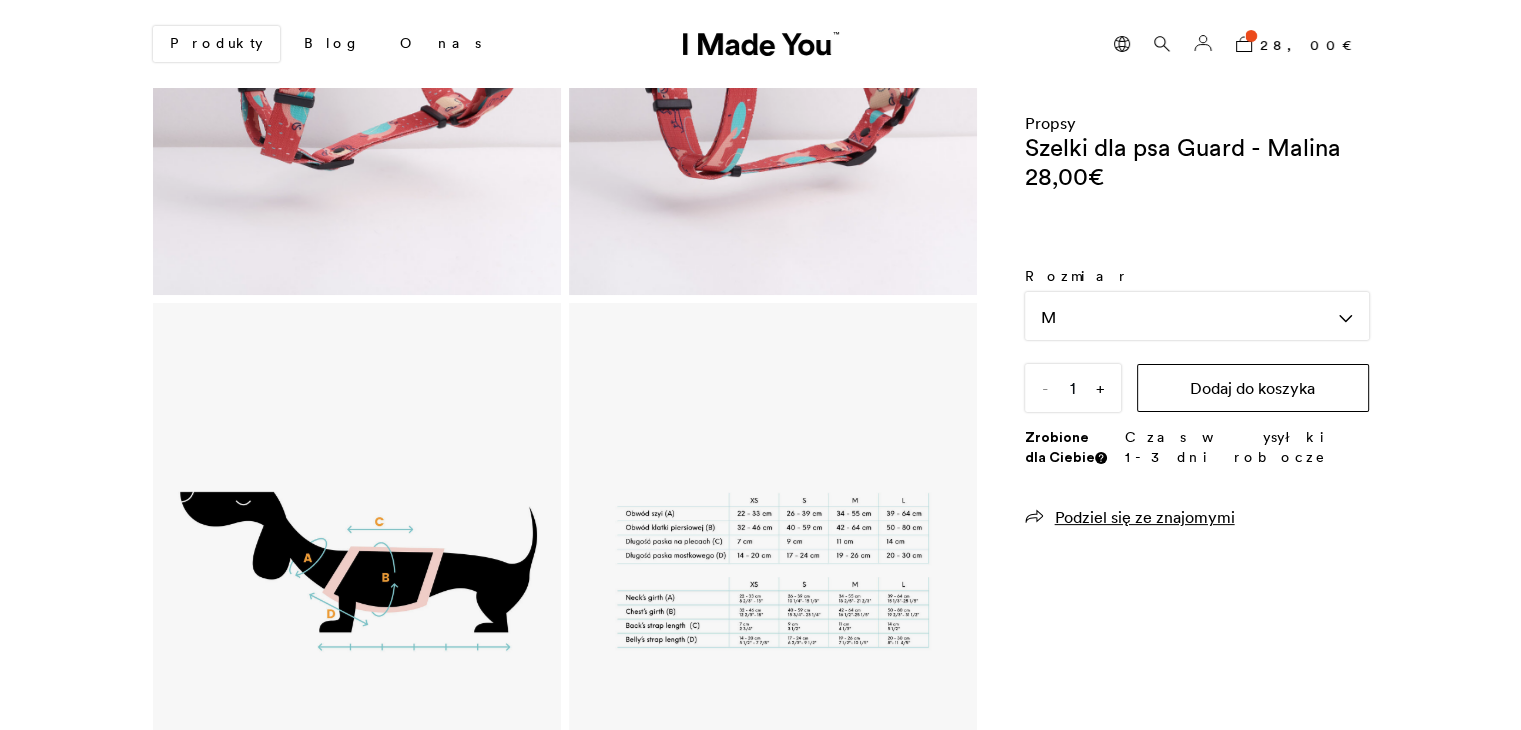 scroll, scrollTop: 0, scrollLeft: 0, axis: both 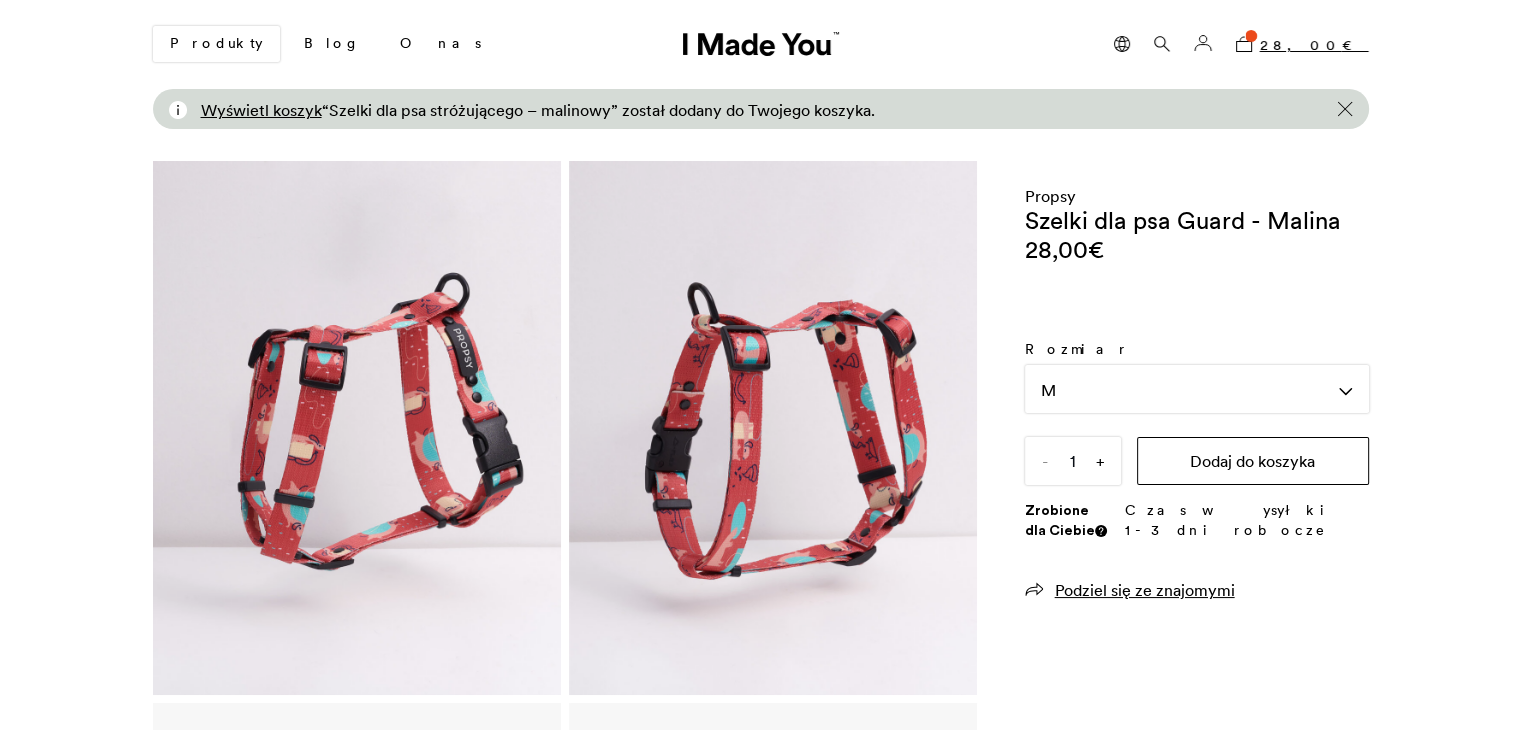 click on "1
item
28,00  €" at bounding box center (1298, 44) 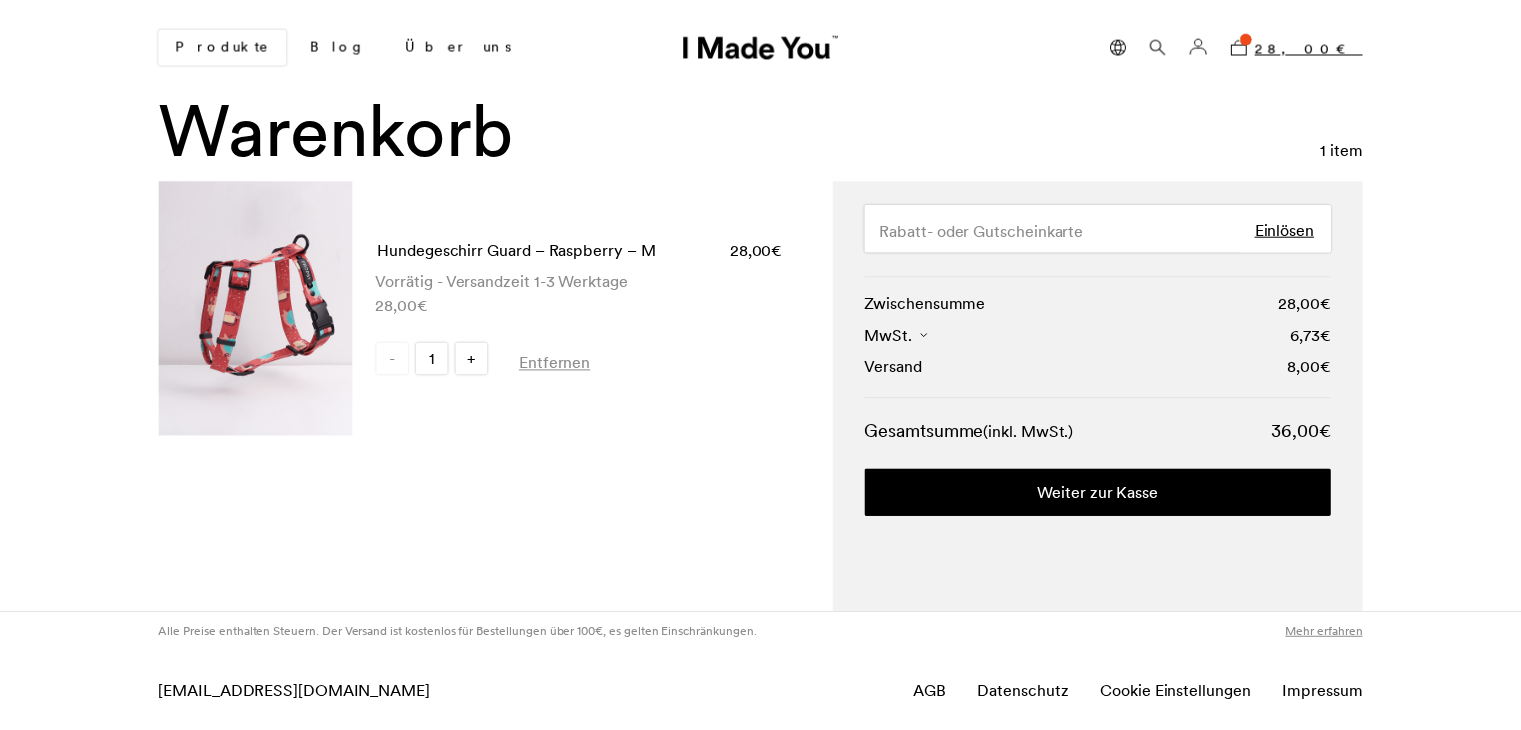 scroll, scrollTop: 0, scrollLeft: 0, axis: both 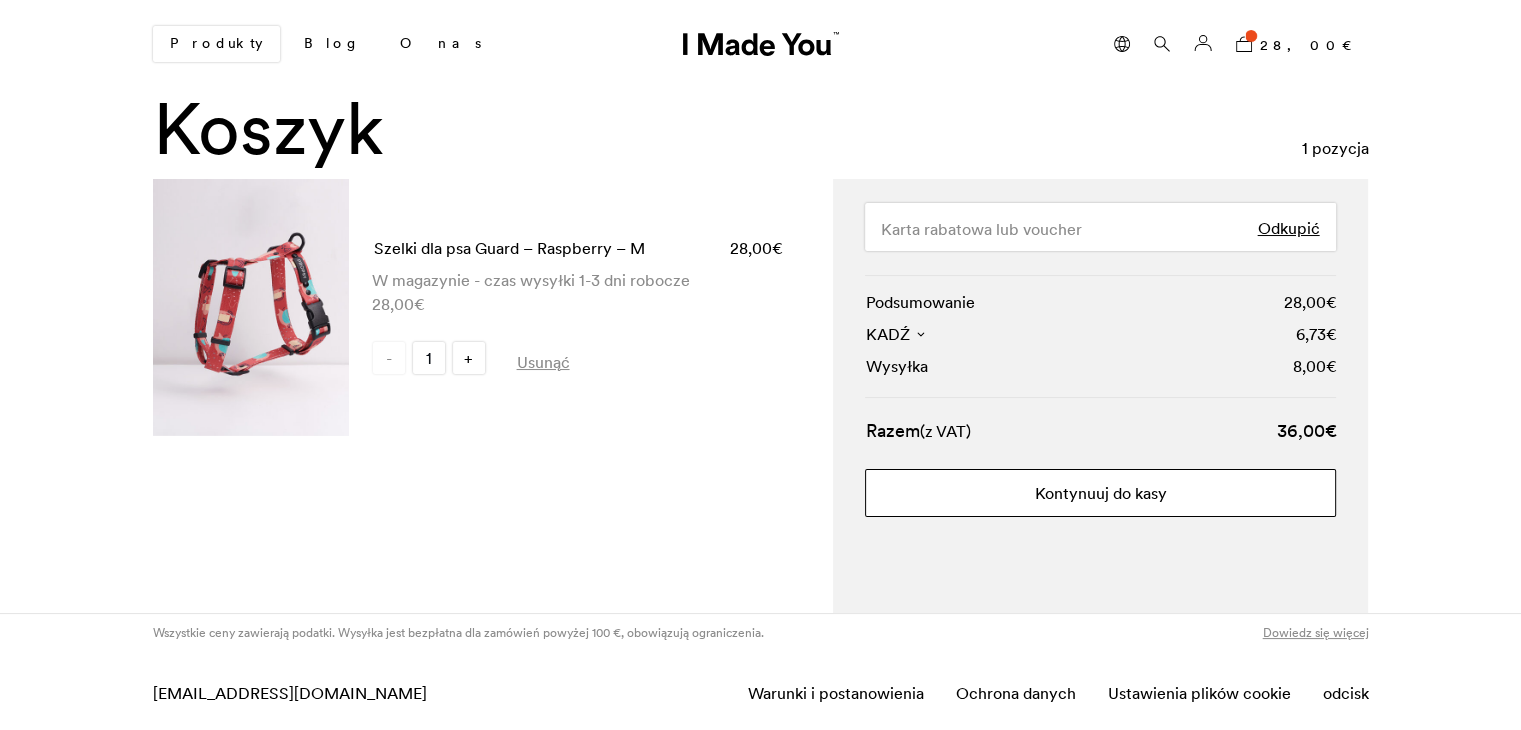 click on "Kontynuuj do kasy" at bounding box center [1100, 493] 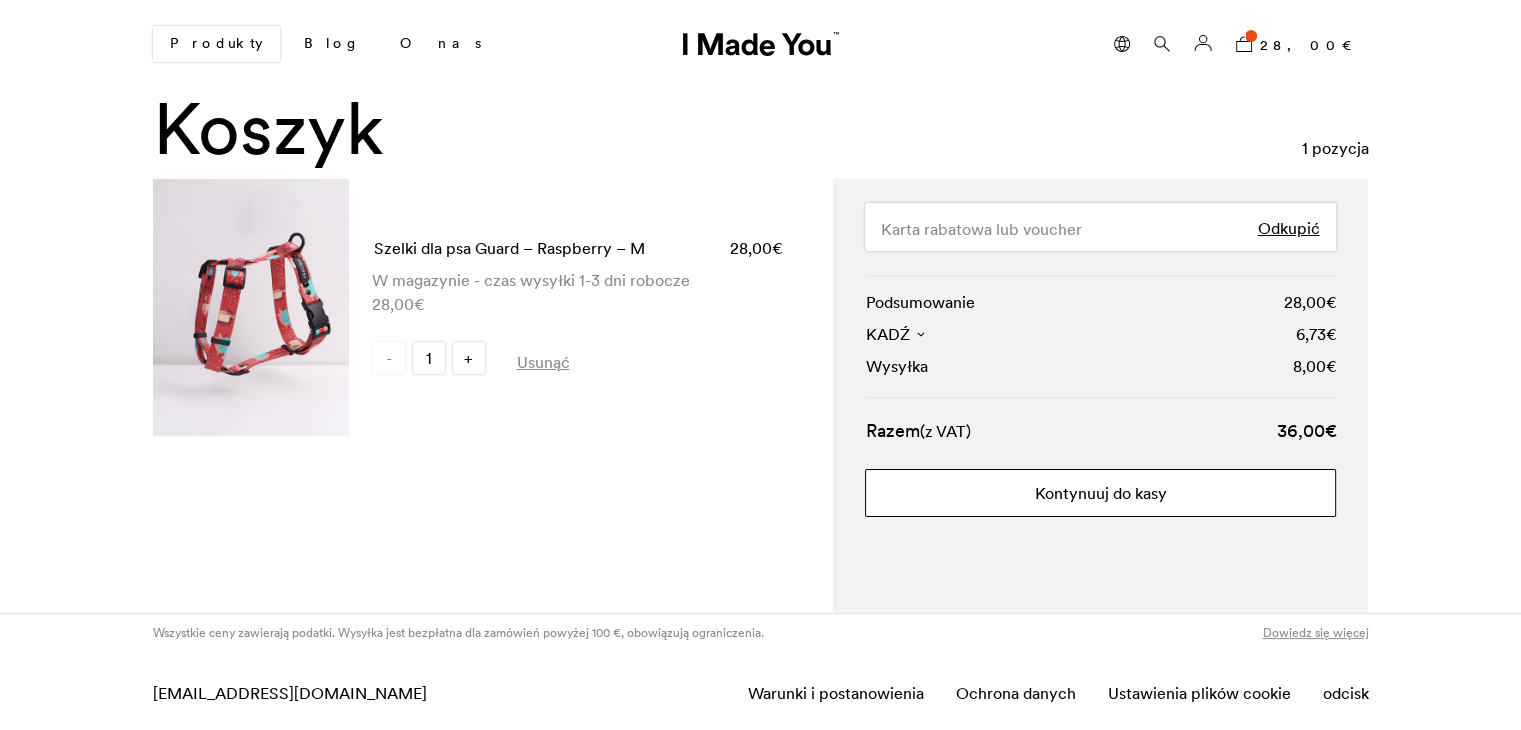 click on "Kontynuuj do kasy" at bounding box center (1101, 493) 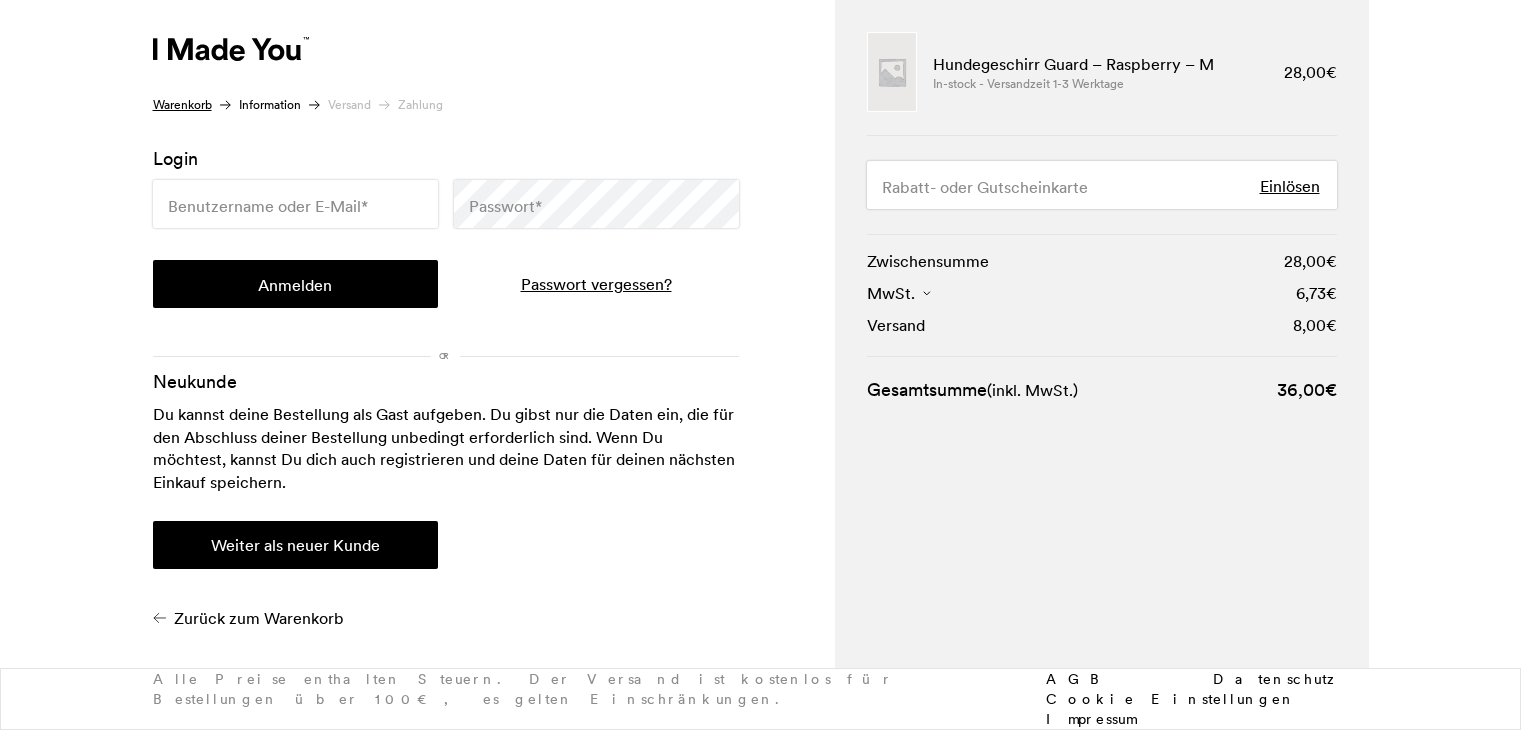 scroll, scrollTop: 0, scrollLeft: 0, axis: both 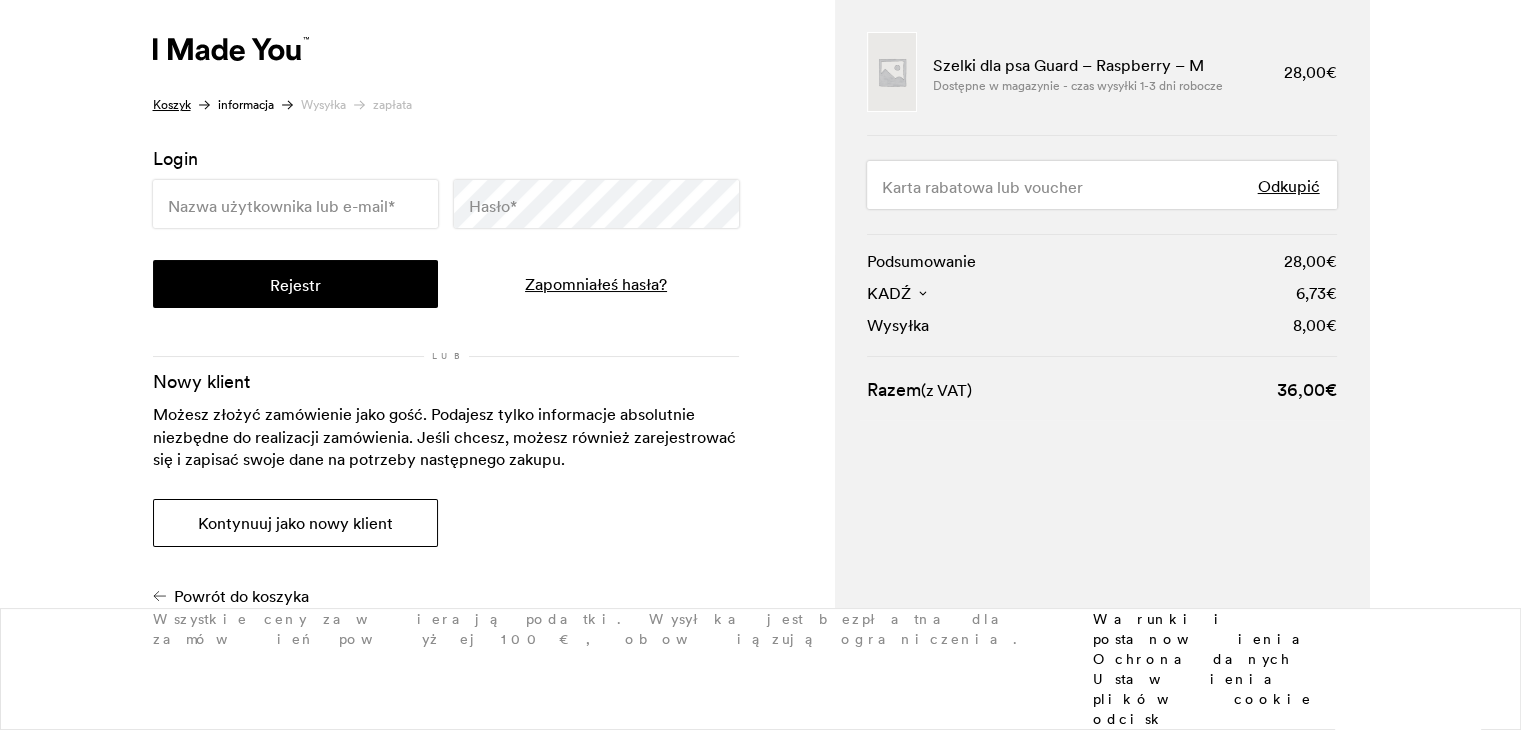 click on "Kontynuuj jako nowy klient" at bounding box center [295, 523] 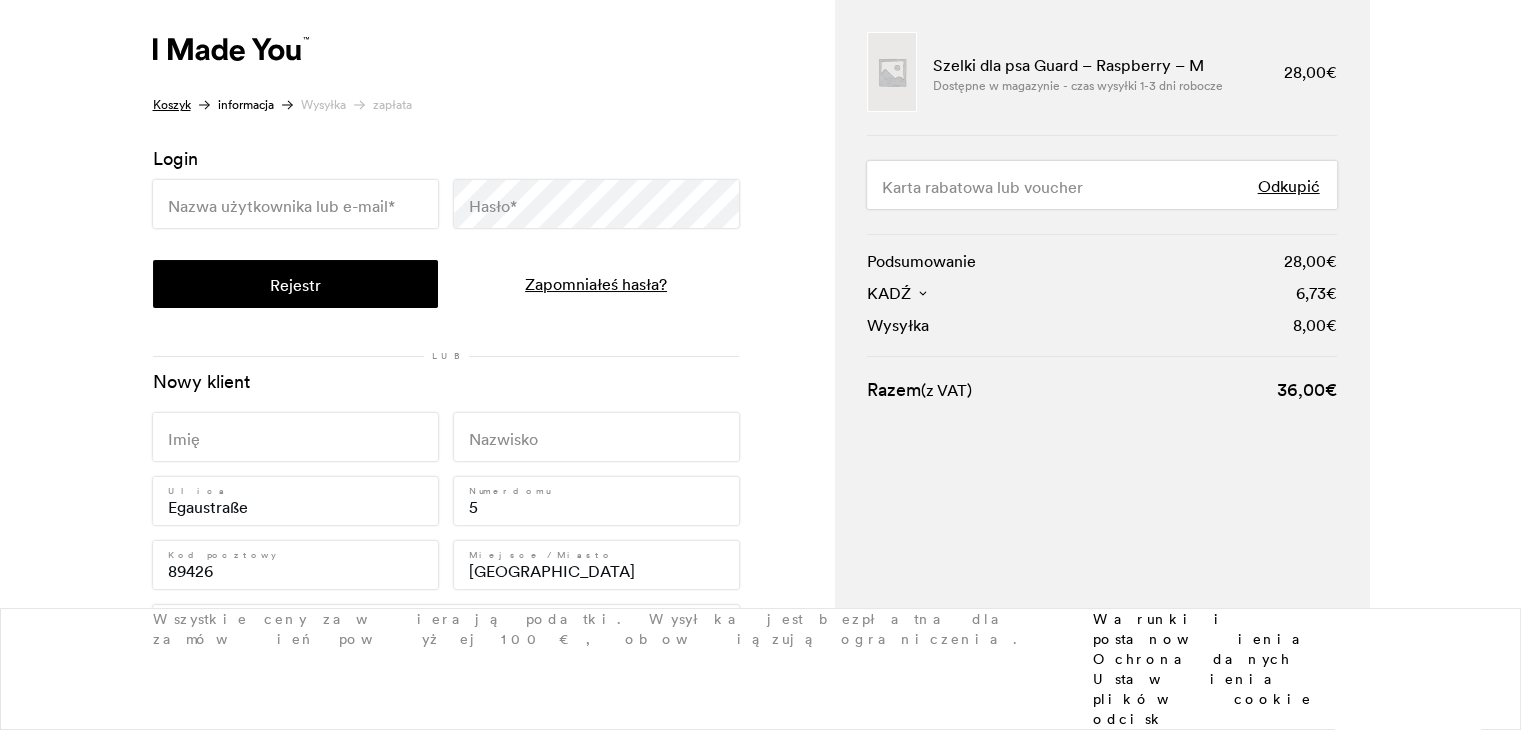 click on "Imię  *" at bounding box center [295, 437] 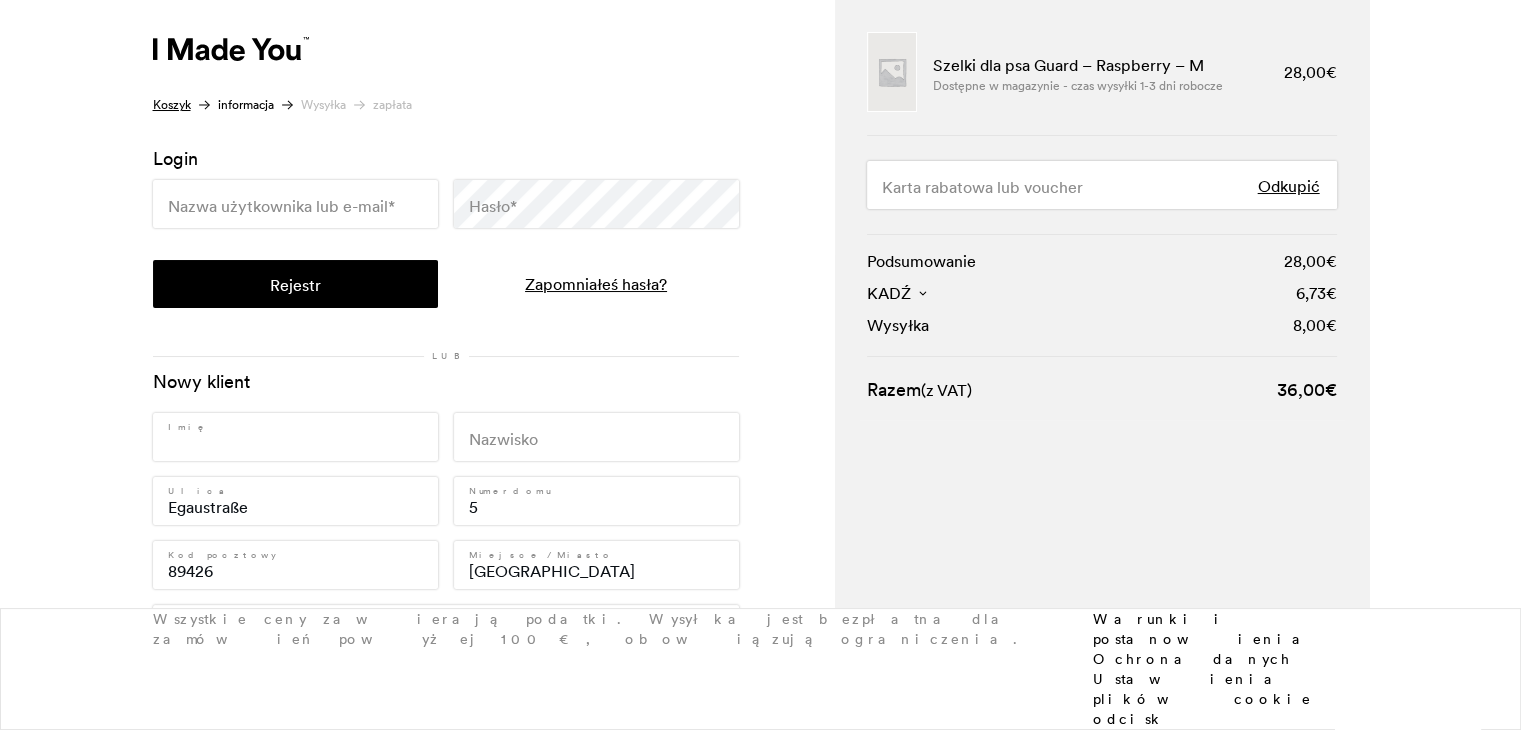 type on "Bartlomiej" 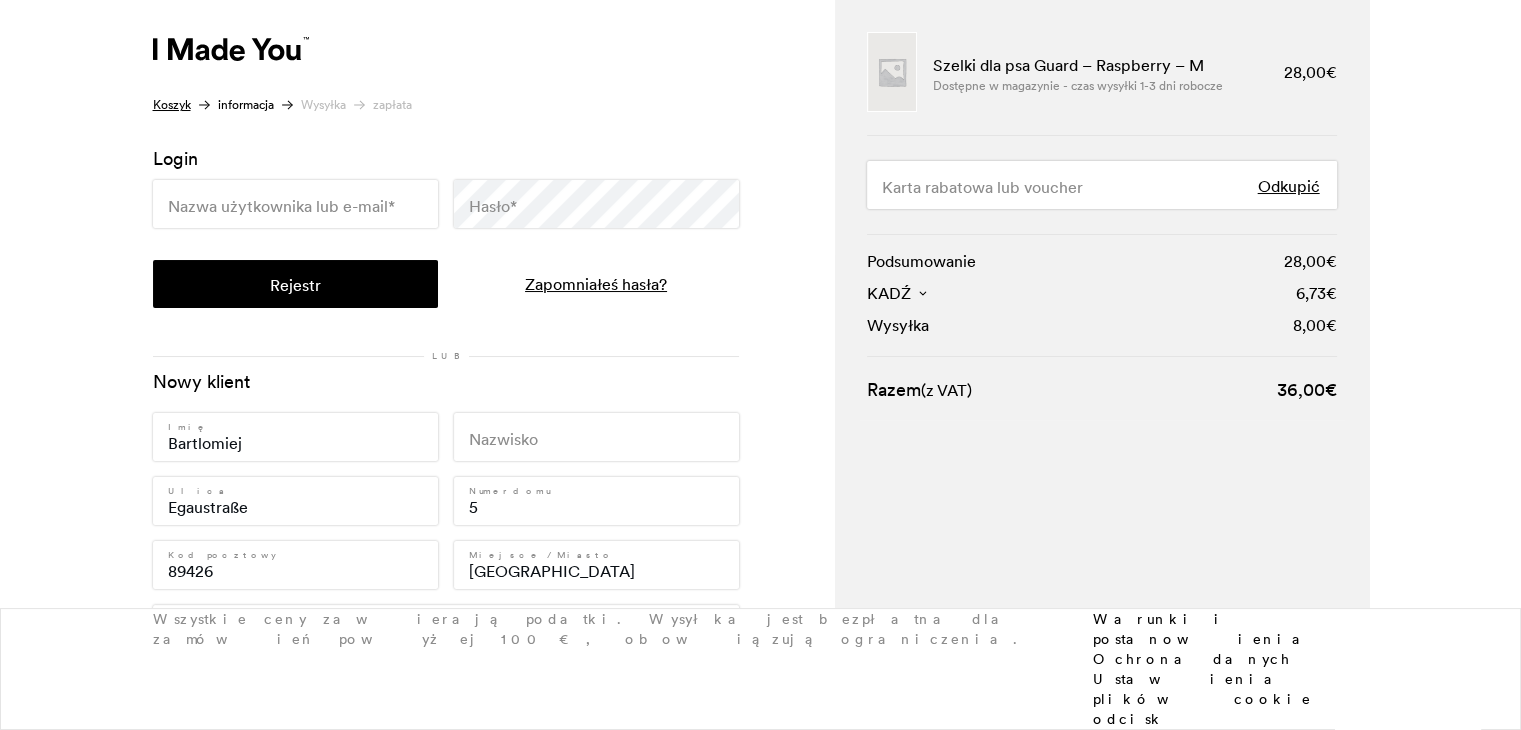type on "bartek.ryszka83@gmail.com" 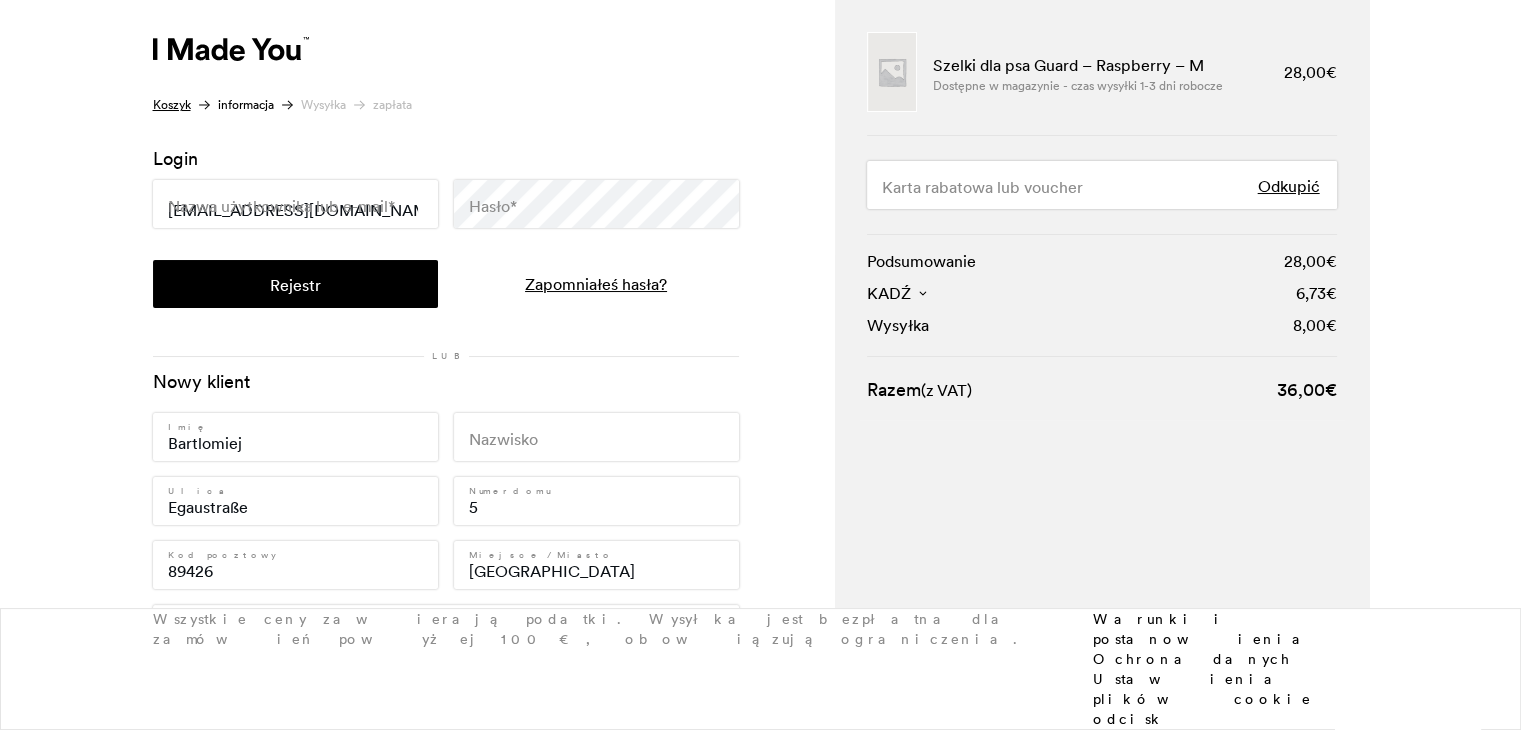 type on "Ryszka" 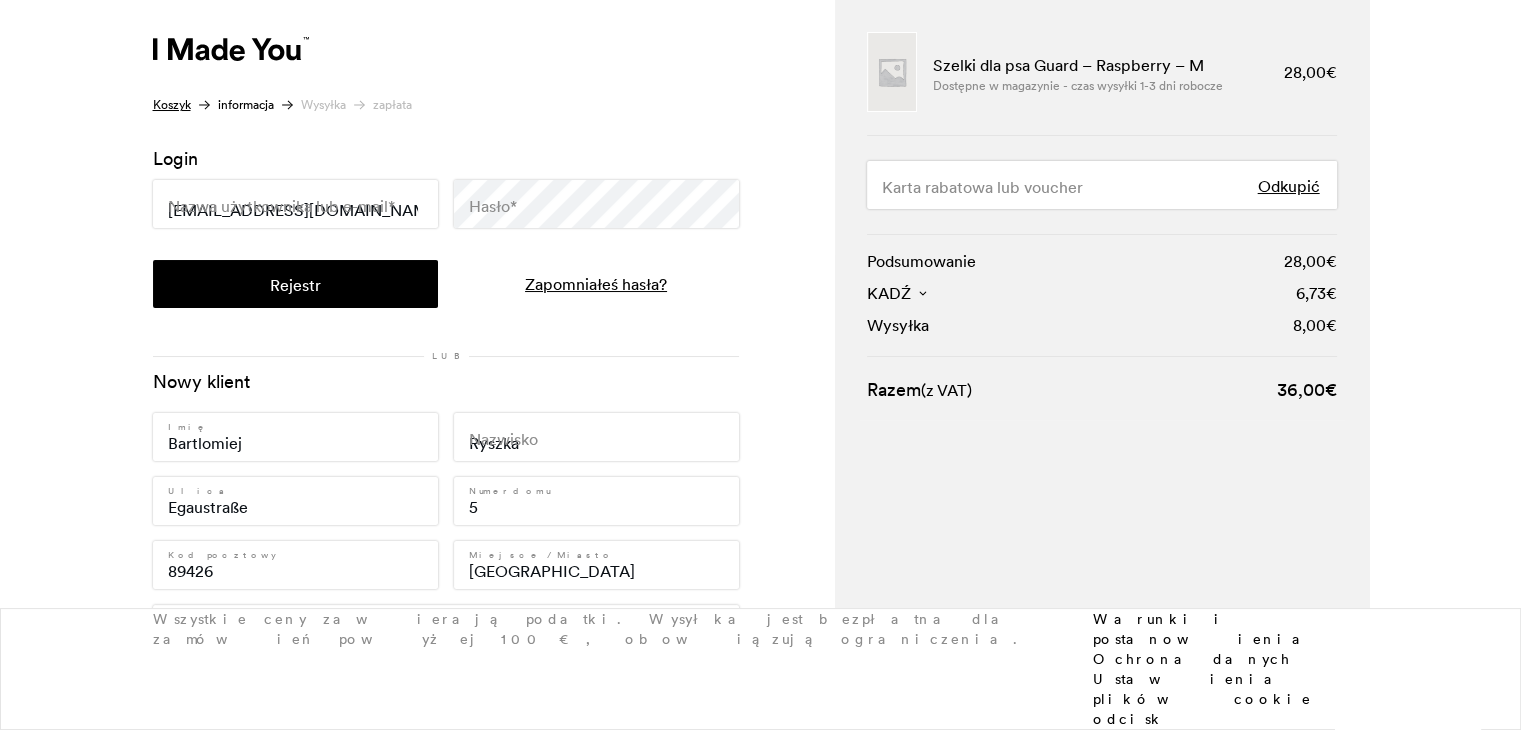type on "+4915735570383" 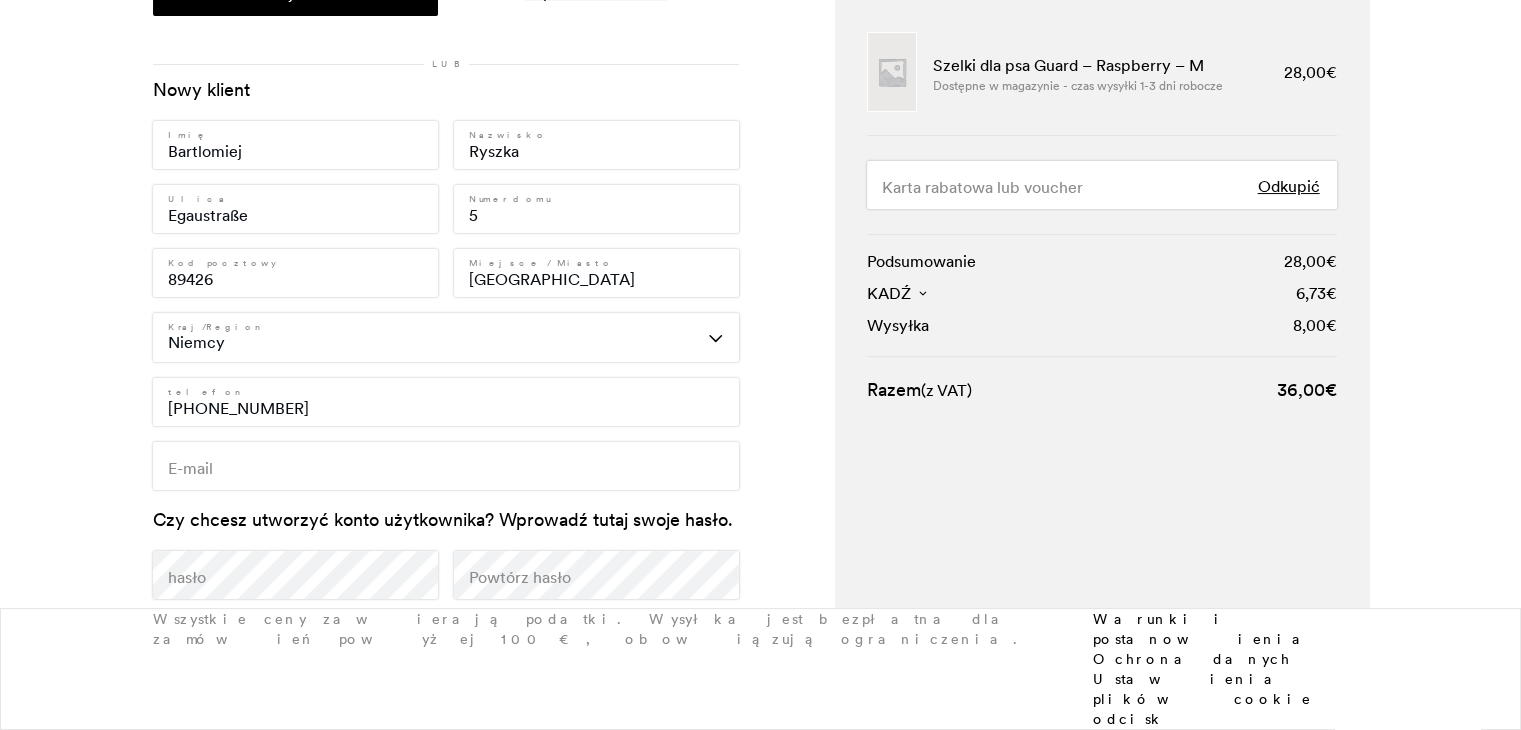 scroll, scrollTop: 427, scrollLeft: 0, axis: vertical 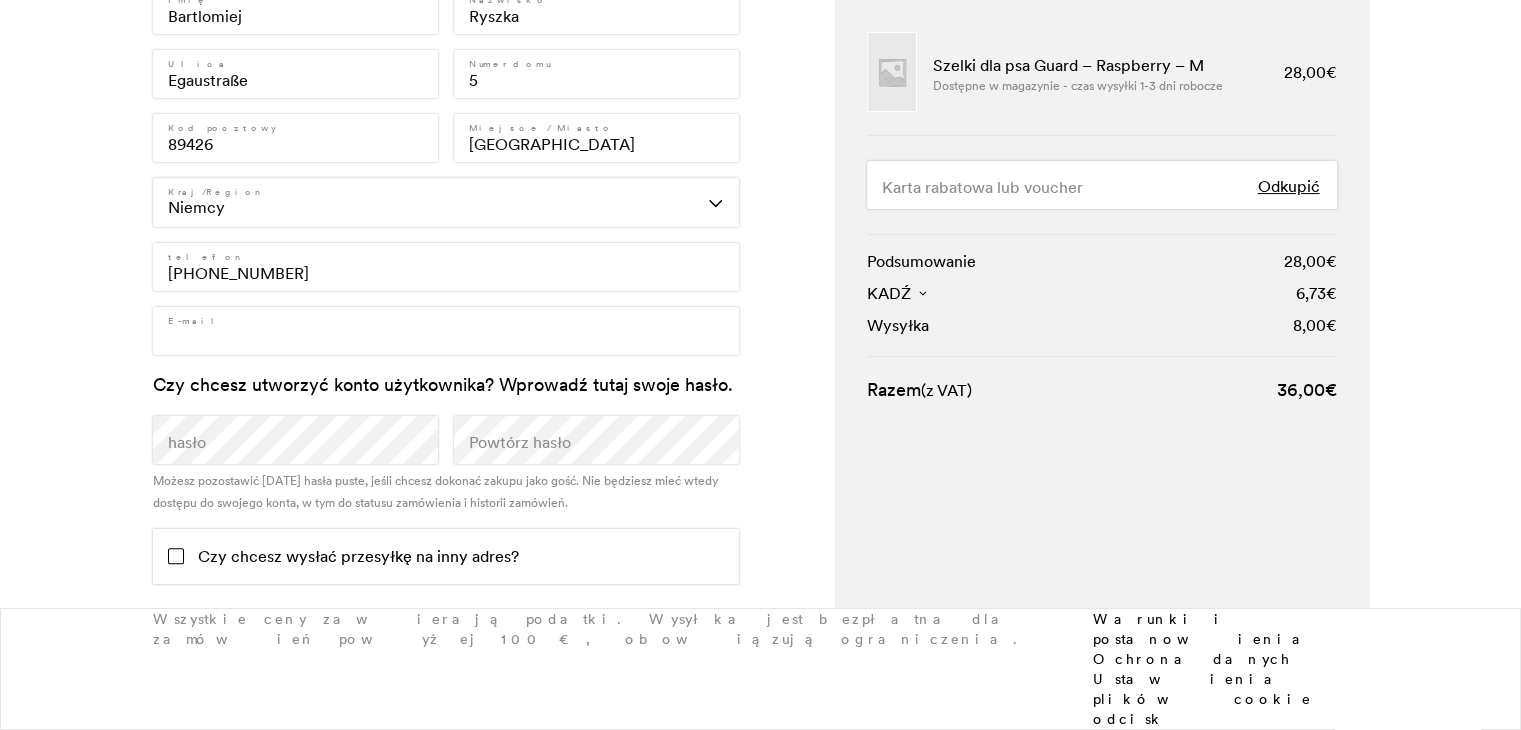 click on "E-mail  *" at bounding box center [446, 331] 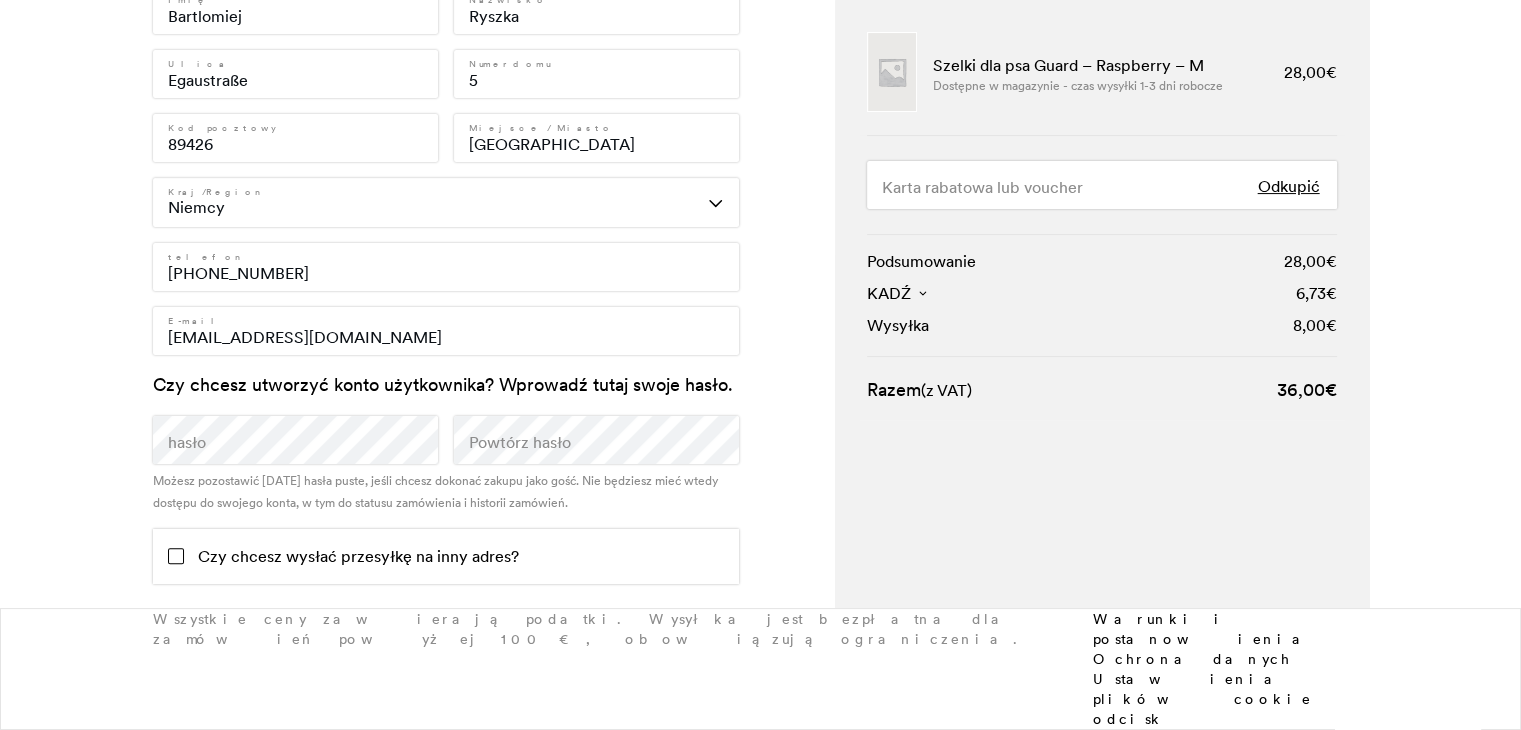 click on "Kontynuuj wysyłkę" at bounding box center (596, 640) 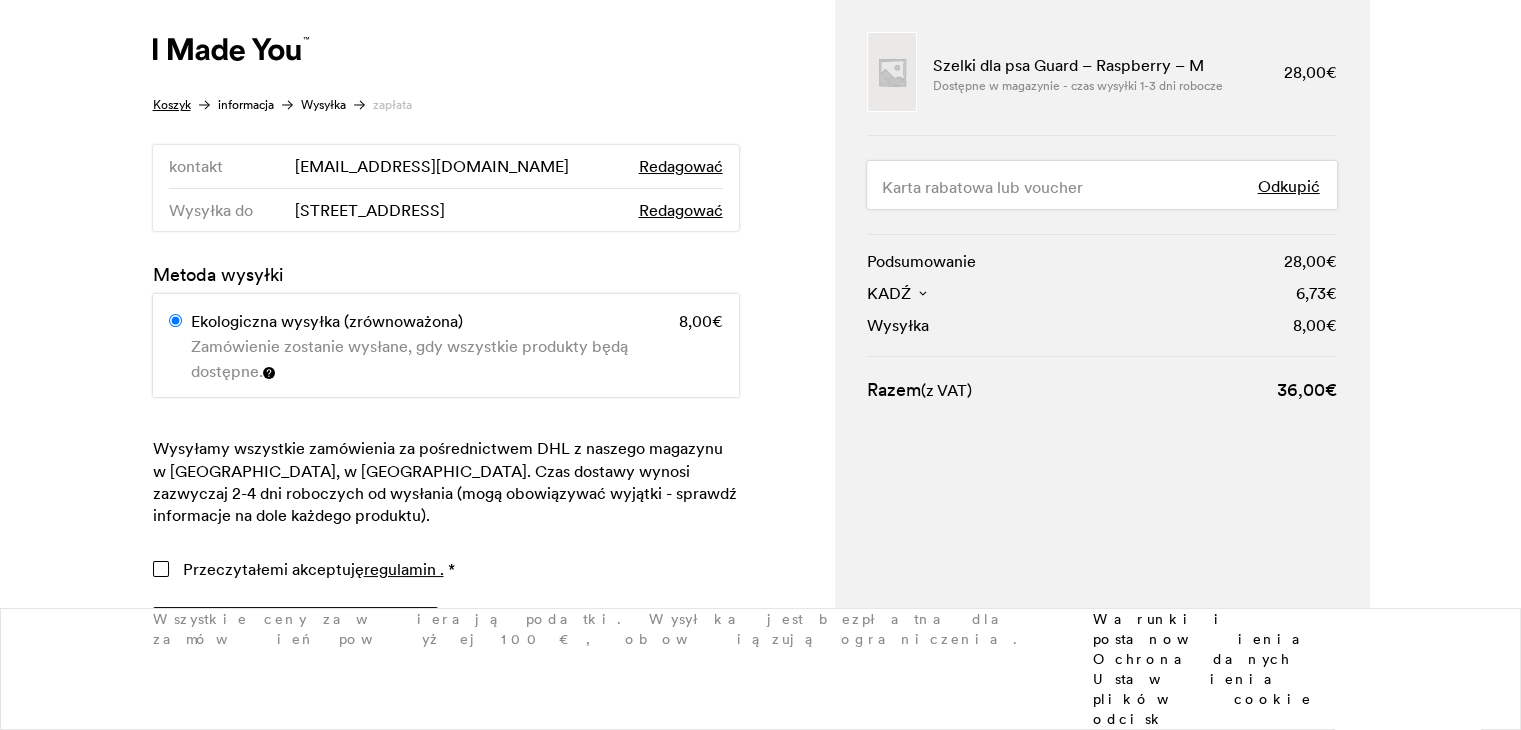 click on "Przeczytałem  i akceptuję  regulamin .   *" at bounding box center [446, 569] 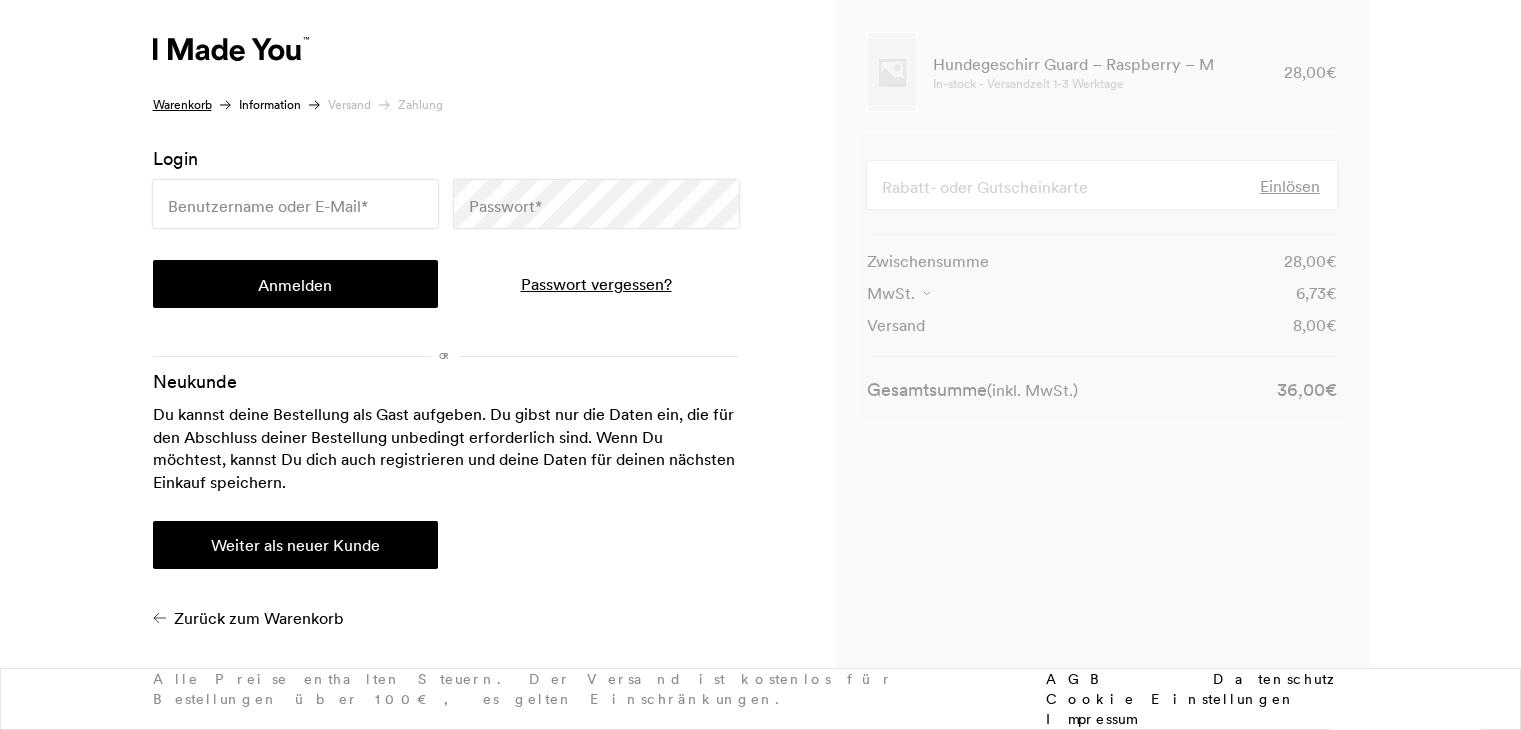 scroll, scrollTop: 0, scrollLeft: 0, axis: both 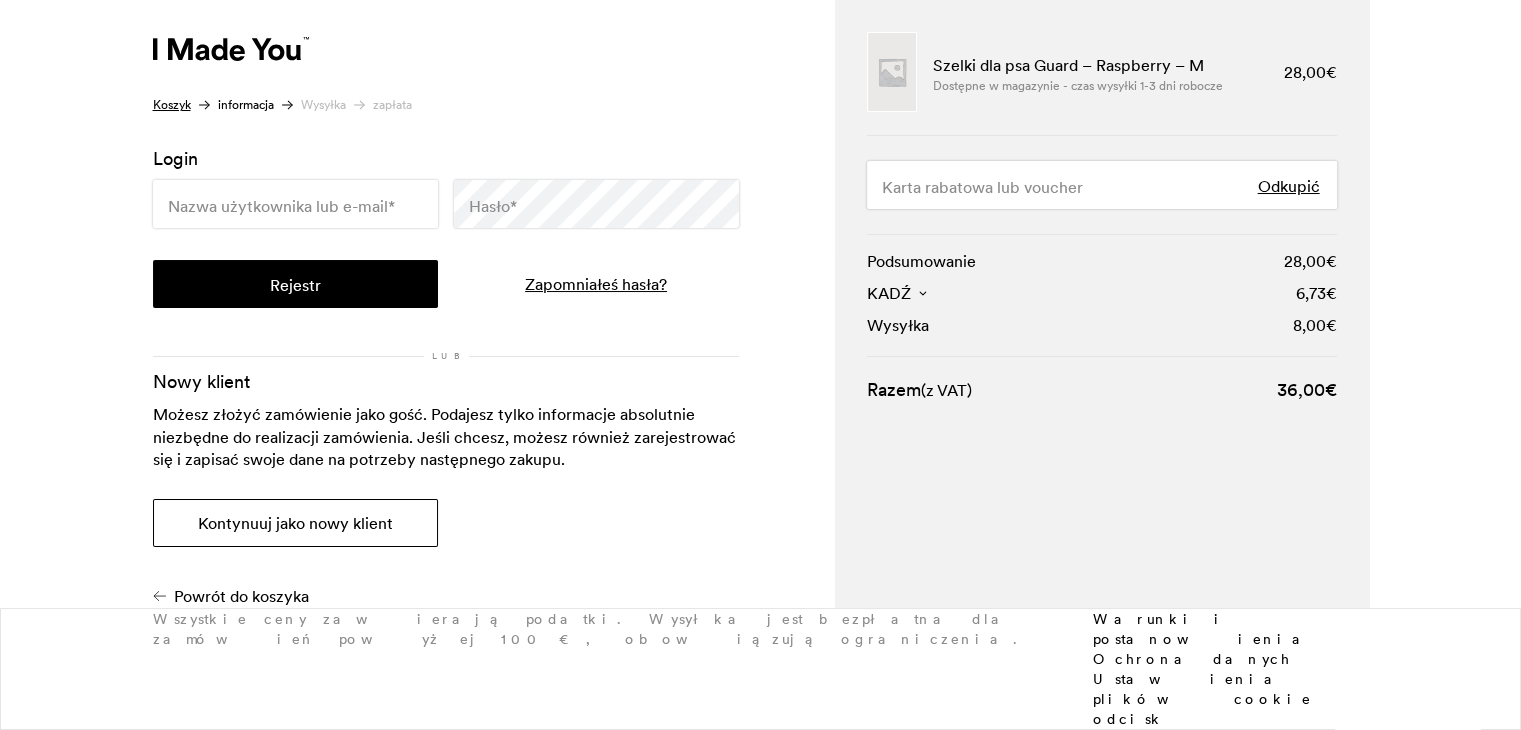 click on "Kontynuuj jako nowy klient" at bounding box center [295, 523] 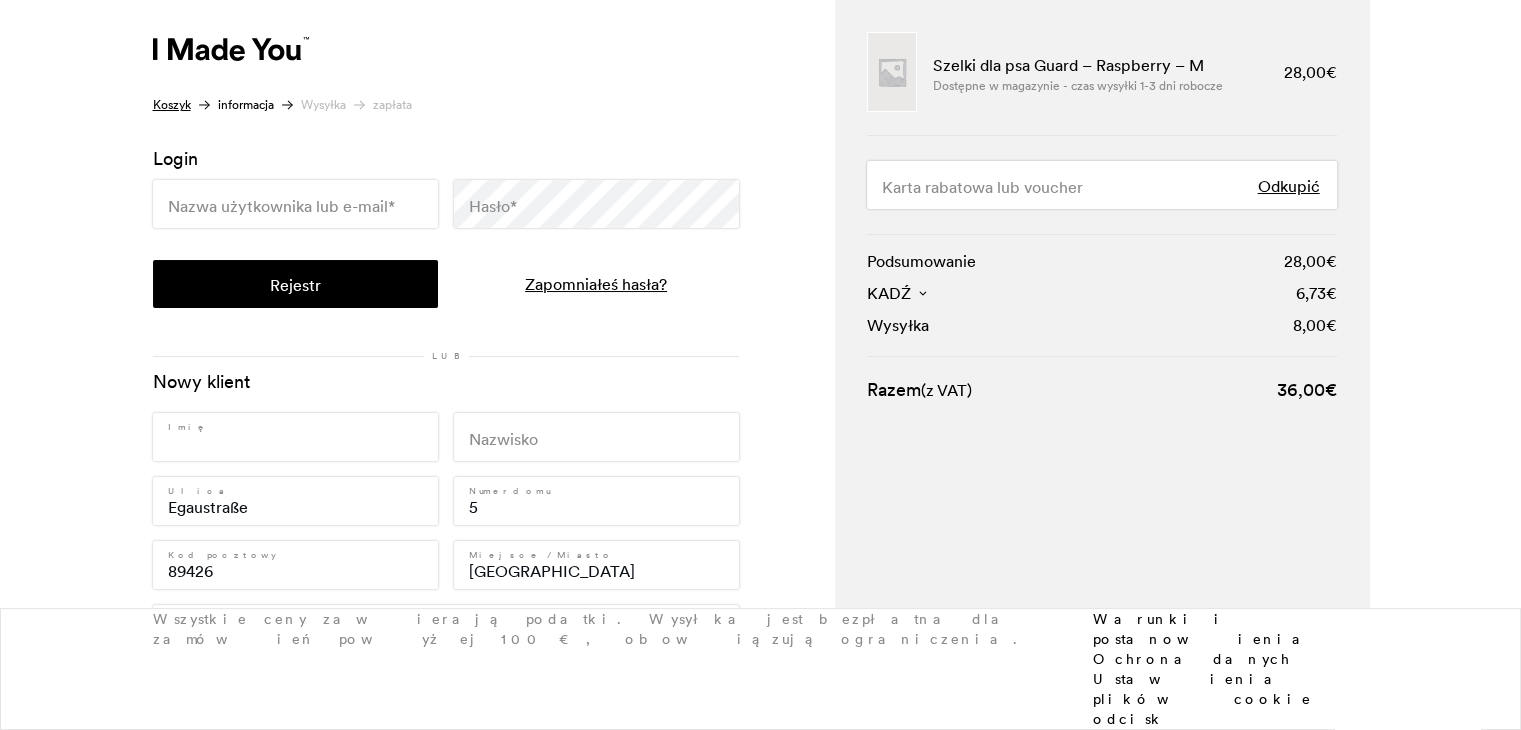 drag, startPoint x: 276, startPoint y: 456, endPoint x: 283, endPoint y: 446, distance: 12.206555 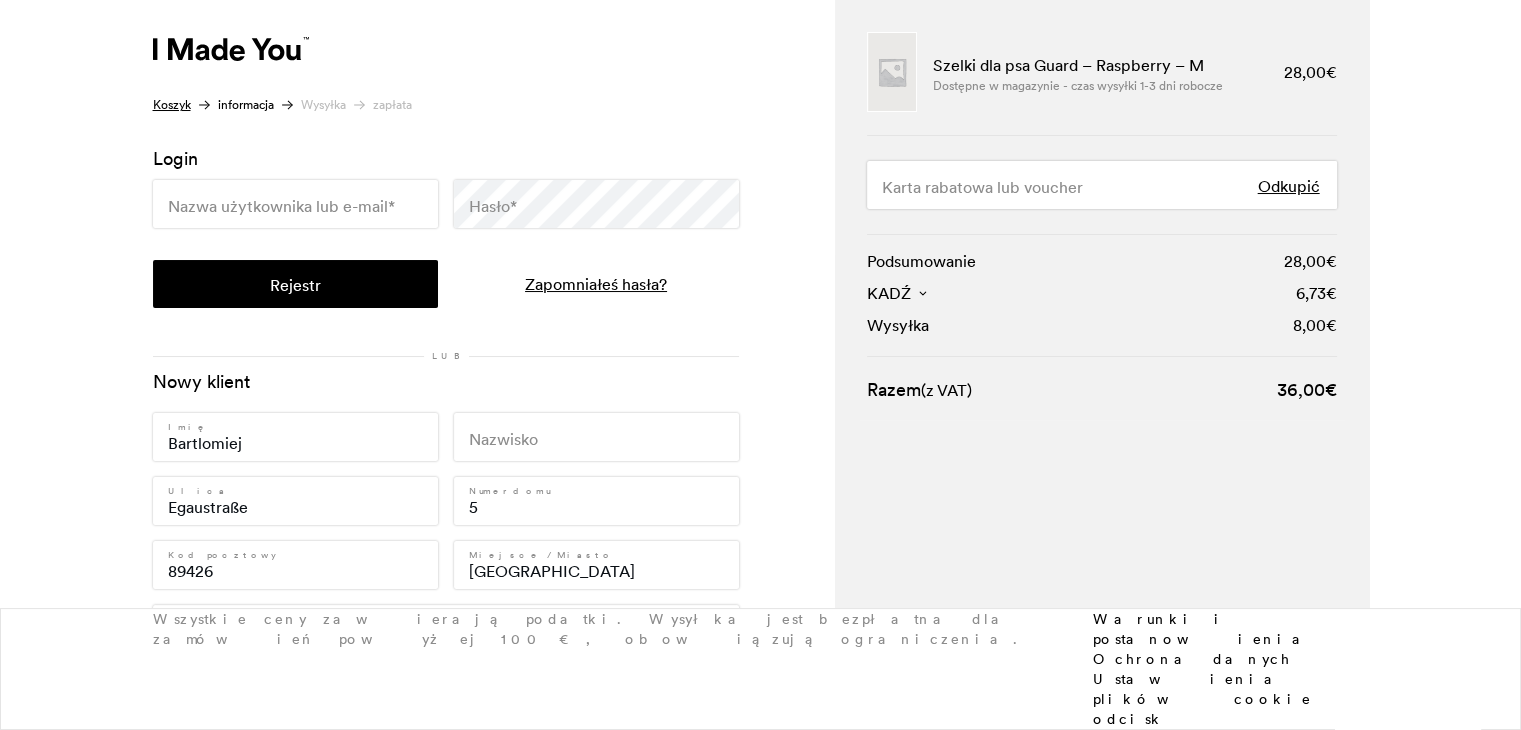 type on "bartek.ryszka83@gmail.com" 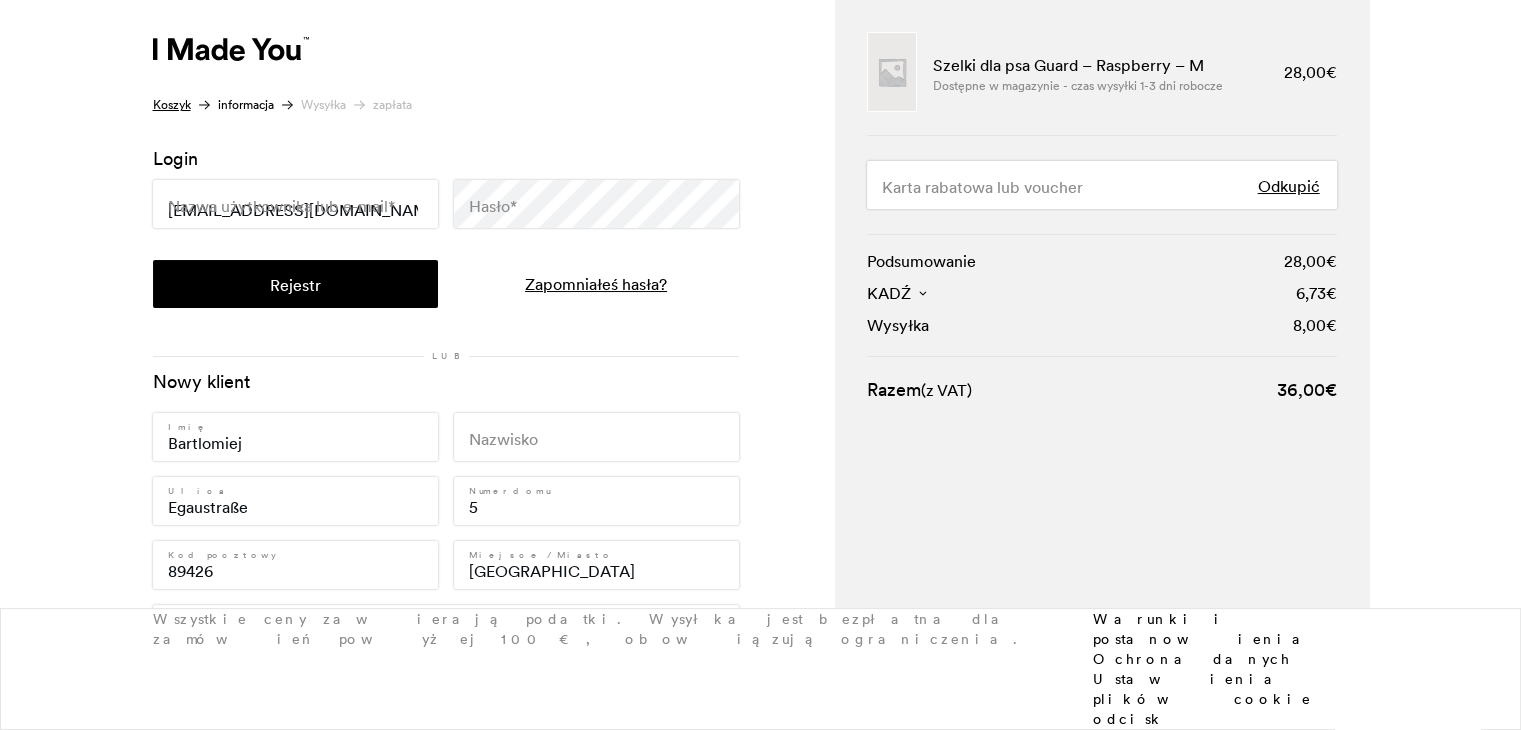 type on "Ryszka" 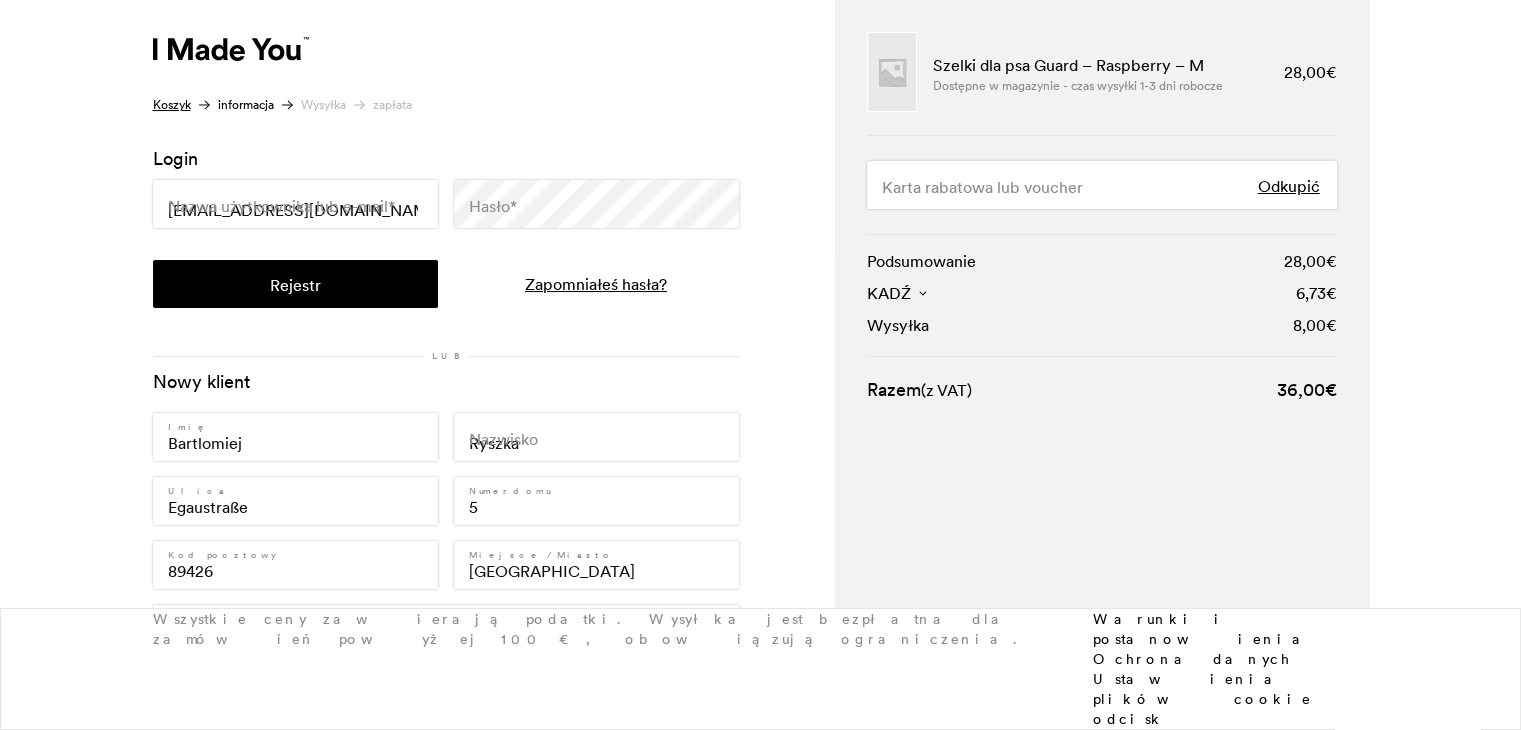 type on "+4915735570383" 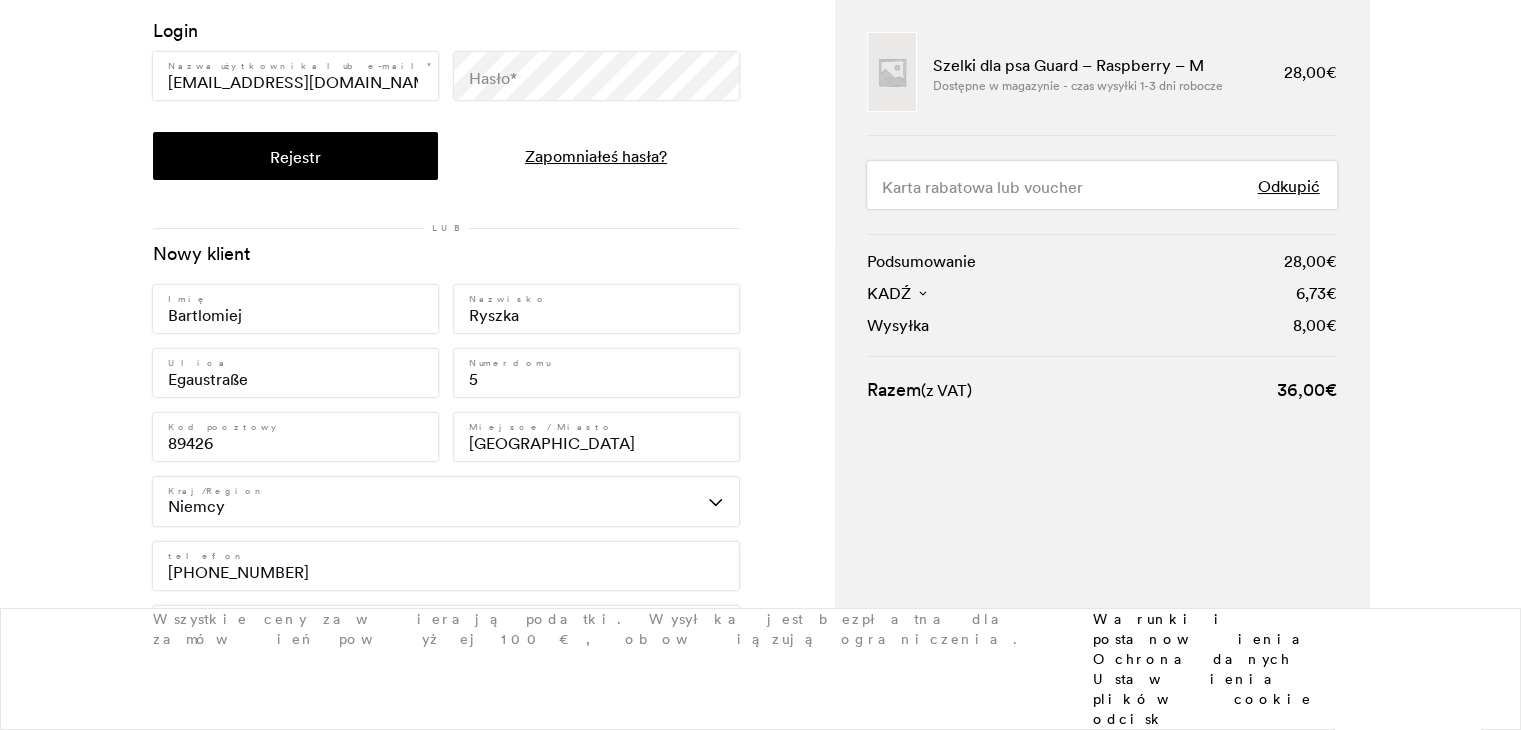 scroll, scrollTop: 300, scrollLeft: 0, axis: vertical 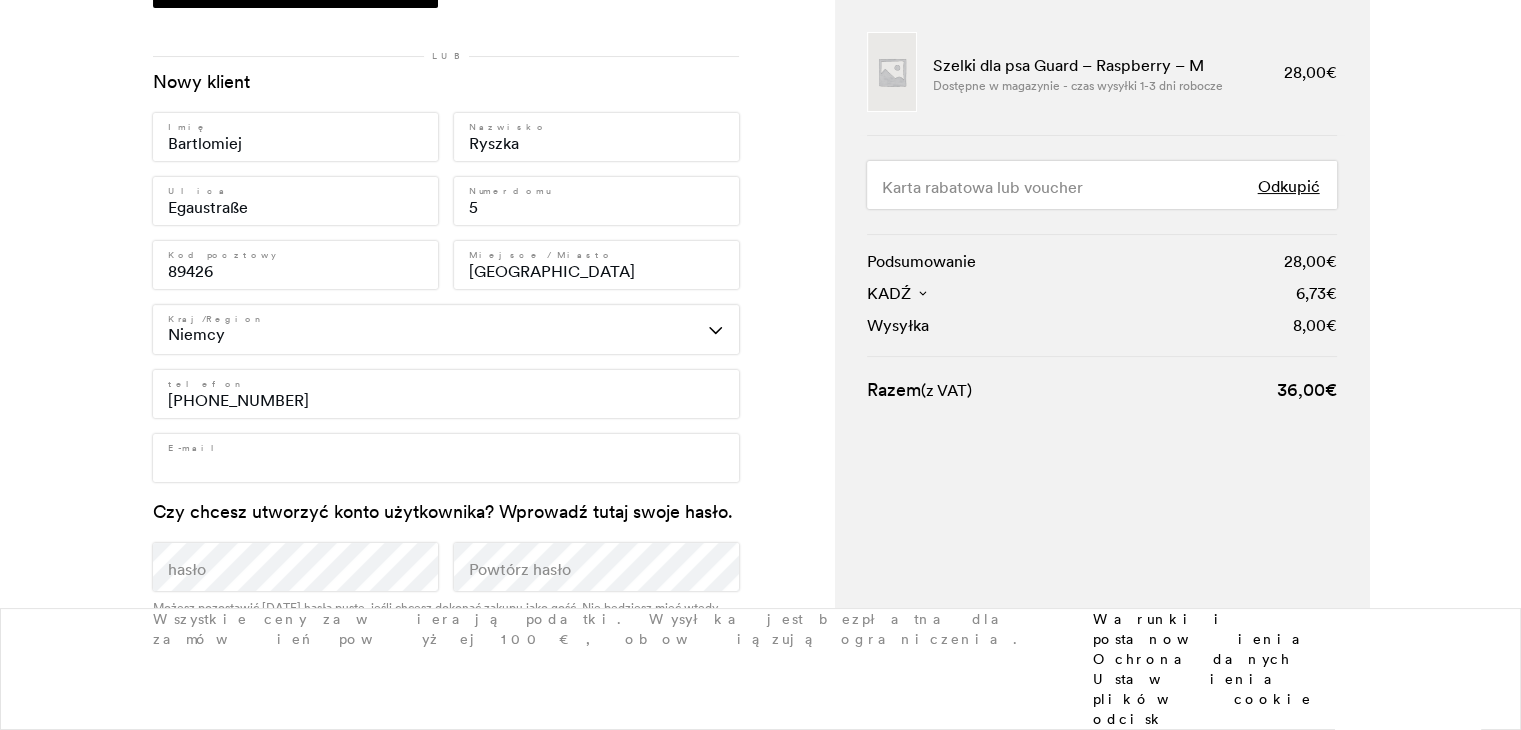 click on "E-mail  *" at bounding box center (446, 458) 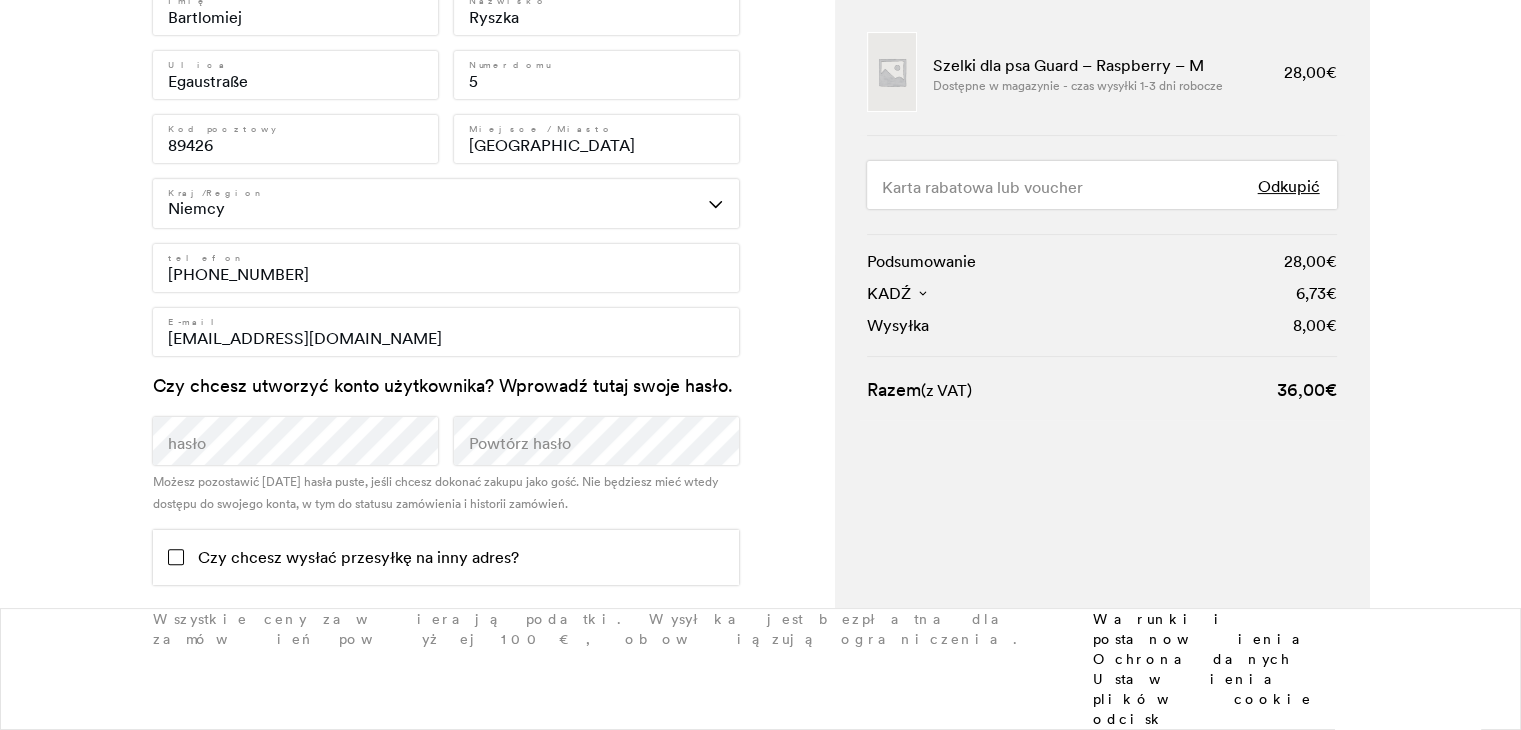 scroll, scrollTop: 427, scrollLeft: 0, axis: vertical 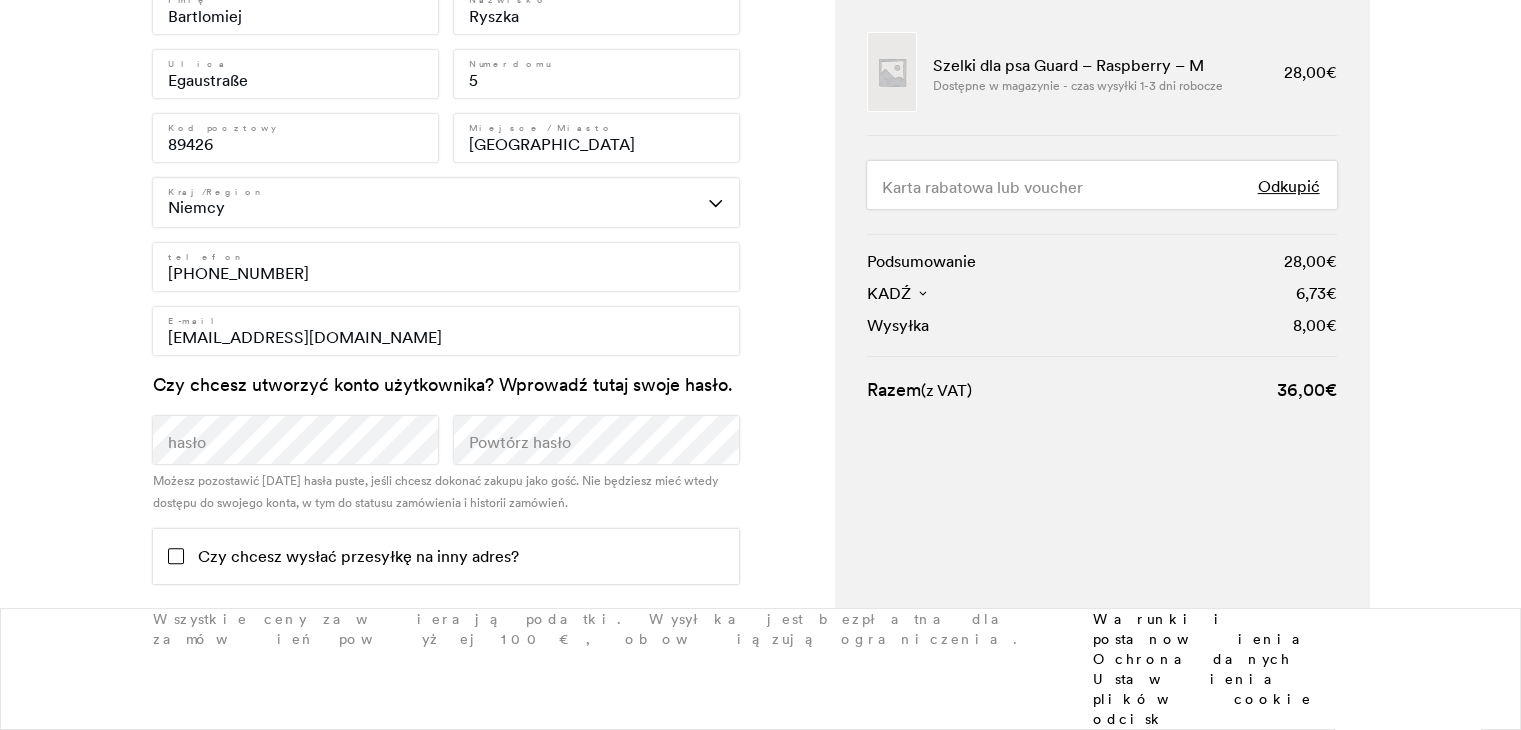 click on "Kontynuuj wysyłkę" at bounding box center [596, 640] 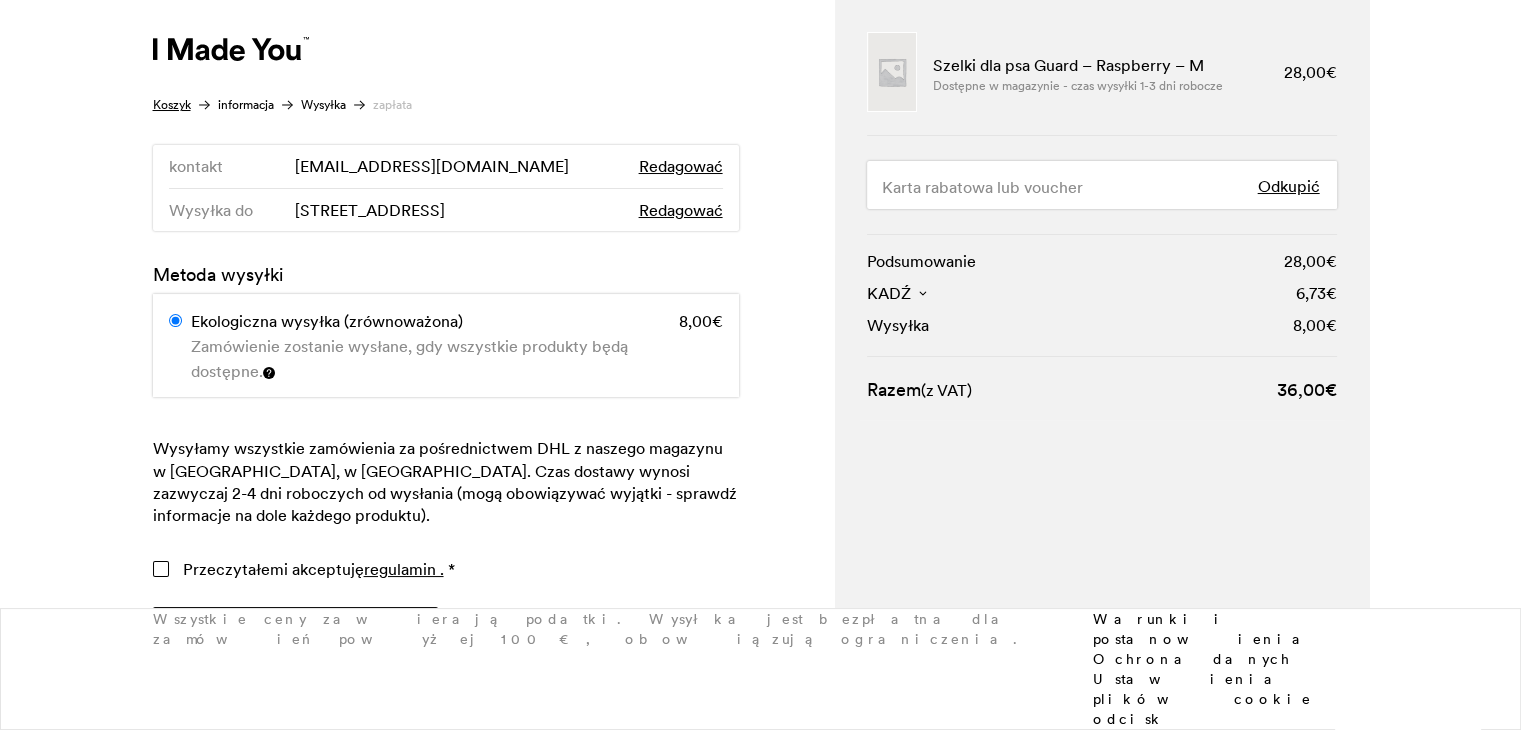 click on "Przeczytałem  i akceptuję  regulamin .   *" at bounding box center [161, 569] 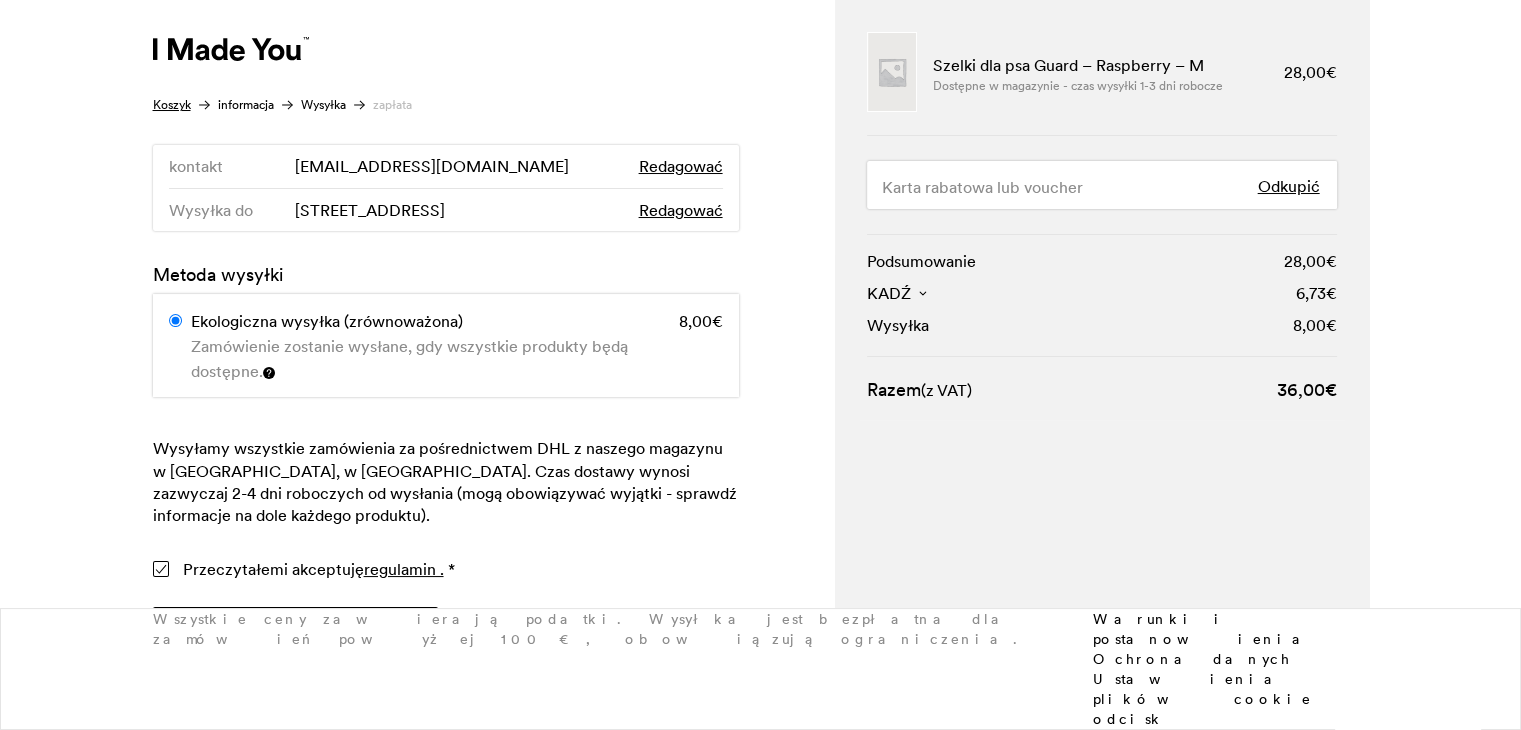 click on "Kup teraz z płatnością" at bounding box center [295, 631] 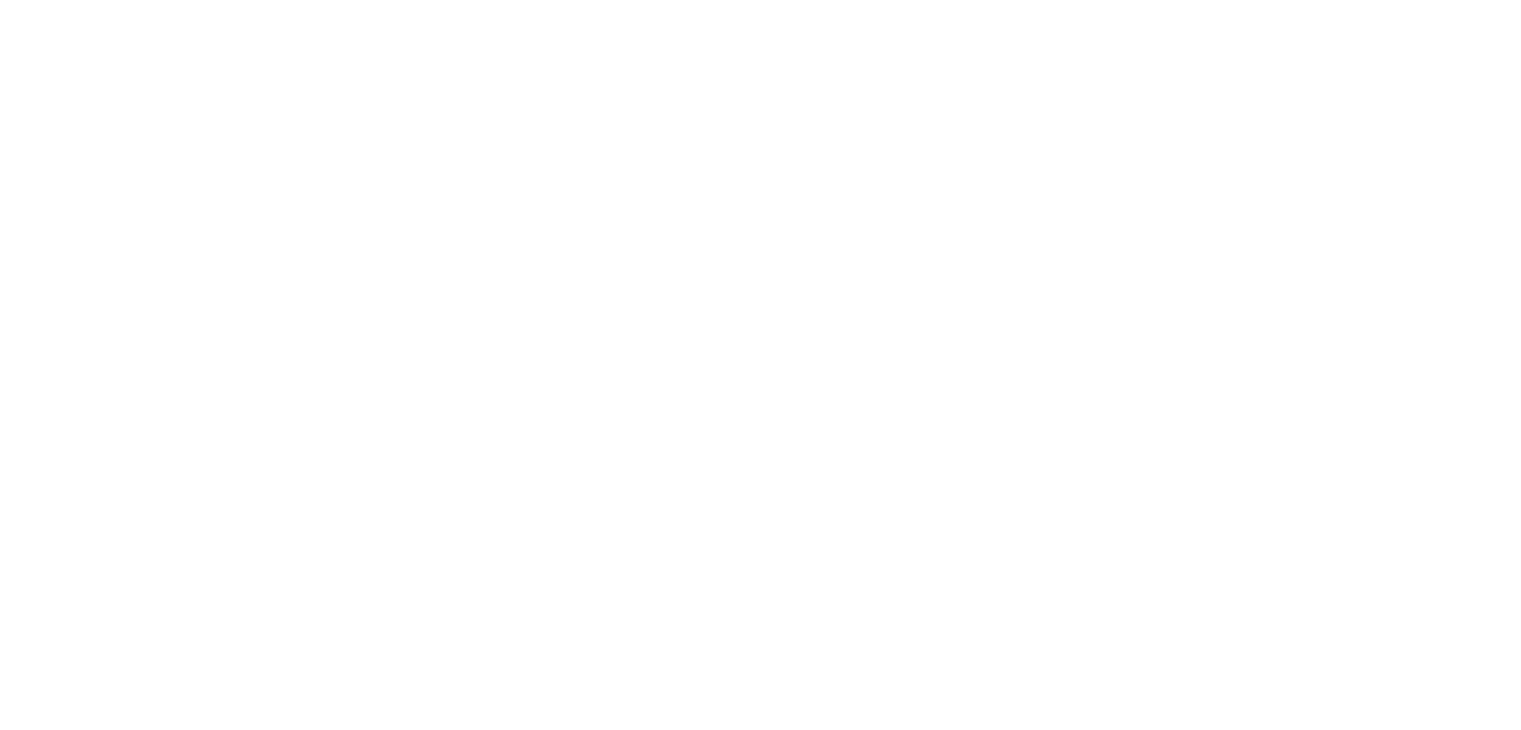 scroll, scrollTop: 0, scrollLeft: 0, axis: both 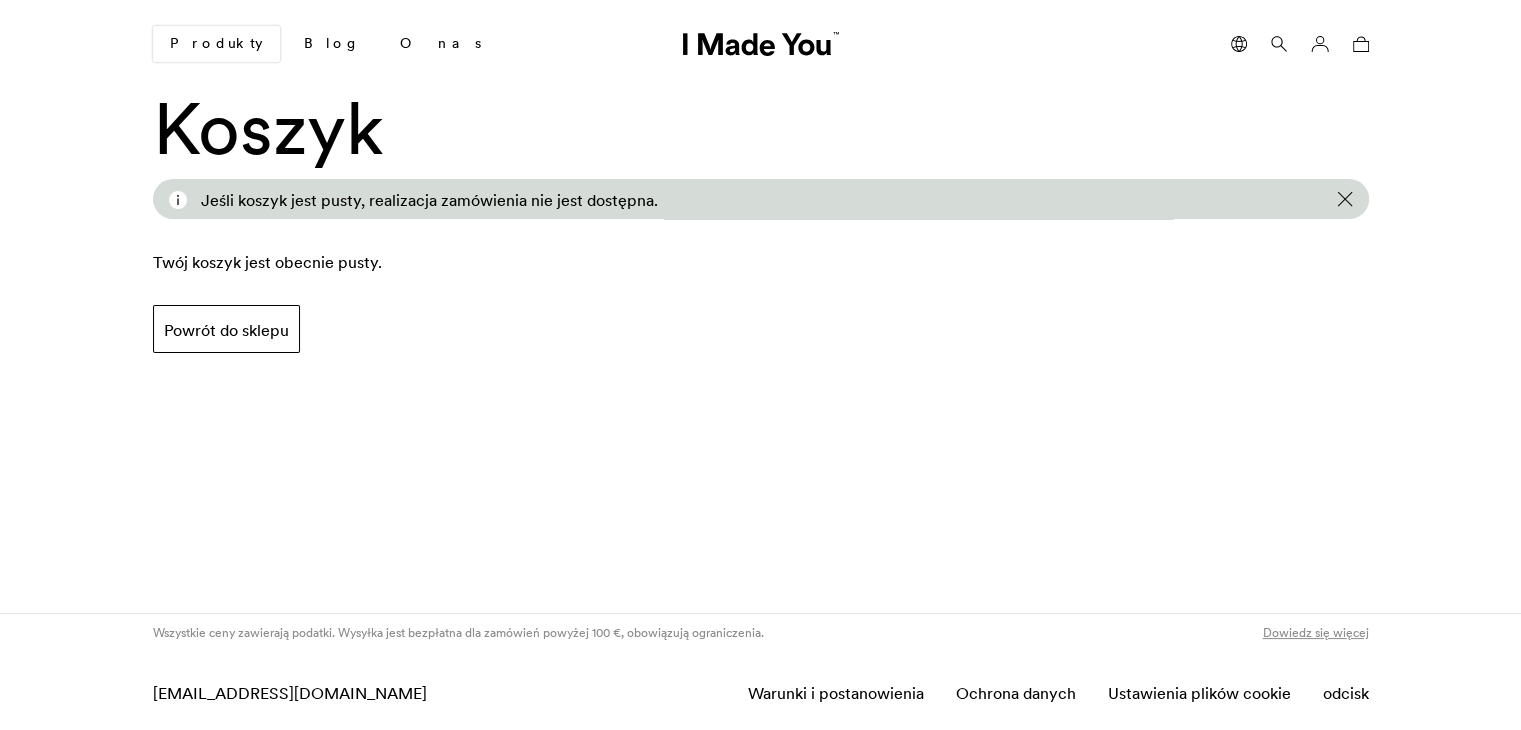 click on "Powrót do sklepu" at bounding box center [226, 330] 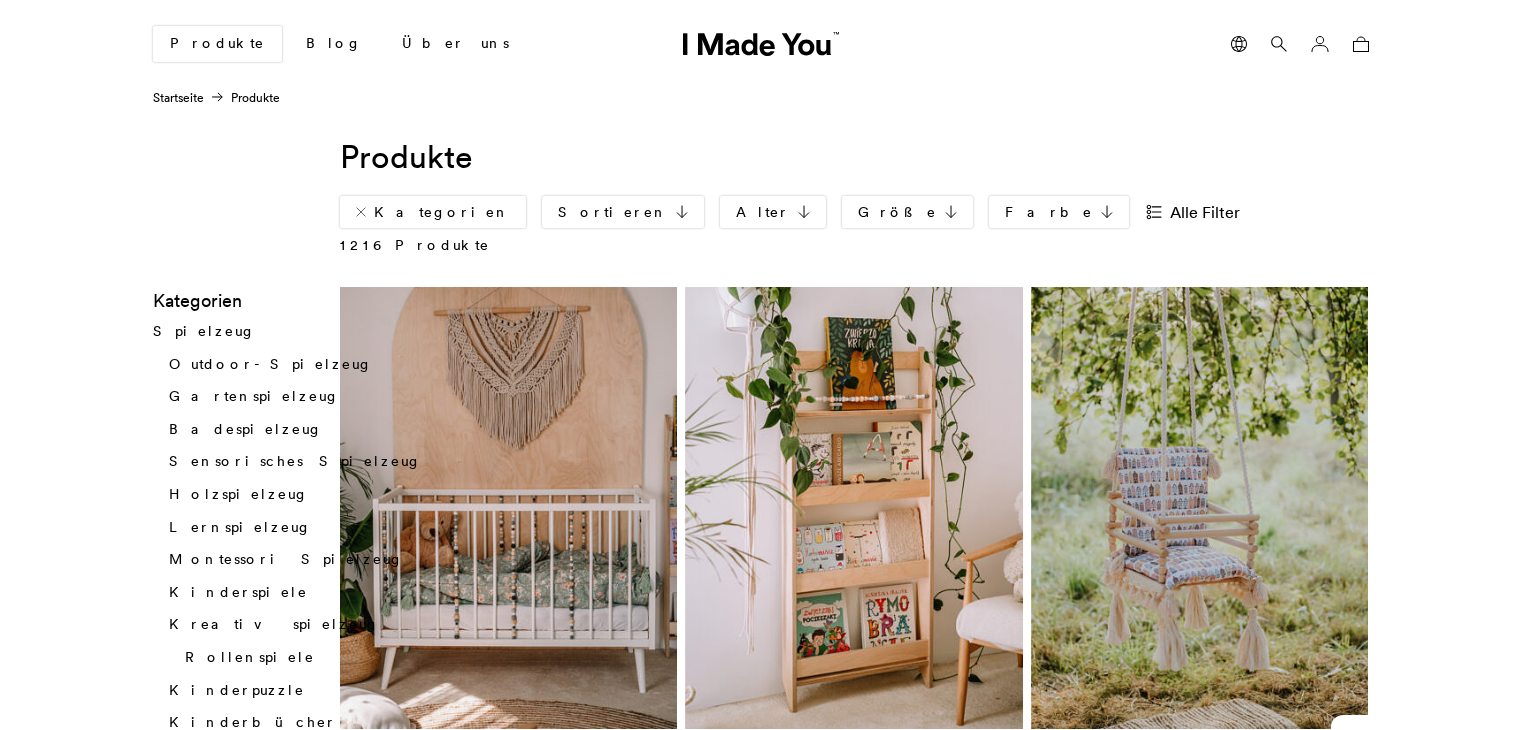 scroll, scrollTop: 0, scrollLeft: 0, axis: both 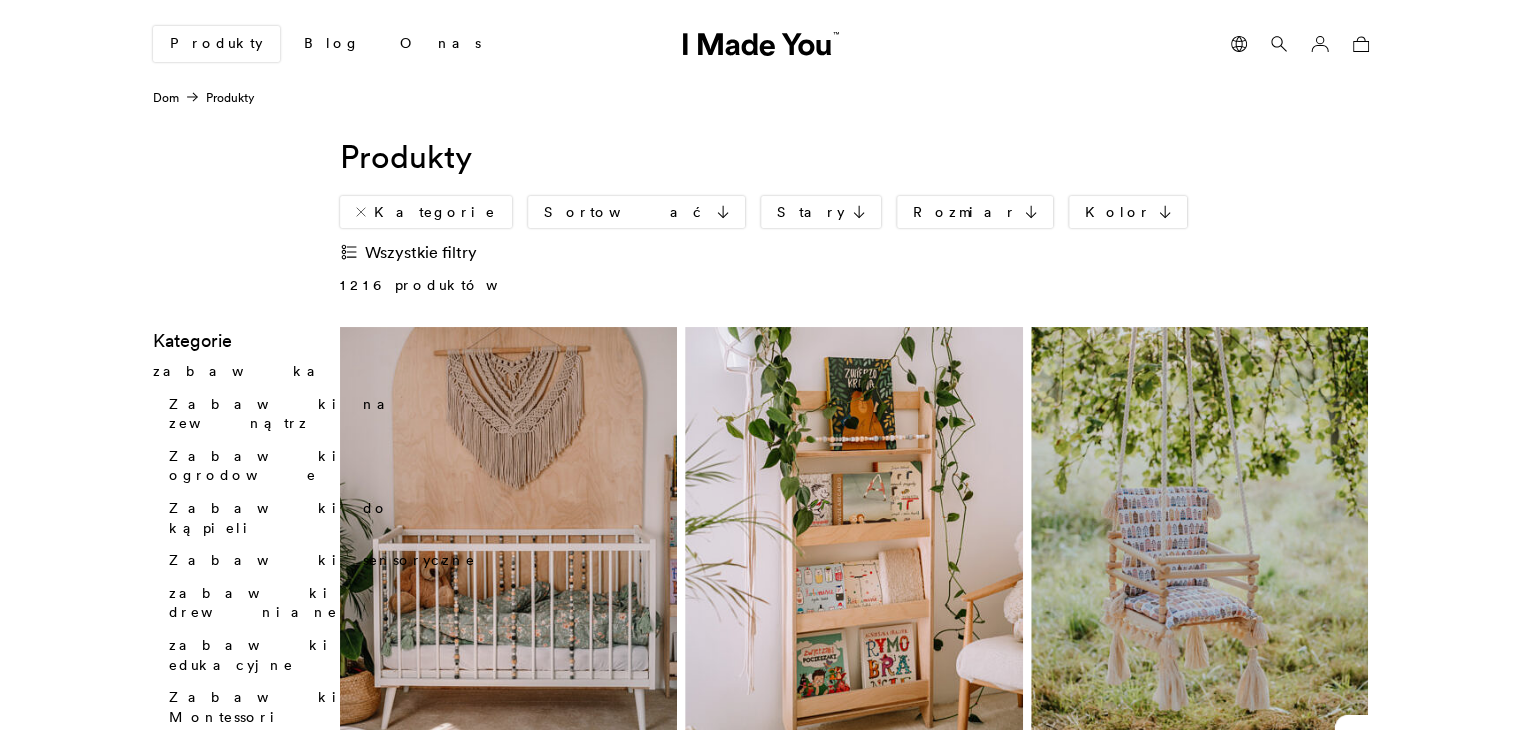 click 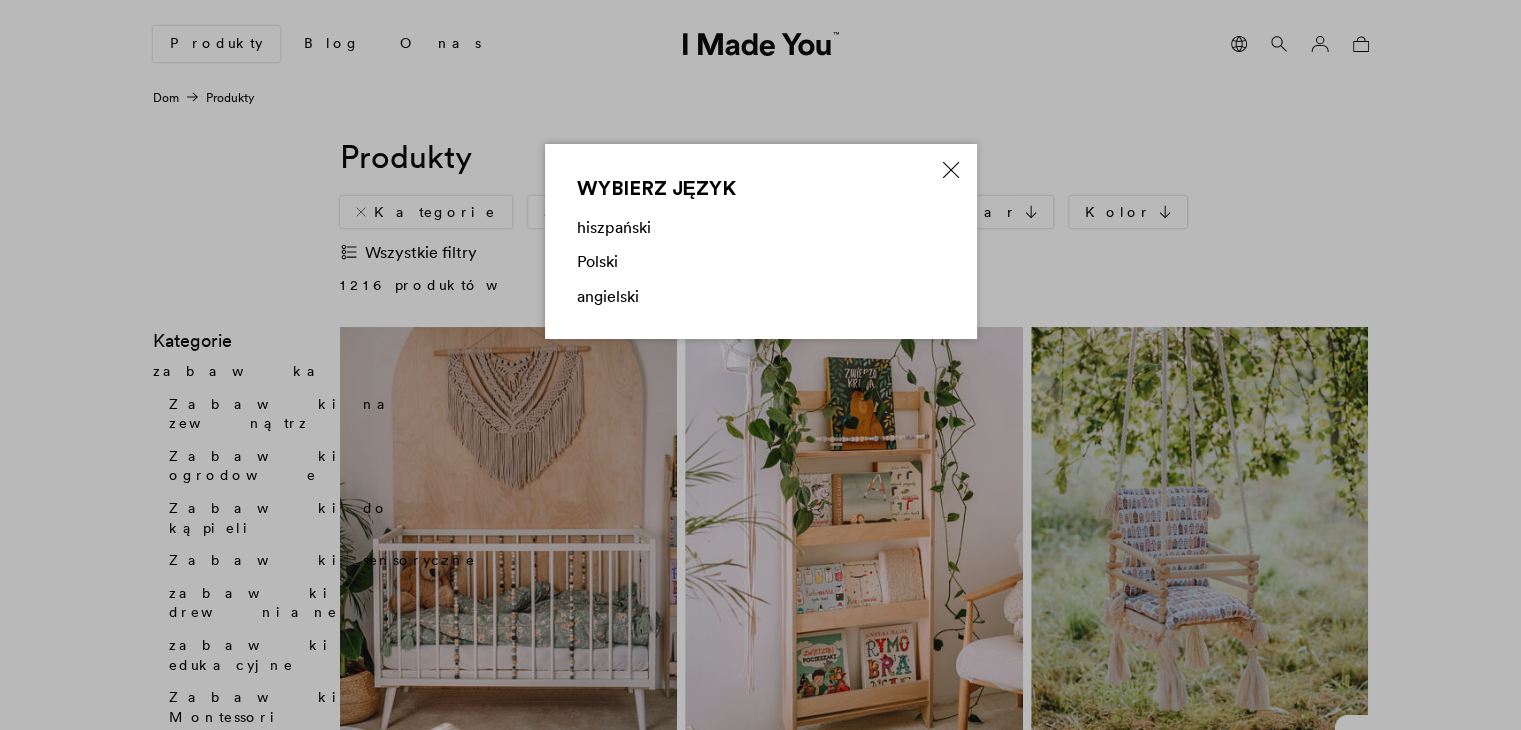 drag, startPoint x: 936, startPoint y: 177, endPoint x: 925, endPoint y: 175, distance: 11.18034 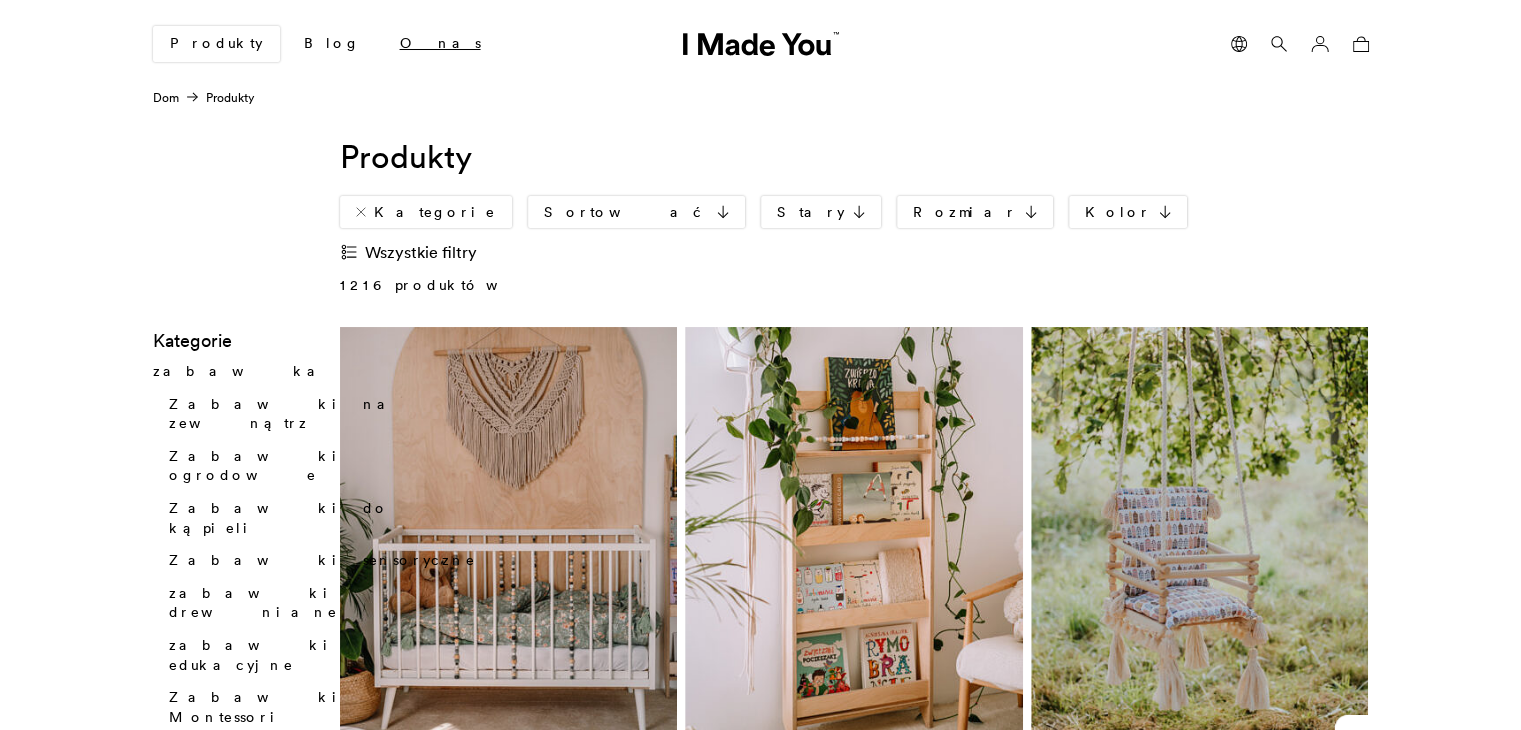 click on "O nas" at bounding box center [440, 43] 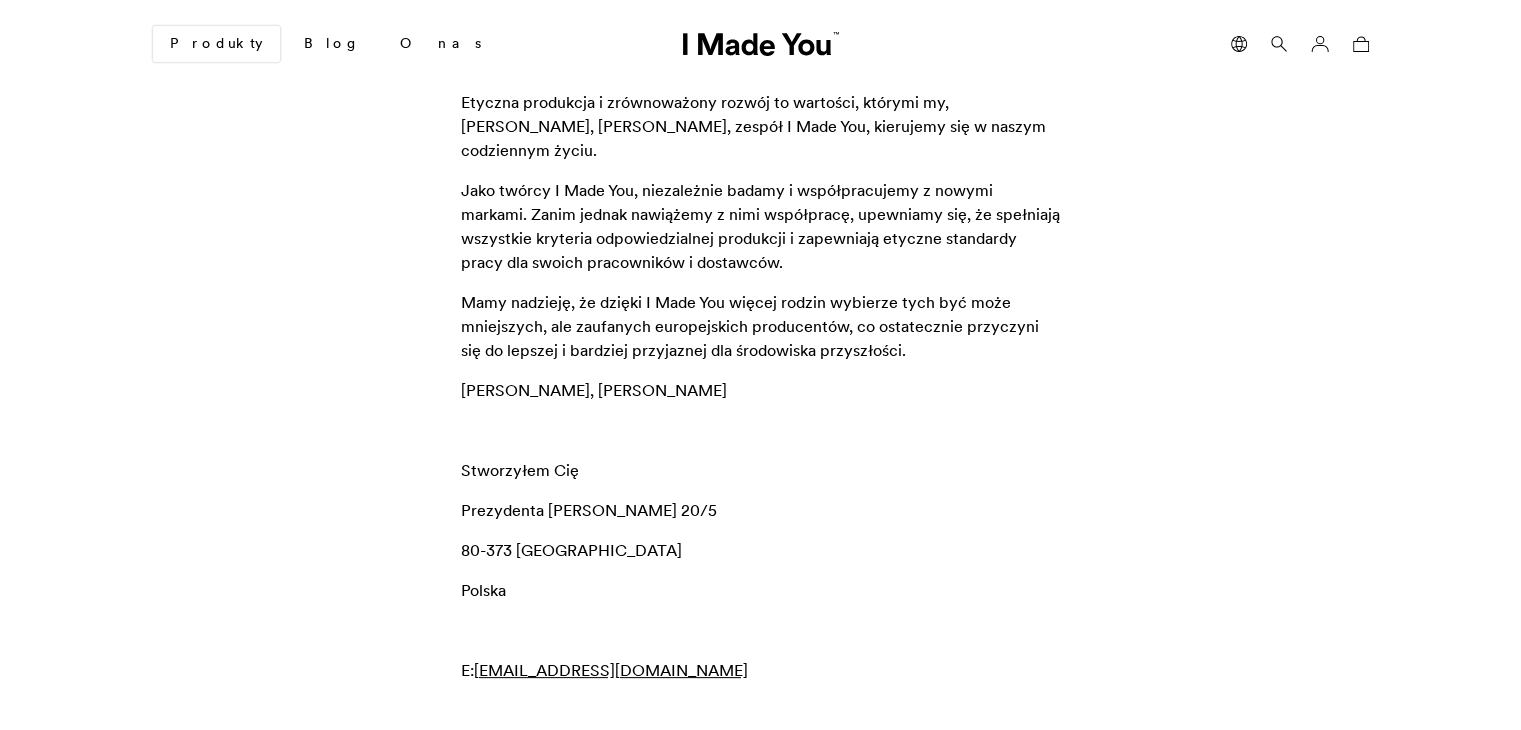 scroll, scrollTop: 614, scrollLeft: 0, axis: vertical 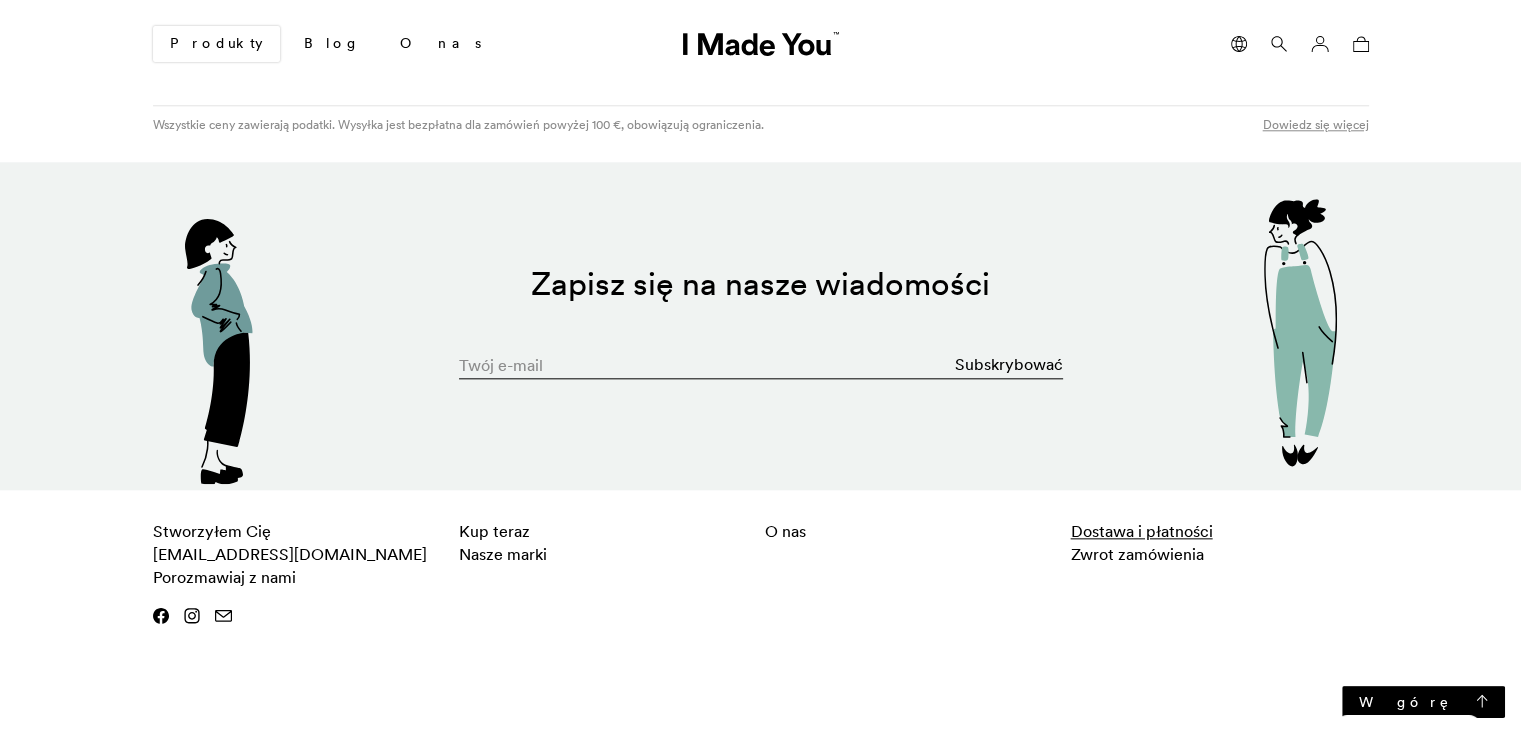 click on "Dostawa i płatności" at bounding box center (1142, 531) 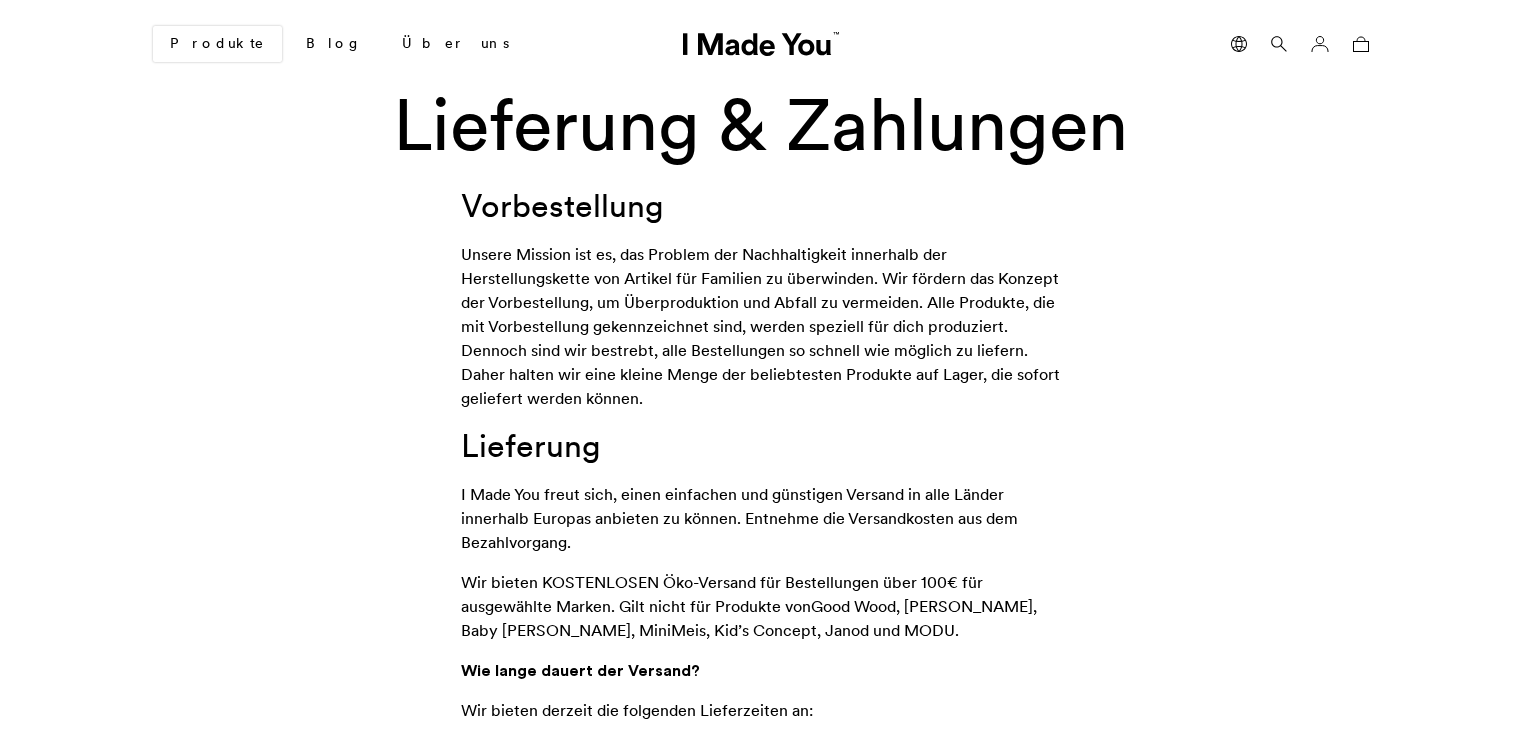 scroll, scrollTop: 0, scrollLeft: 0, axis: both 